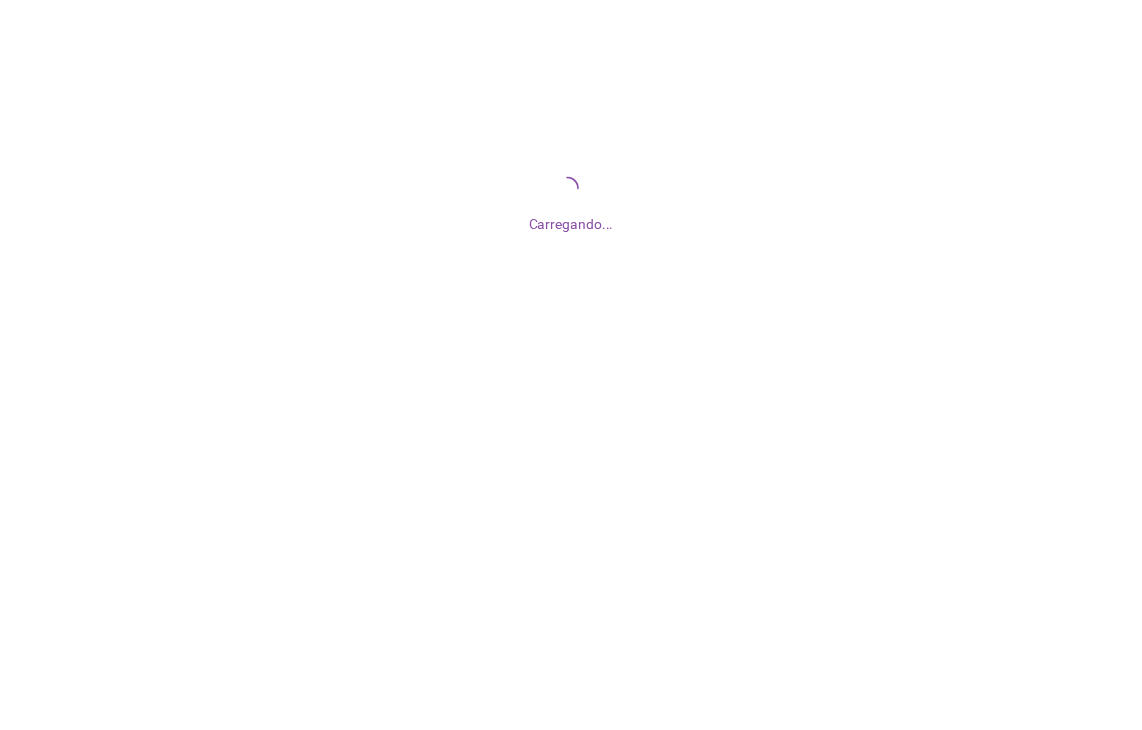scroll, scrollTop: 0, scrollLeft: 0, axis: both 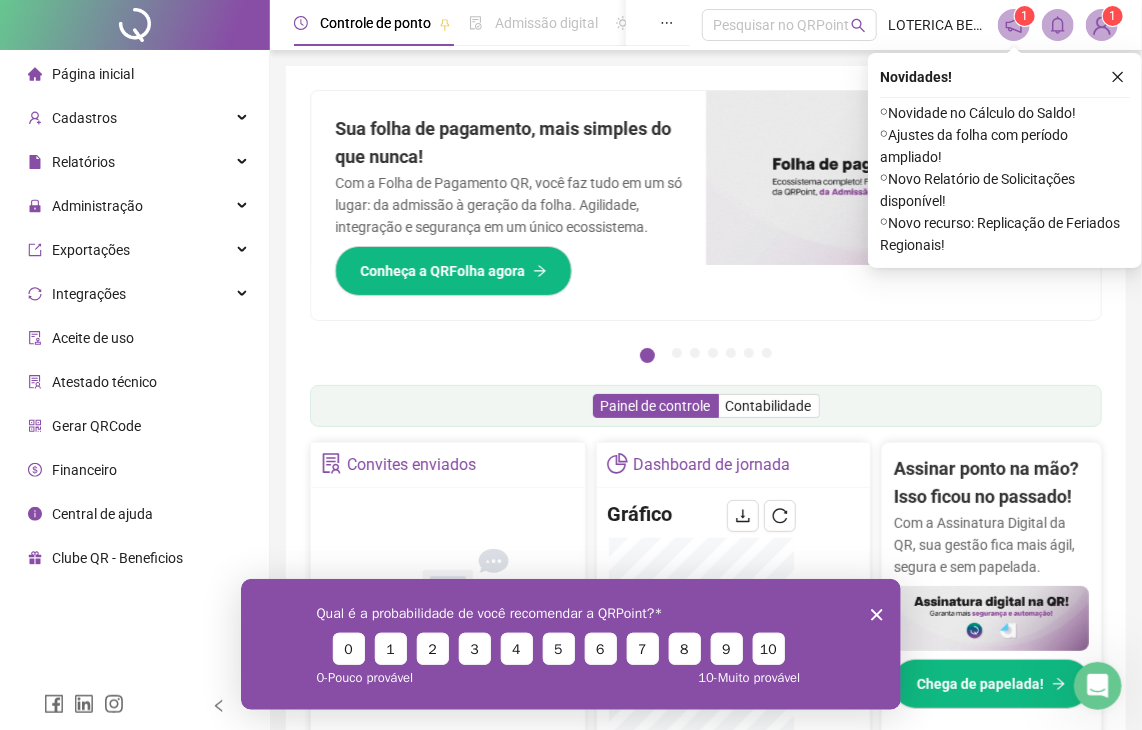 click 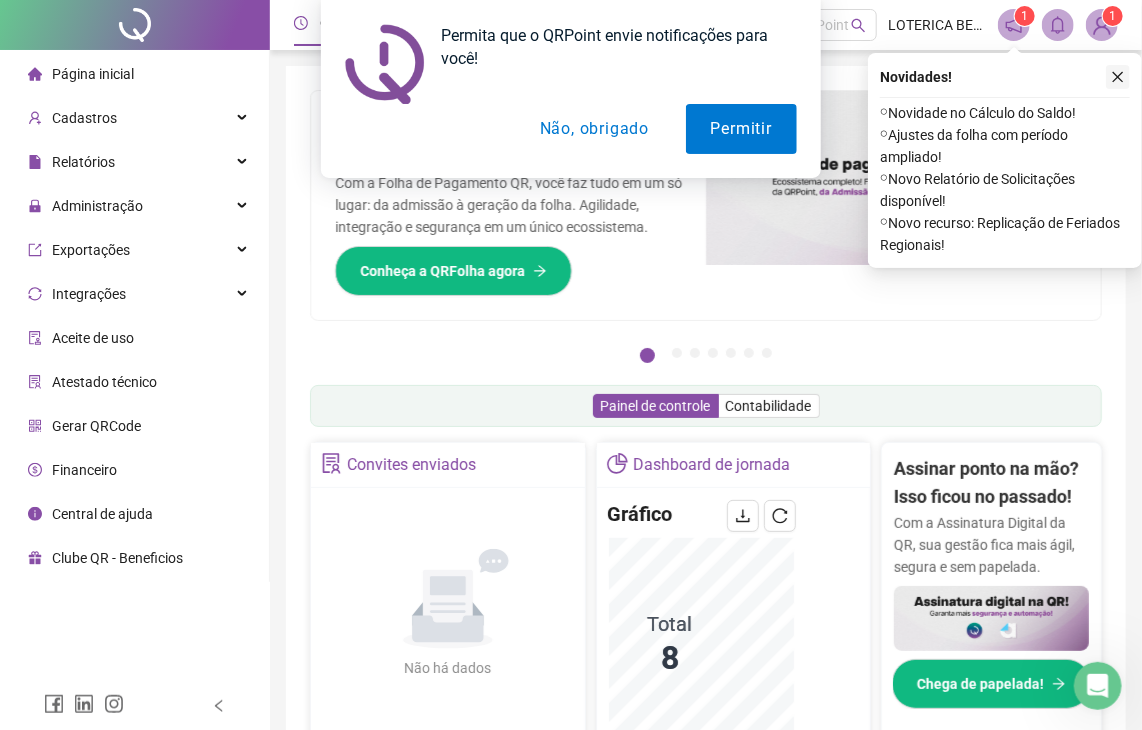 click on "Permita que o QRPoint envie notificações para você! Permitir Não, obrigado" at bounding box center [571, 89] 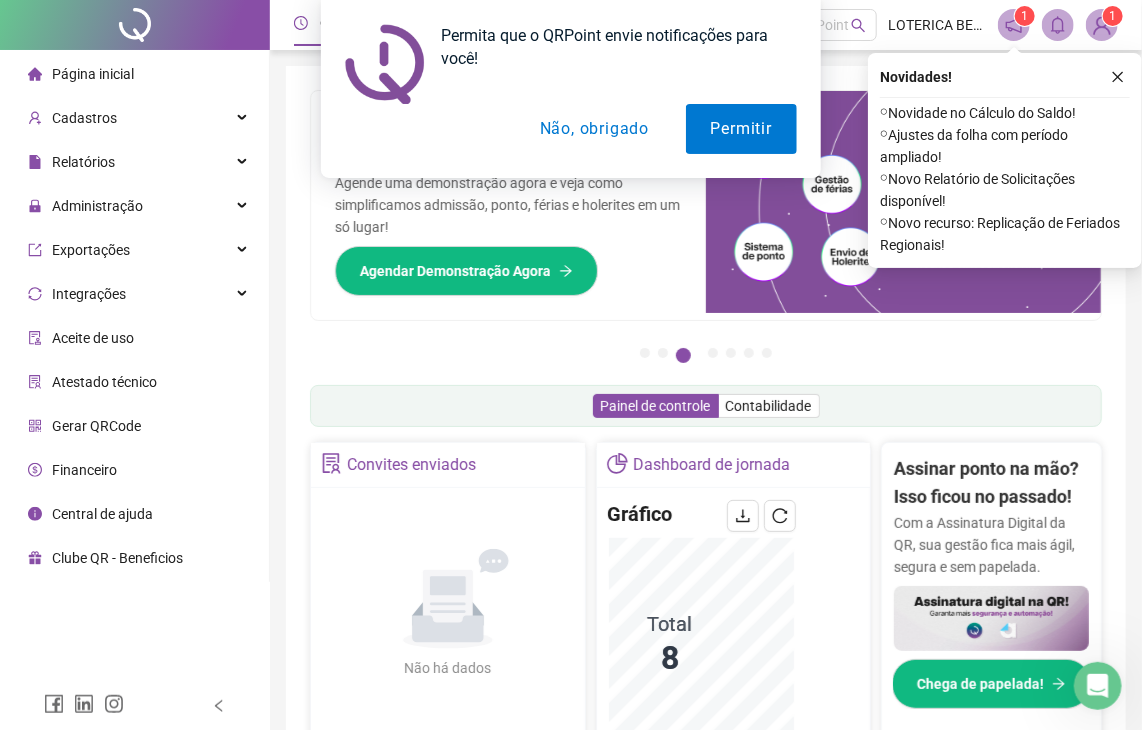 click on "Não, obrigado" at bounding box center (594, 129) 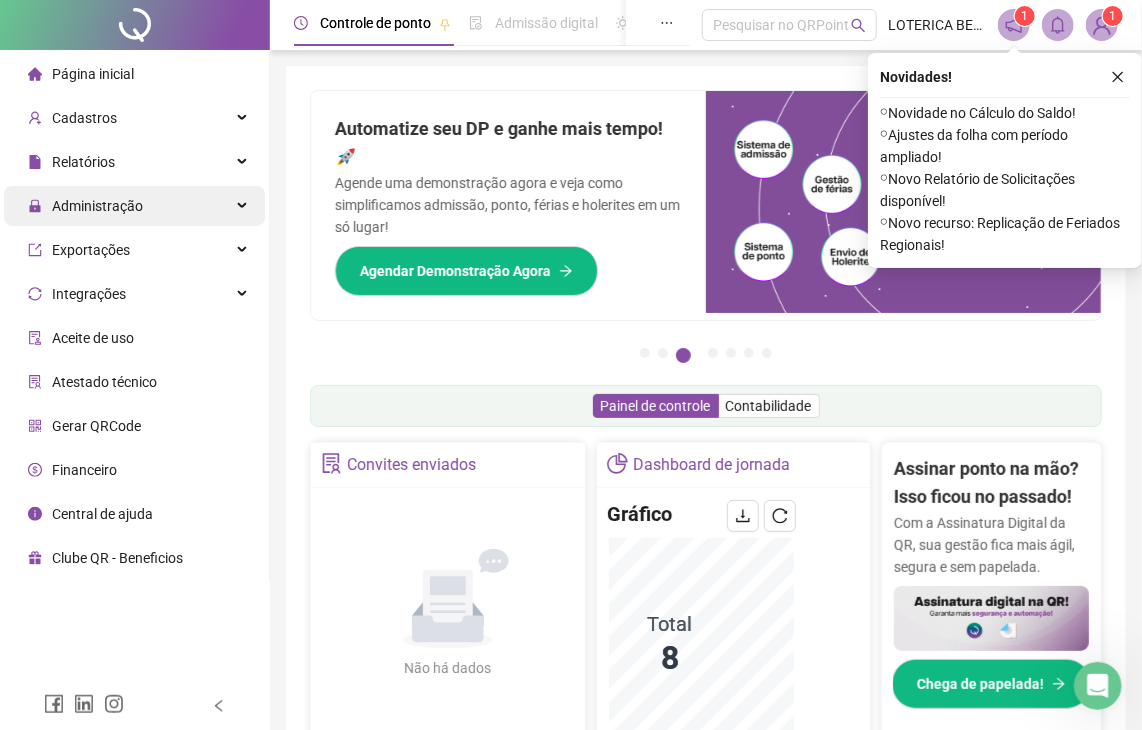 click on "Administração" at bounding box center (134, 206) 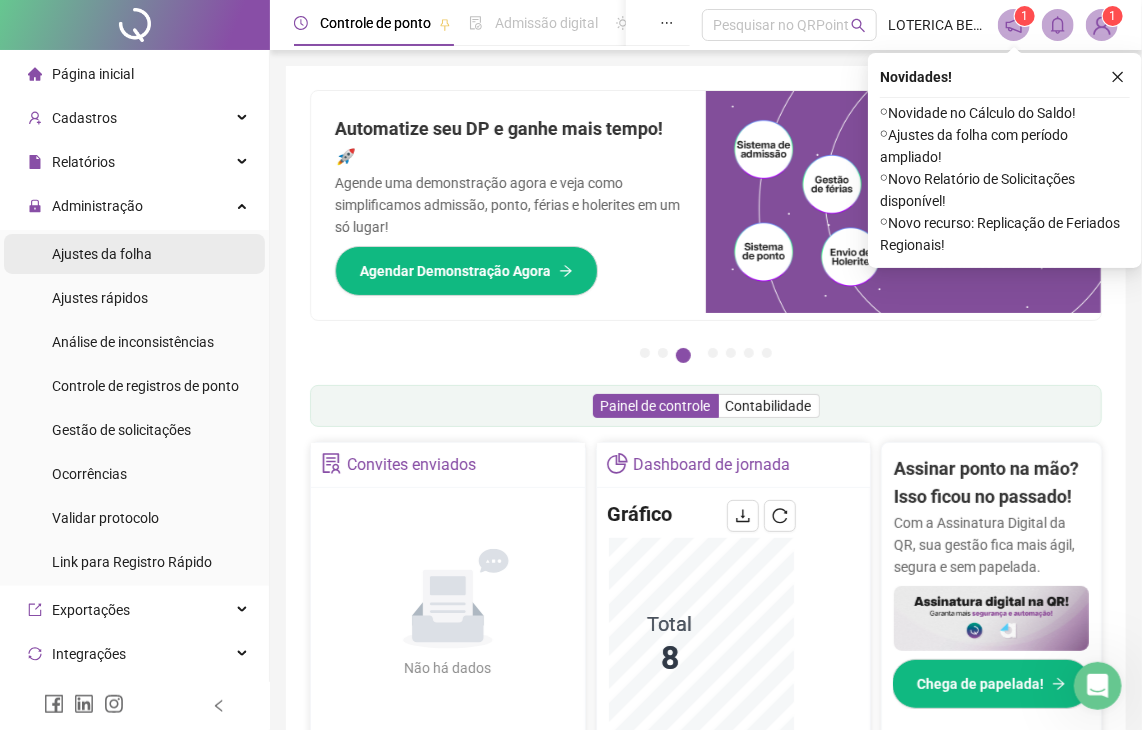click on "Ajustes da folha" at bounding box center [102, 254] 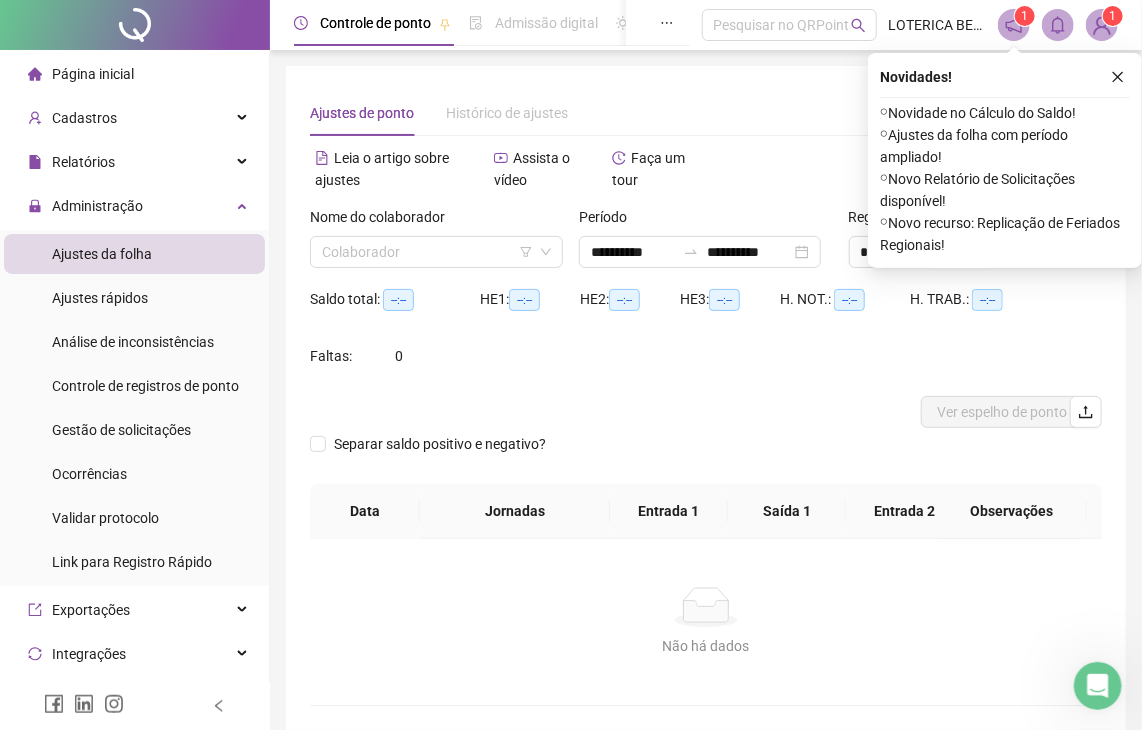 click on "Novidades ! ⚬  Novidade no Cálculo do Saldo! ⚬  Ajustes da folha com período ampliado! ⚬  Novo Relatório de Solicitações disponível! ⚬  Novo recurso: Replicação de Feriados Regionais!" at bounding box center [1005, 160] 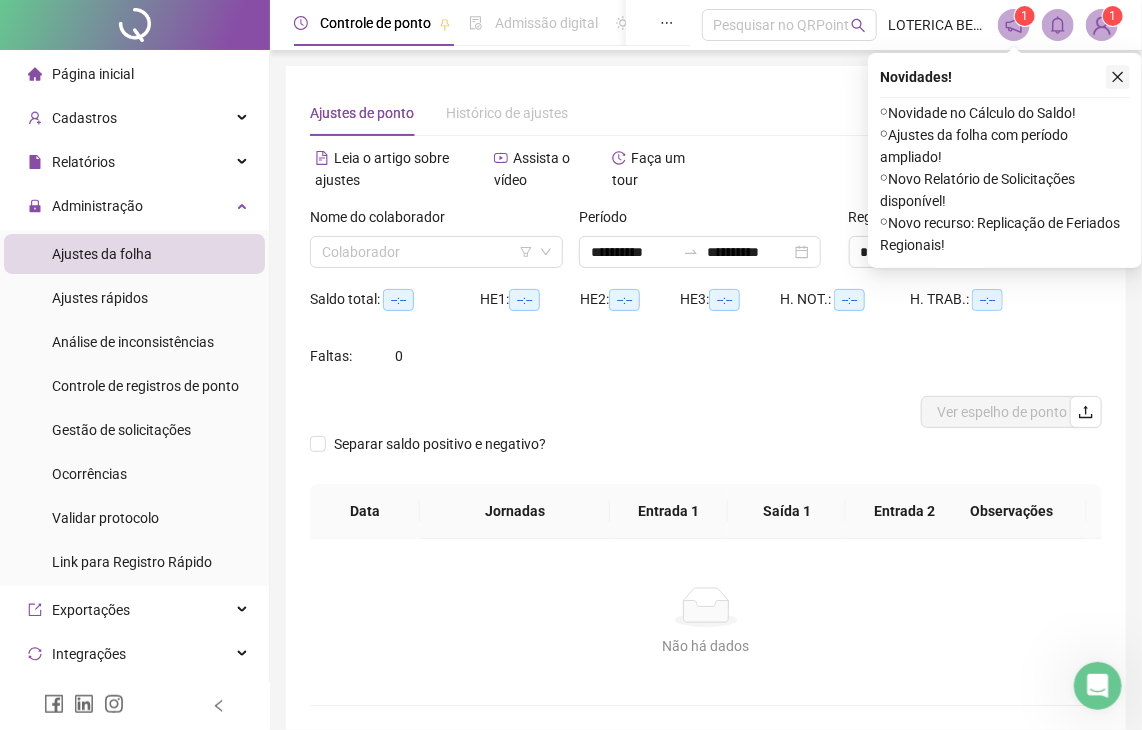 click 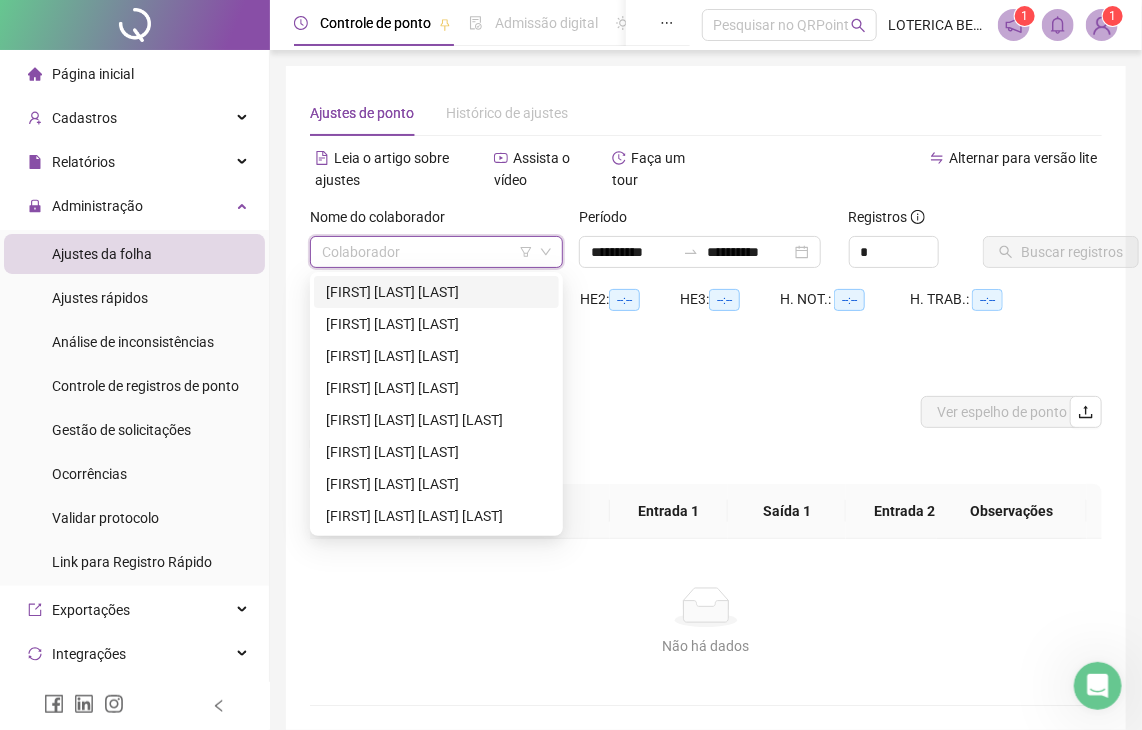 click at bounding box center [430, 252] 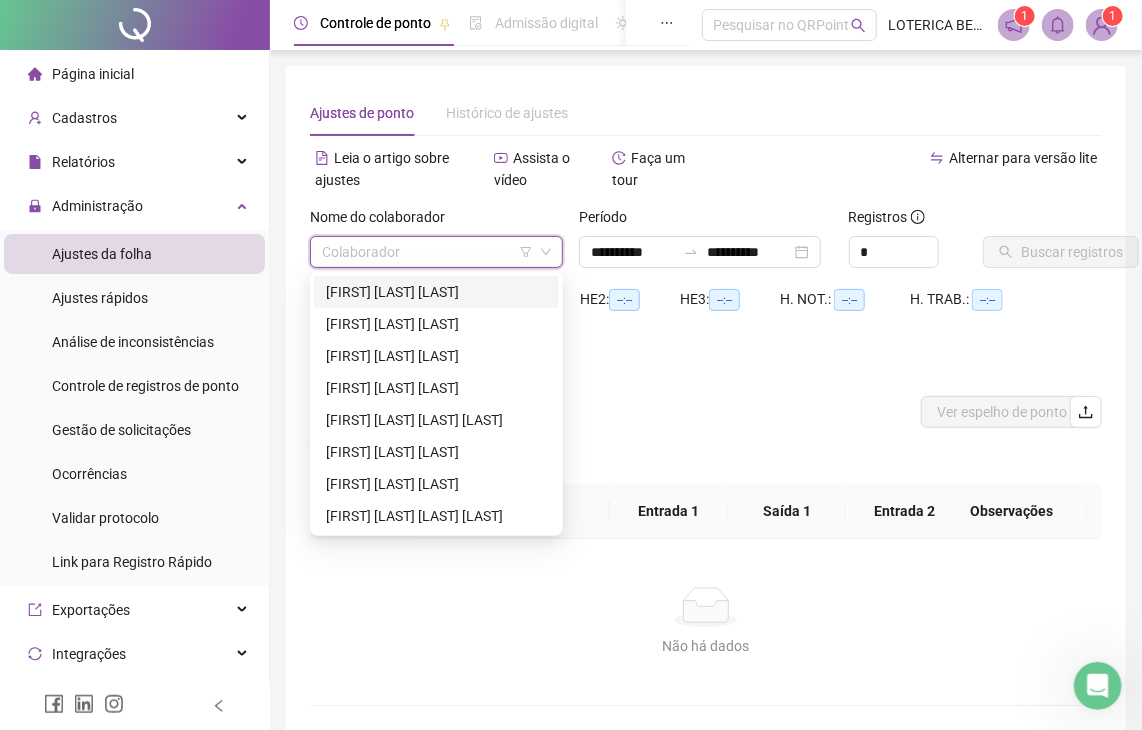 click on "[FIRST] [LAST] [LAST]" at bounding box center (436, 292) 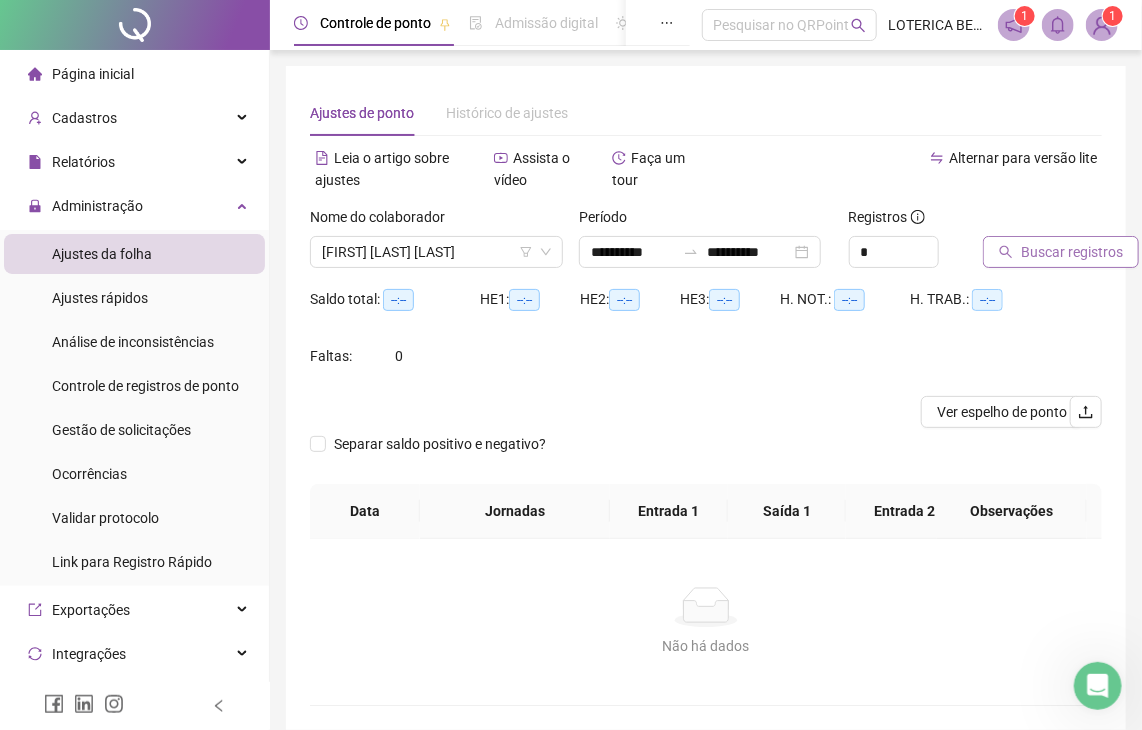 click on "Buscar registros" at bounding box center (1072, 252) 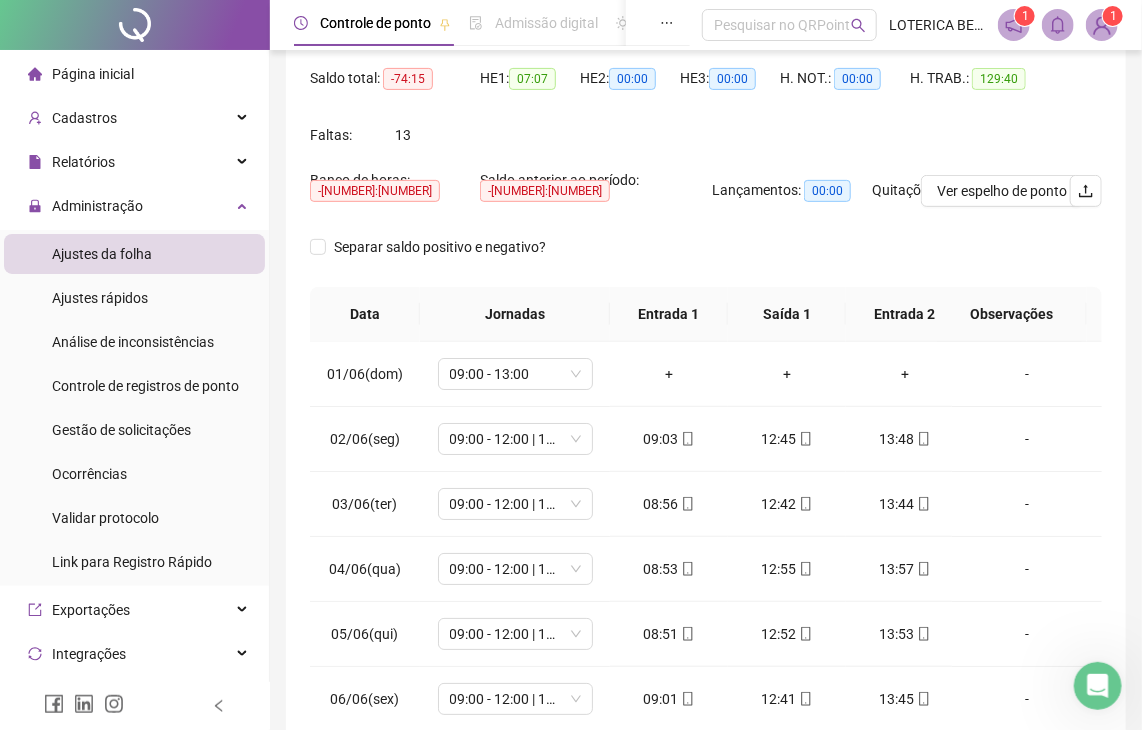 scroll, scrollTop: 212, scrollLeft: 0, axis: vertical 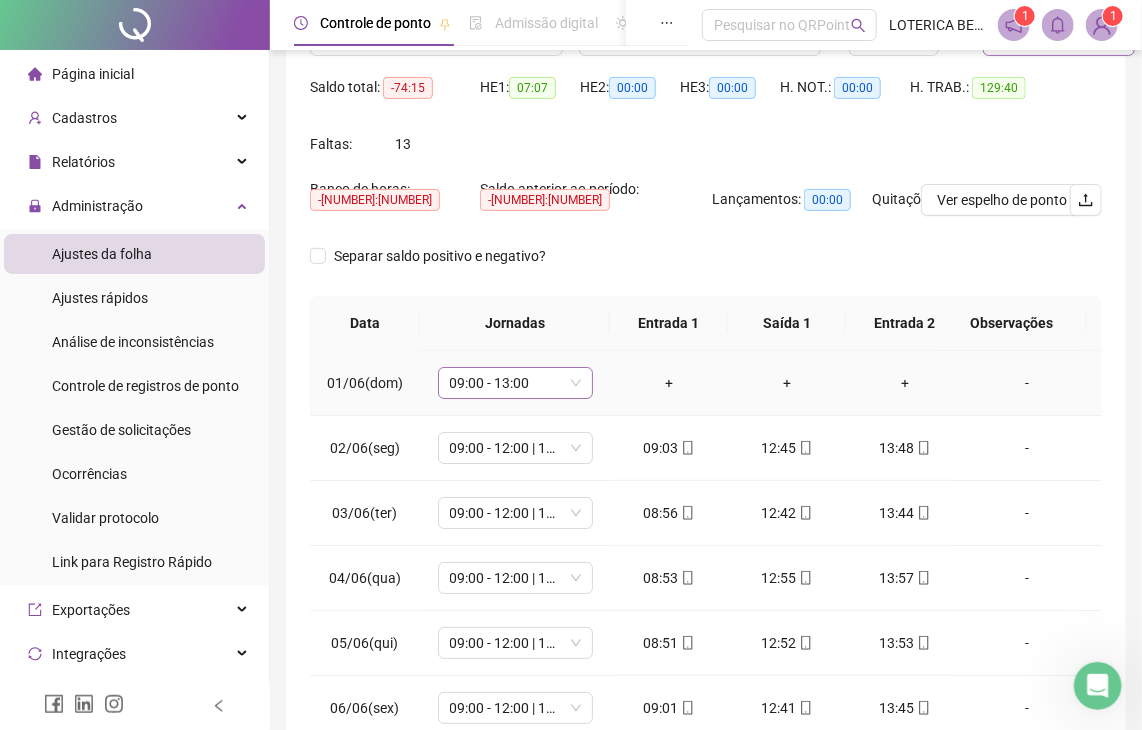 click on "09:00 - 13:00" at bounding box center (515, 383) 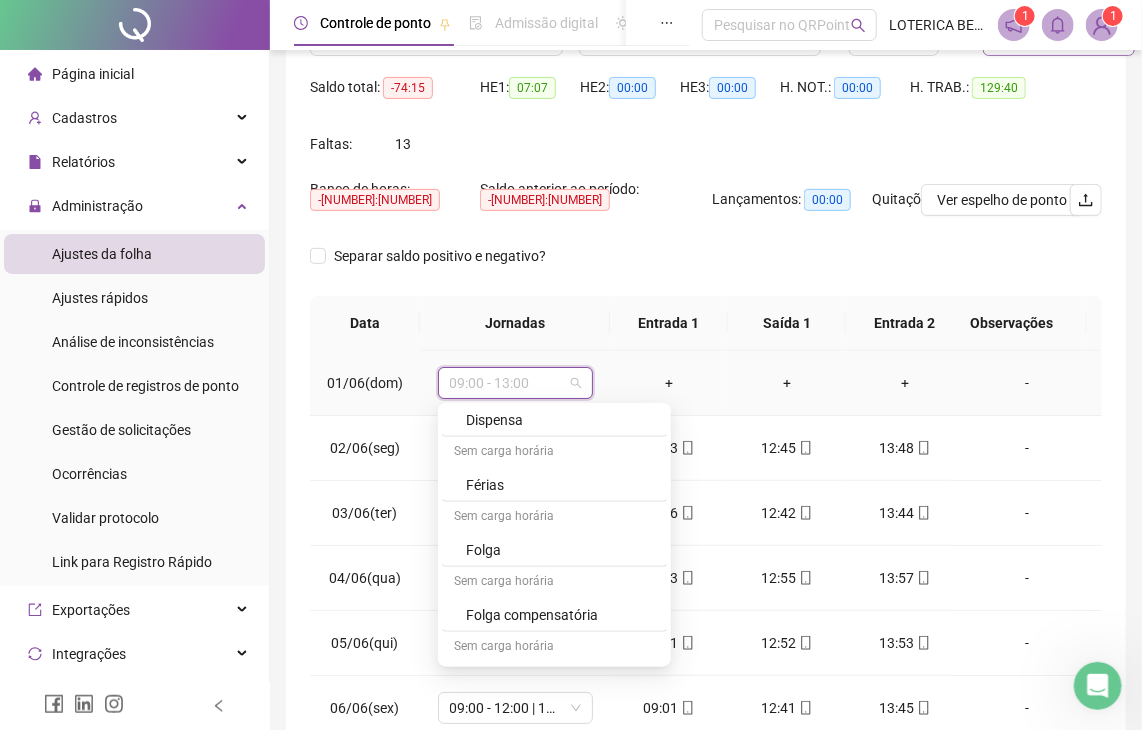 scroll, scrollTop: 651, scrollLeft: 0, axis: vertical 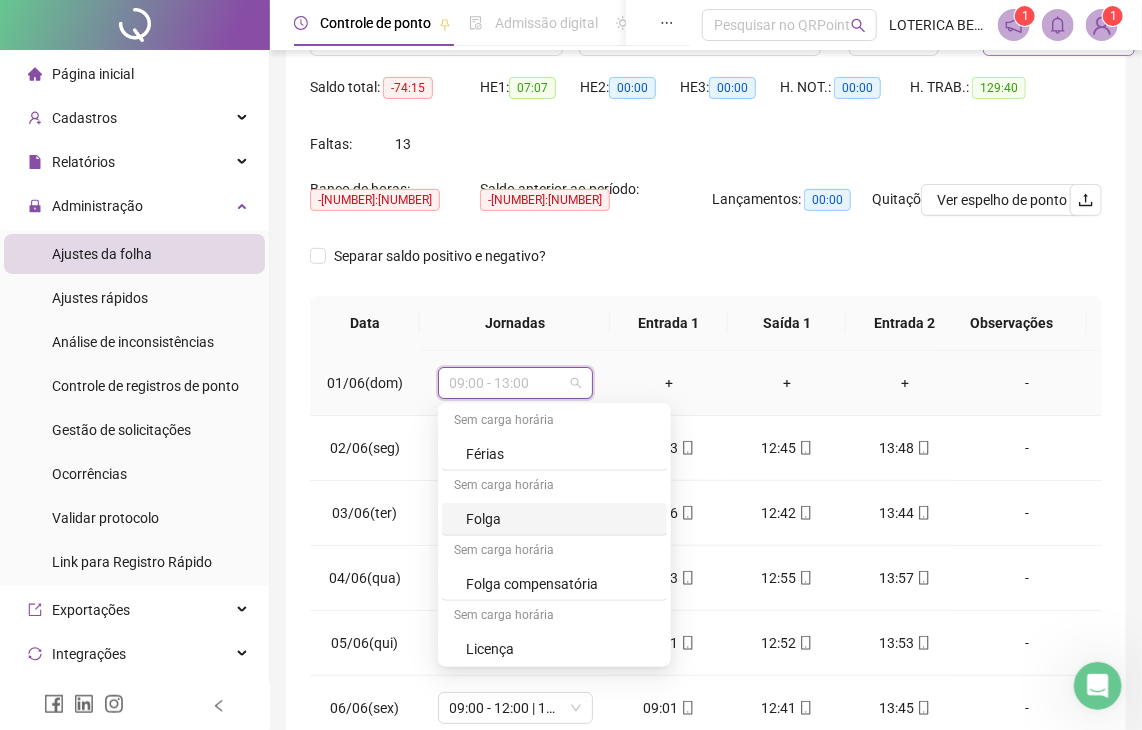 click on "Folga" at bounding box center (560, 519) 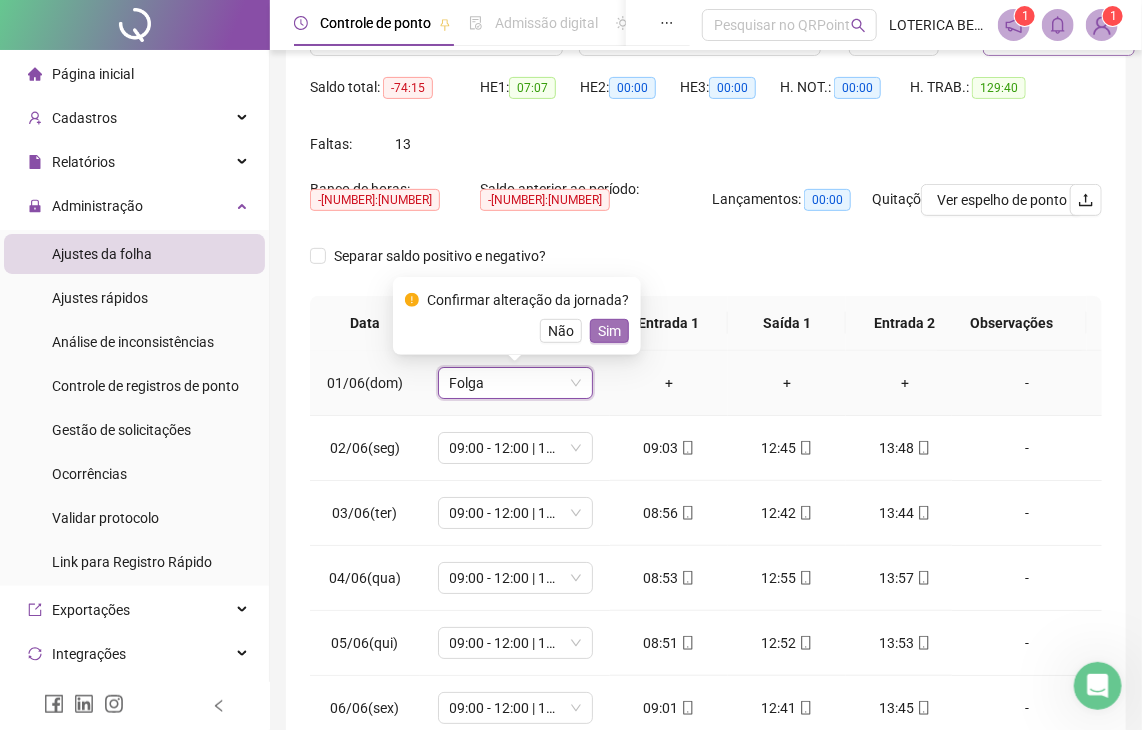 click on "Sim" at bounding box center [609, 331] 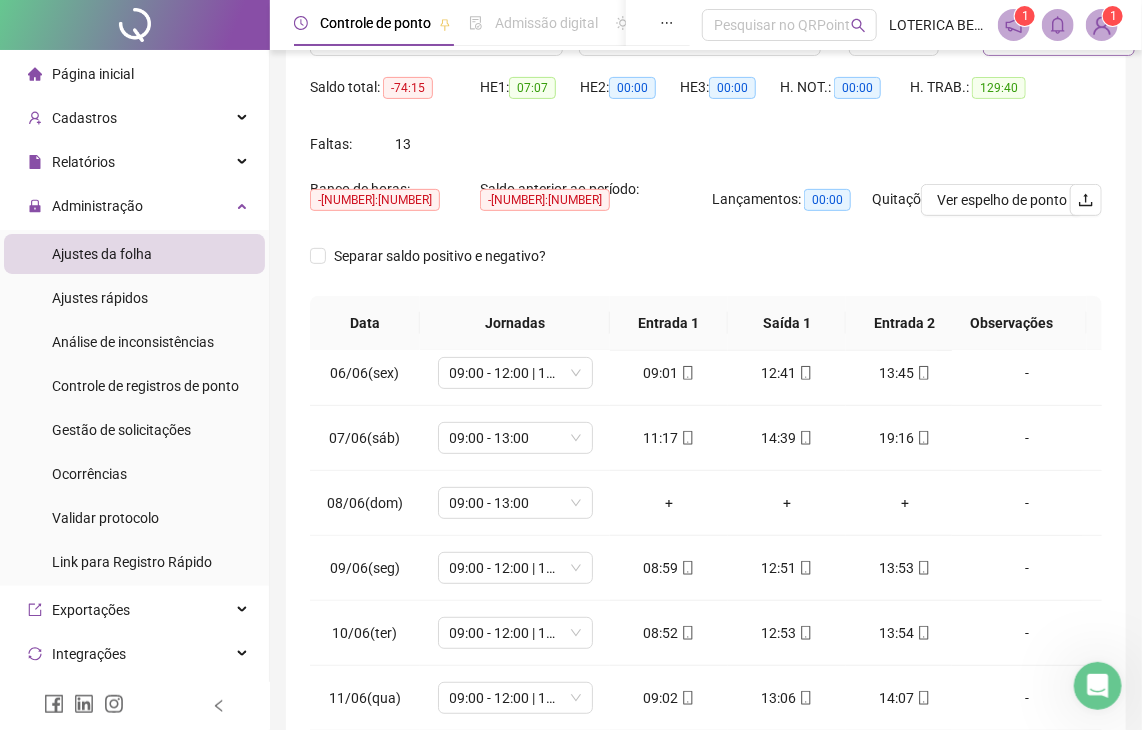 scroll, scrollTop: 323, scrollLeft: 0, axis: vertical 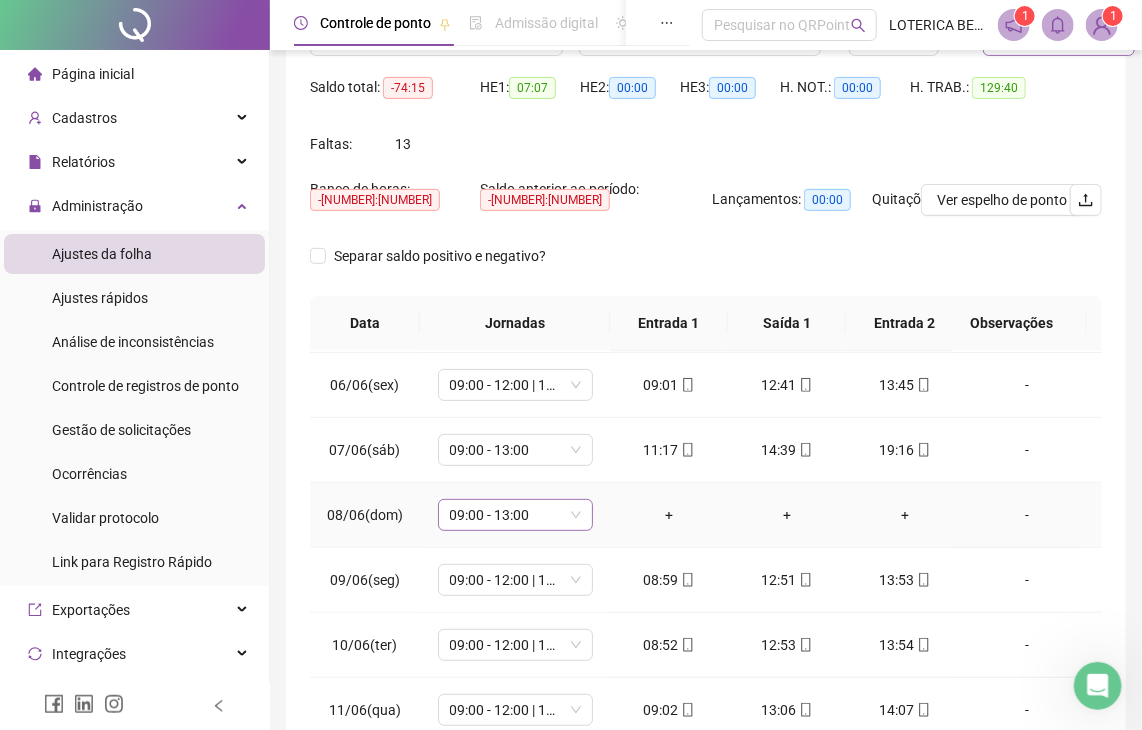 click on "09:00 - 13:00" at bounding box center (515, 515) 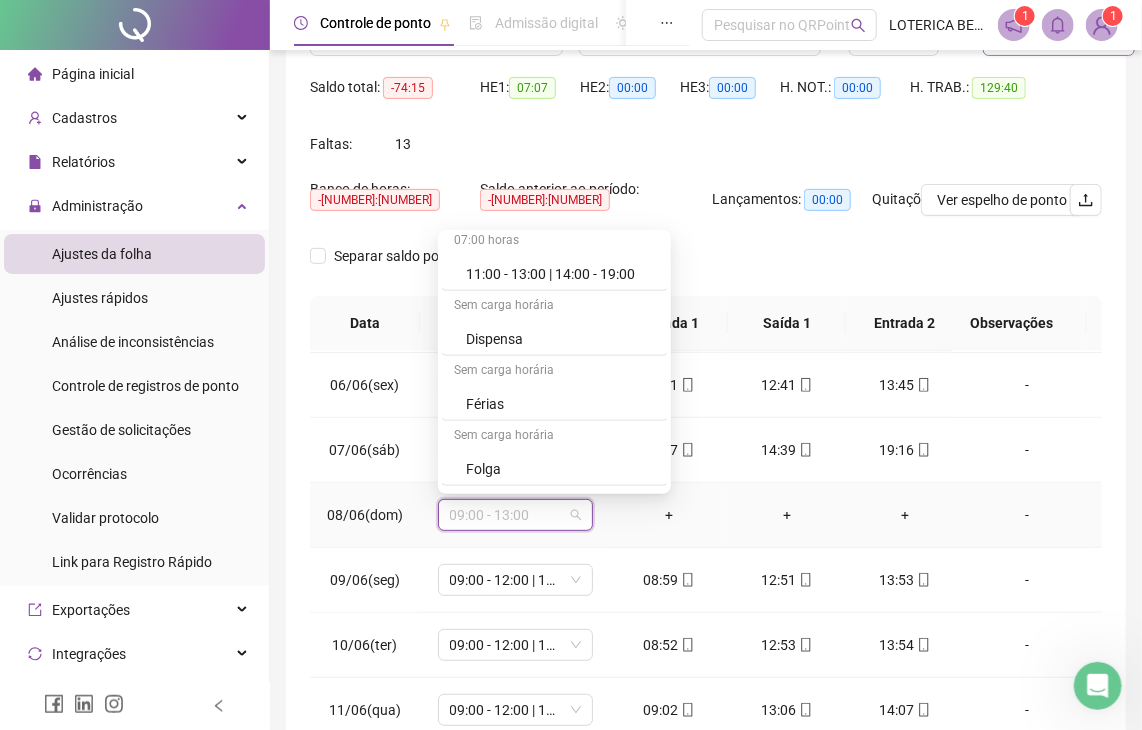 scroll, scrollTop: 524, scrollLeft: 0, axis: vertical 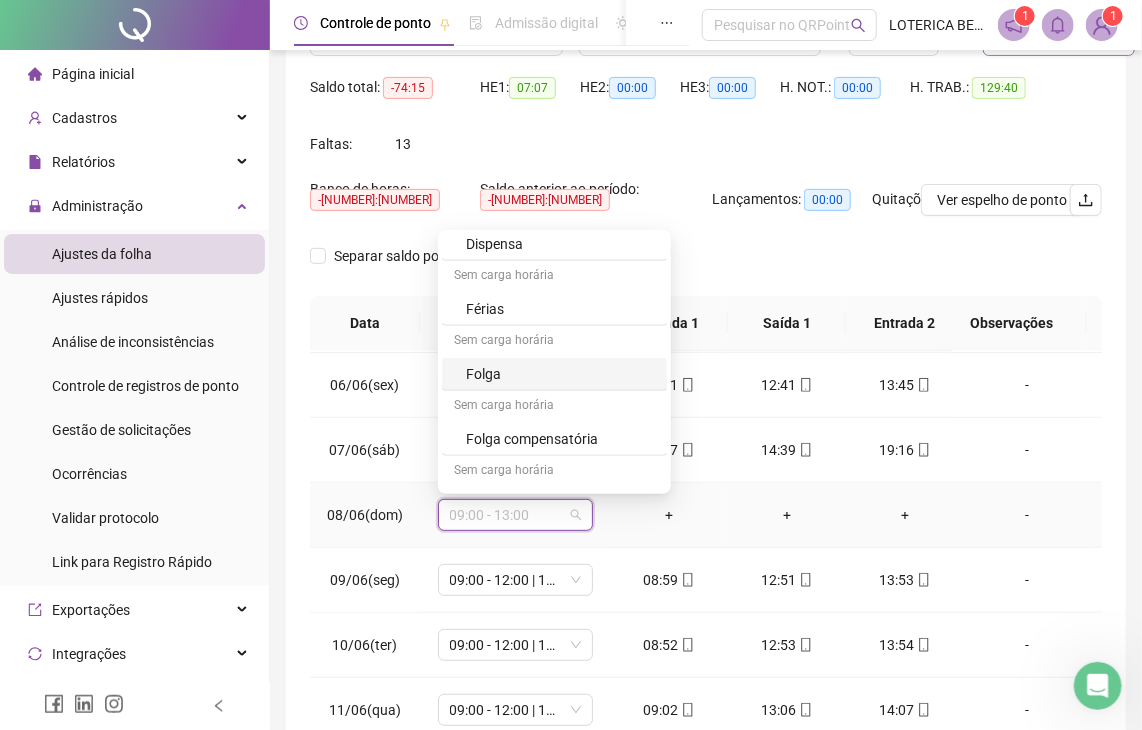 click on "Folga" at bounding box center [560, 374] 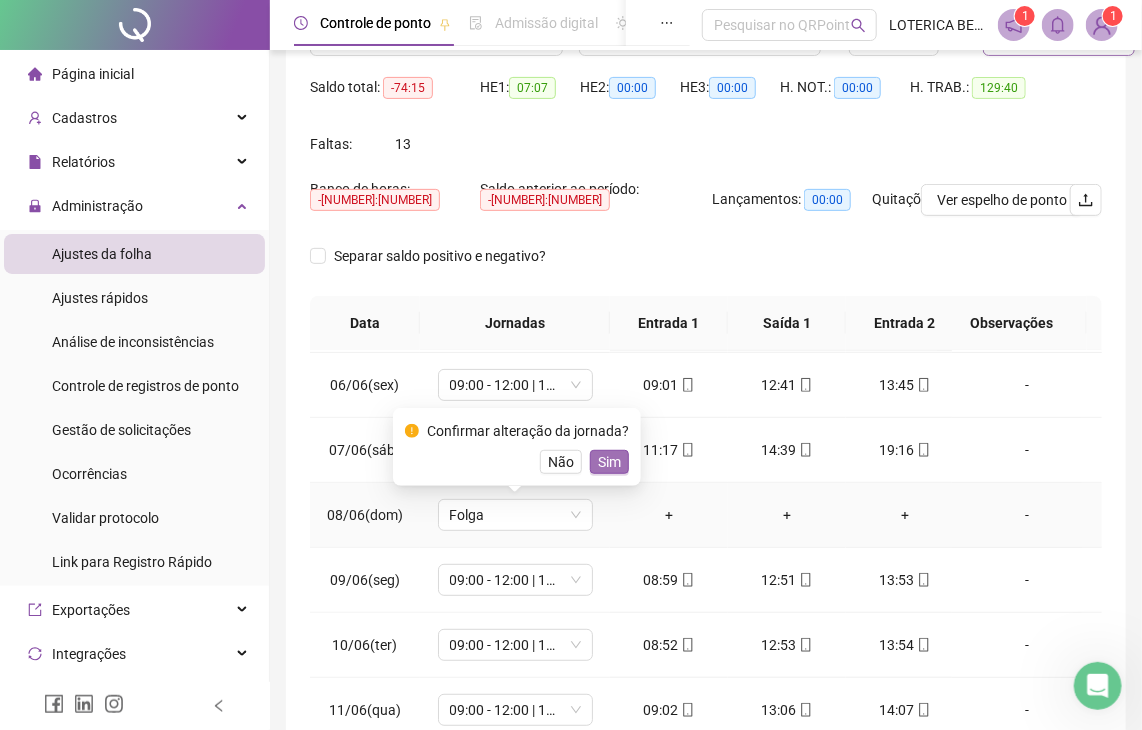 click on "Sim" at bounding box center [609, 462] 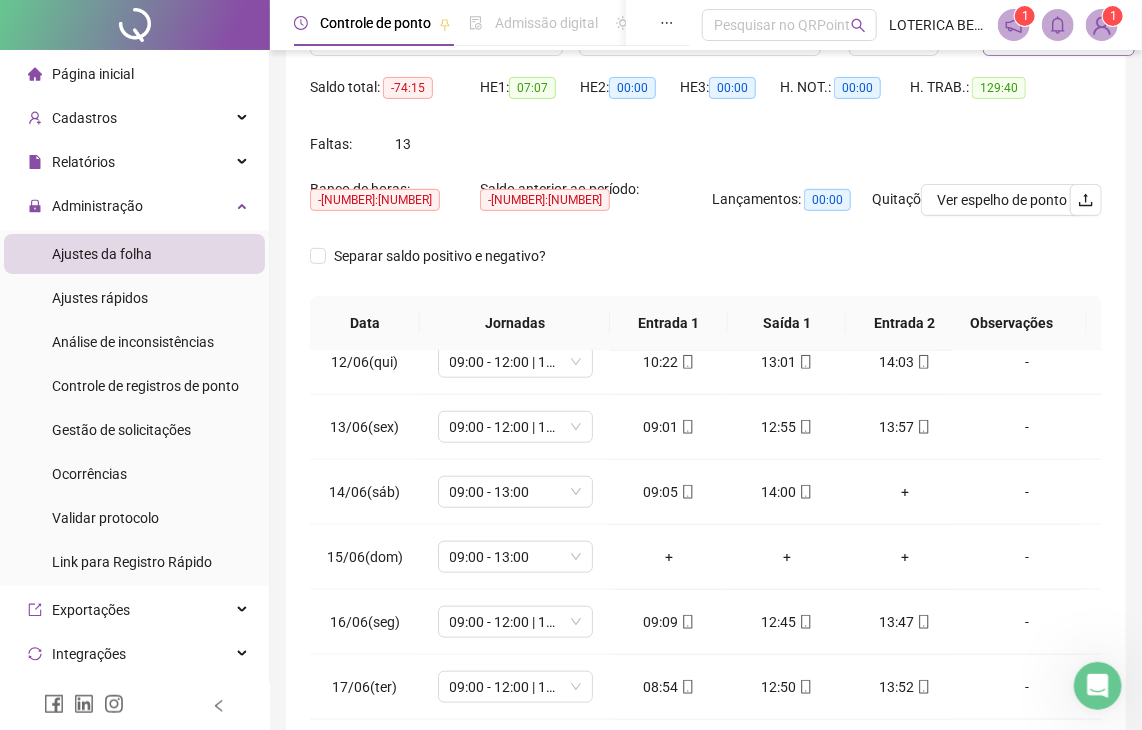 scroll, scrollTop: 740, scrollLeft: 0, axis: vertical 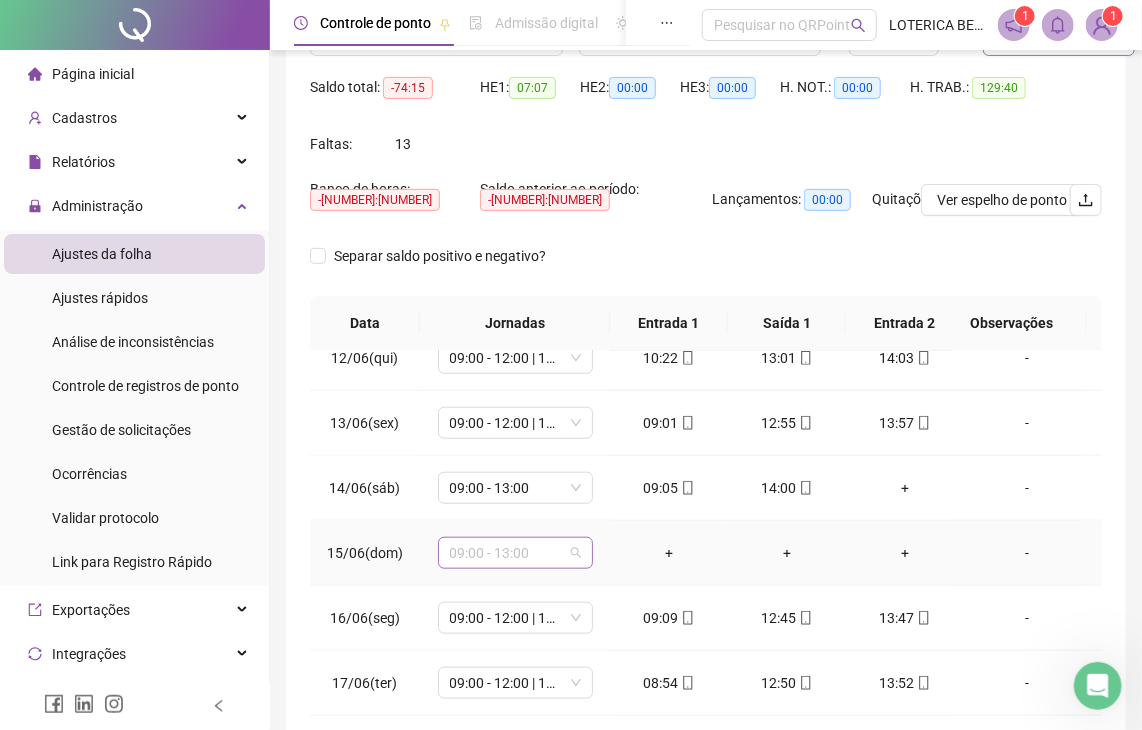 click on "09:00 - 13:00" at bounding box center [515, 553] 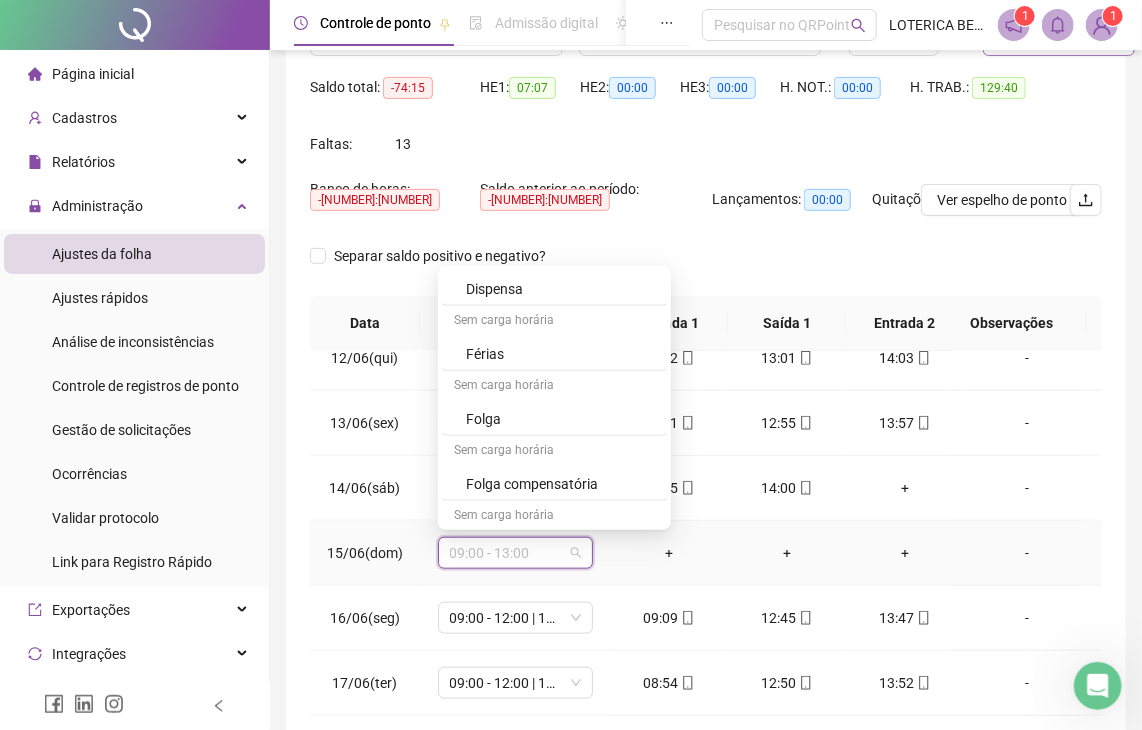 scroll, scrollTop: 610, scrollLeft: 0, axis: vertical 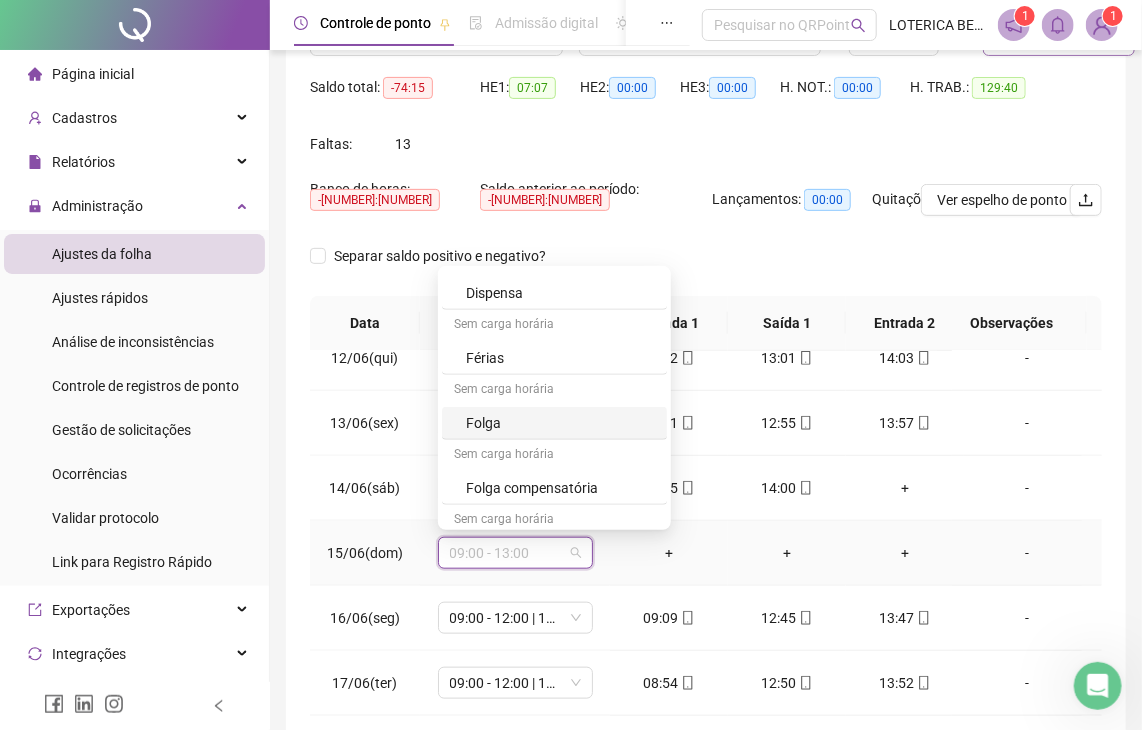 click on "Folga" at bounding box center [560, 423] 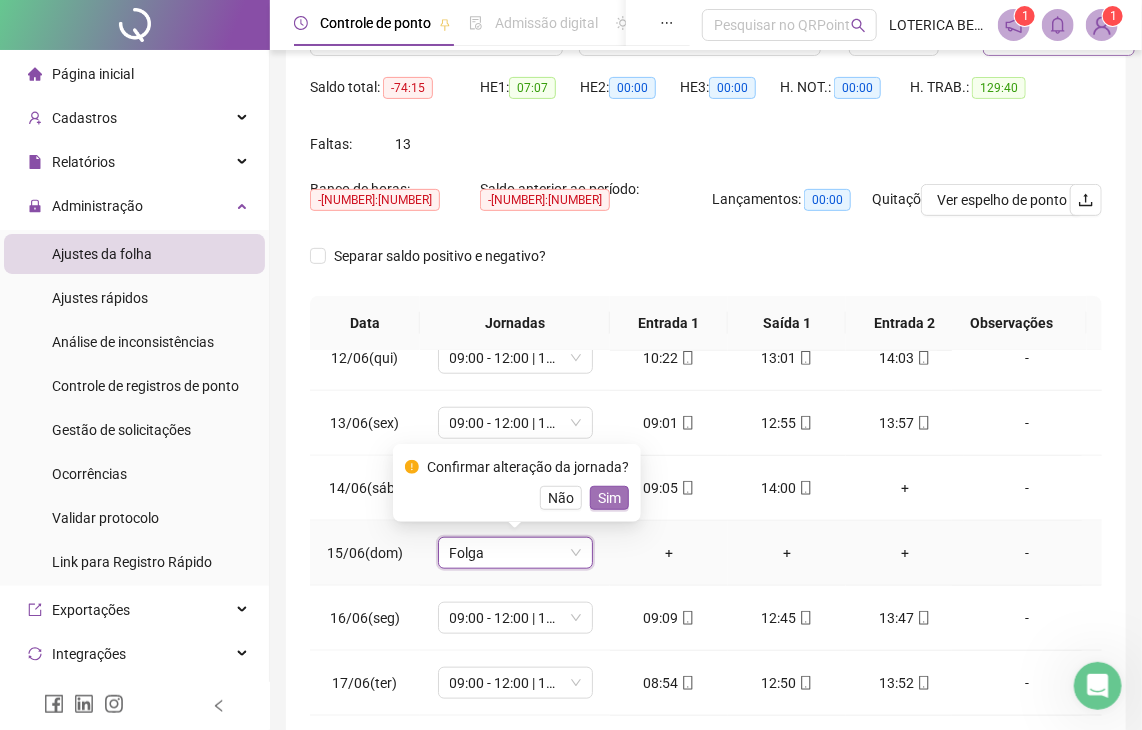 click on "Sim" at bounding box center (609, 498) 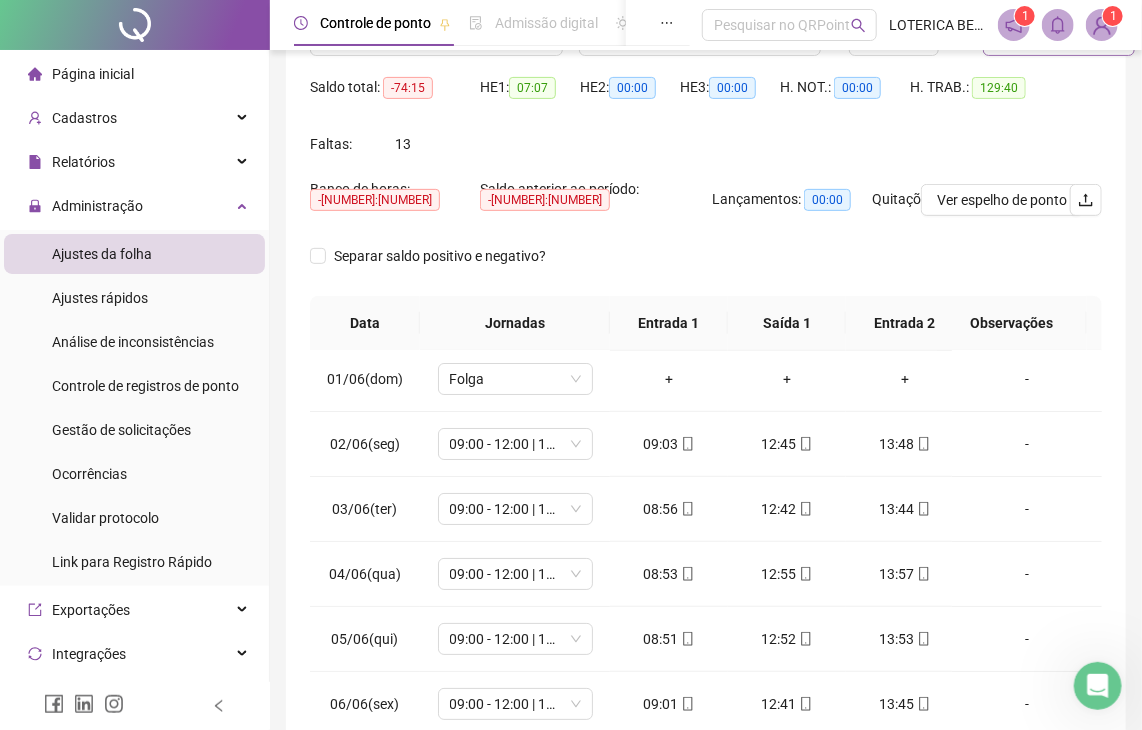 scroll, scrollTop: 0, scrollLeft: 0, axis: both 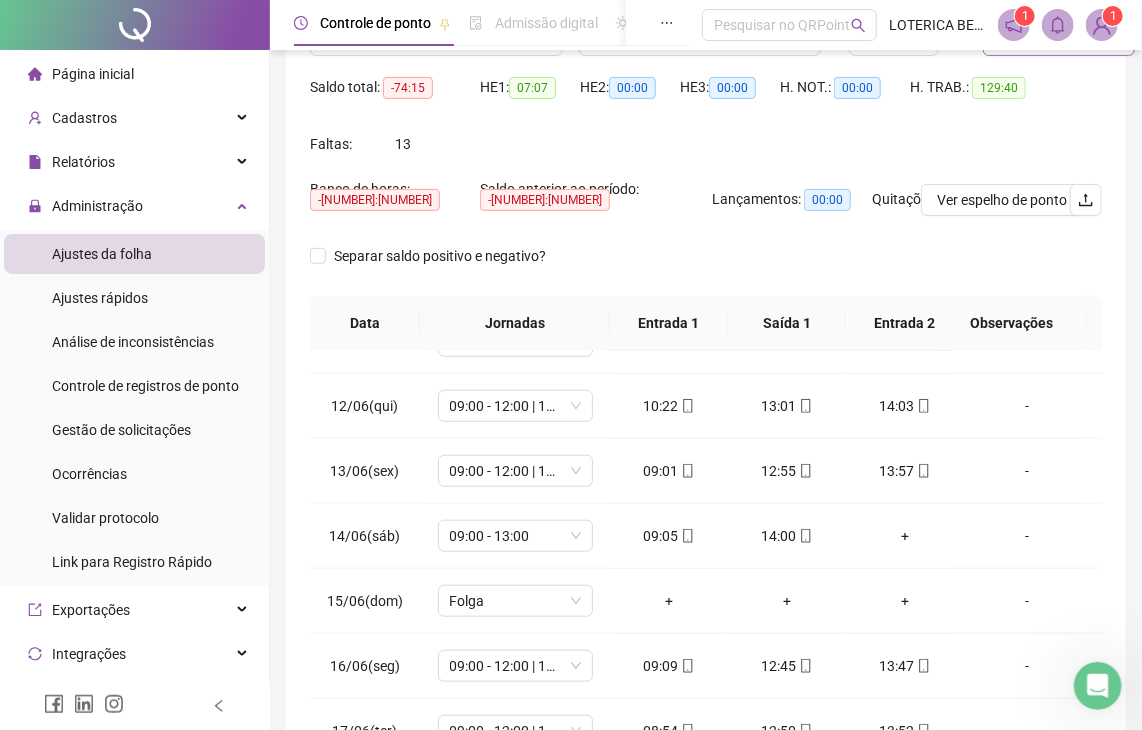 drag, startPoint x: 1107, startPoint y: 525, endPoint x: 1090, endPoint y: 549, distance: 29.410883 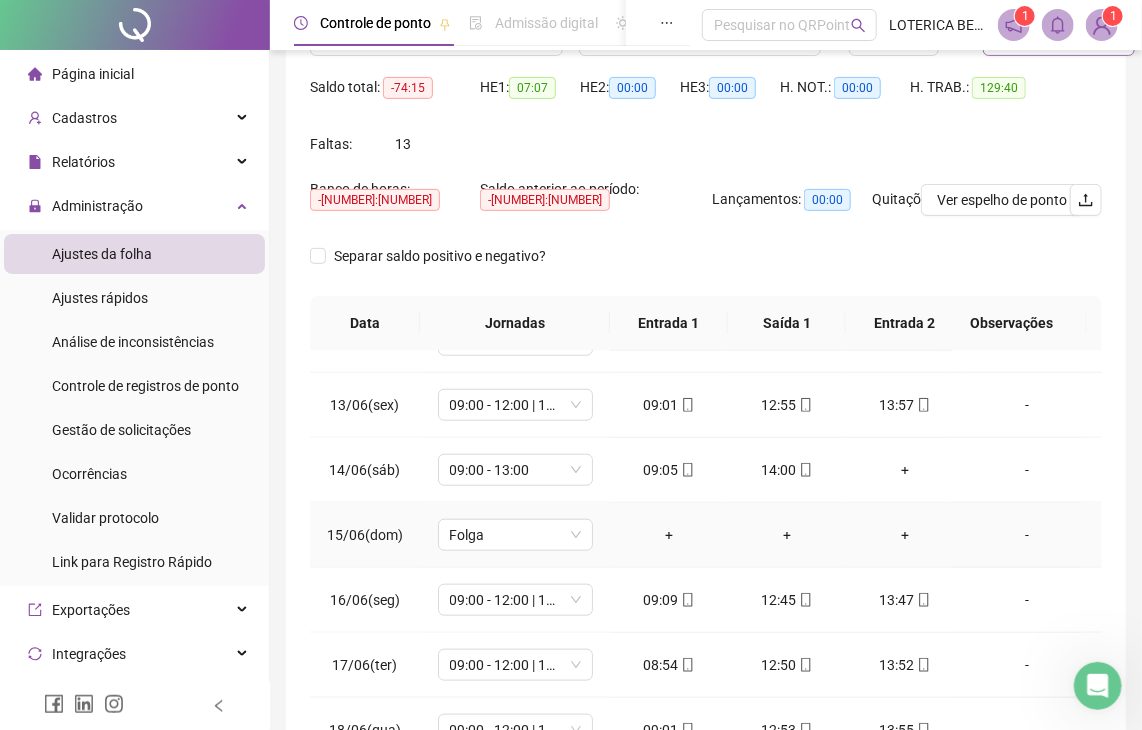 scroll, scrollTop: 749, scrollLeft: 0, axis: vertical 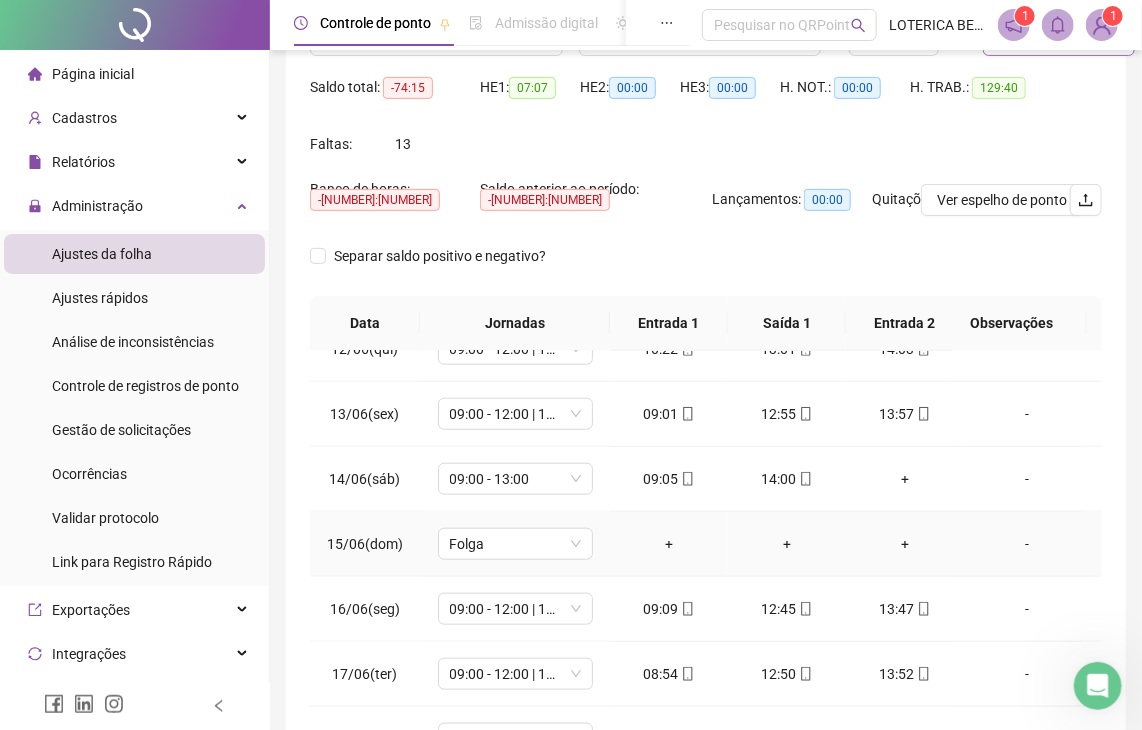 click on "-" at bounding box center [1027, 544] 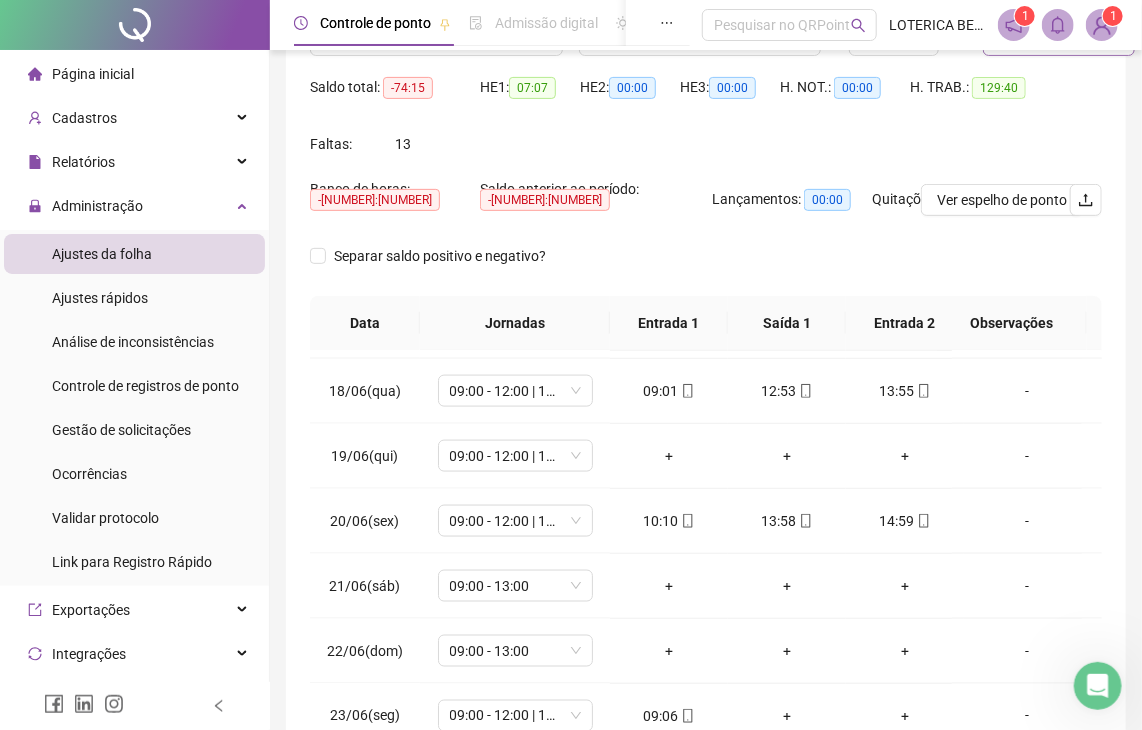 scroll, scrollTop: 1089, scrollLeft: 0, axis: vertical 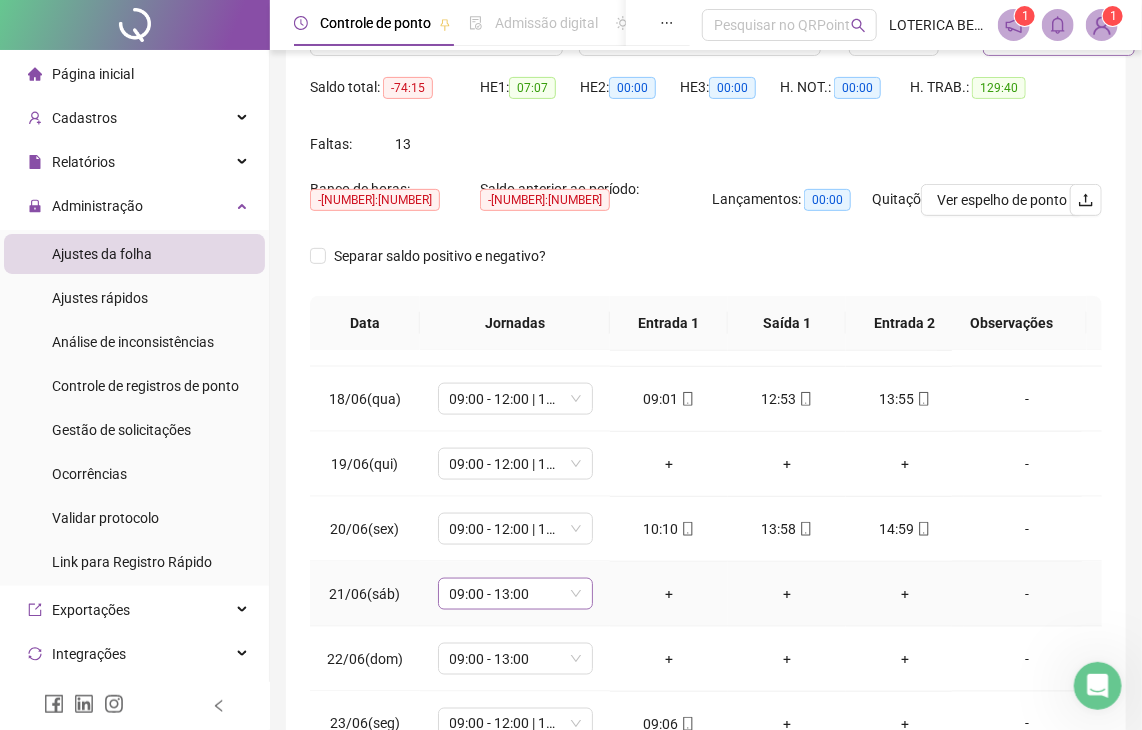 click on "09:00 - 13:00" at bounding box center (515, 594) 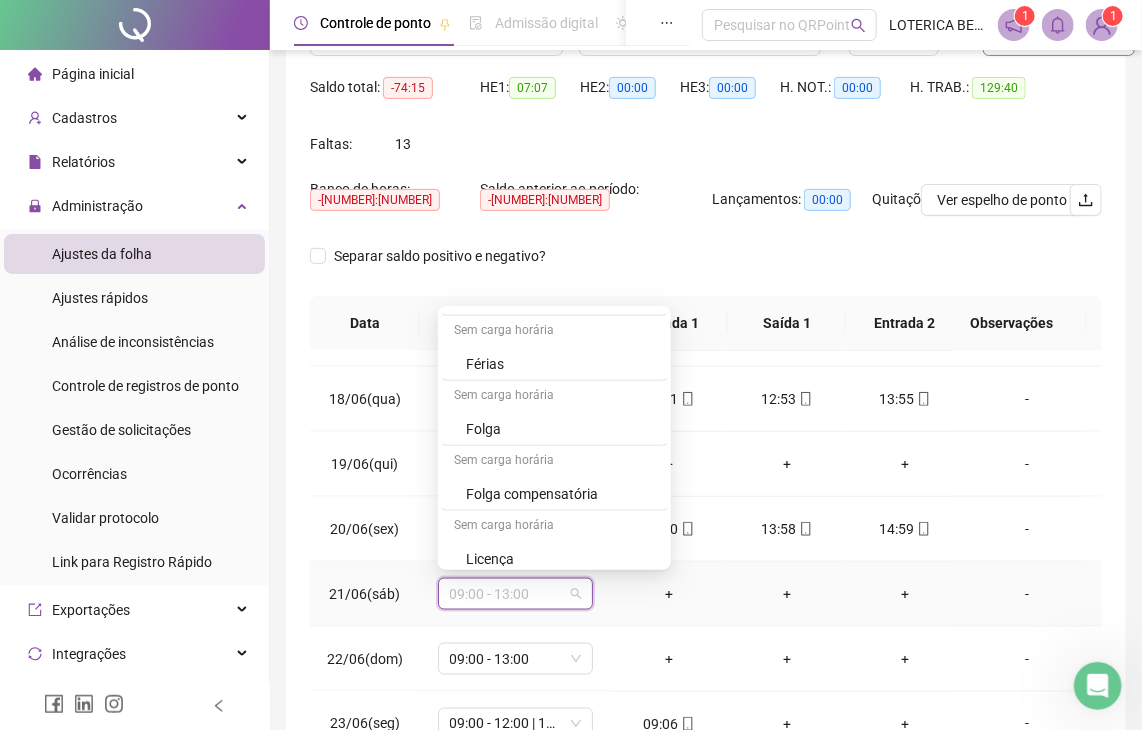 scroll, scrollTop: 650, scrollLeft: 0, axis: vertical 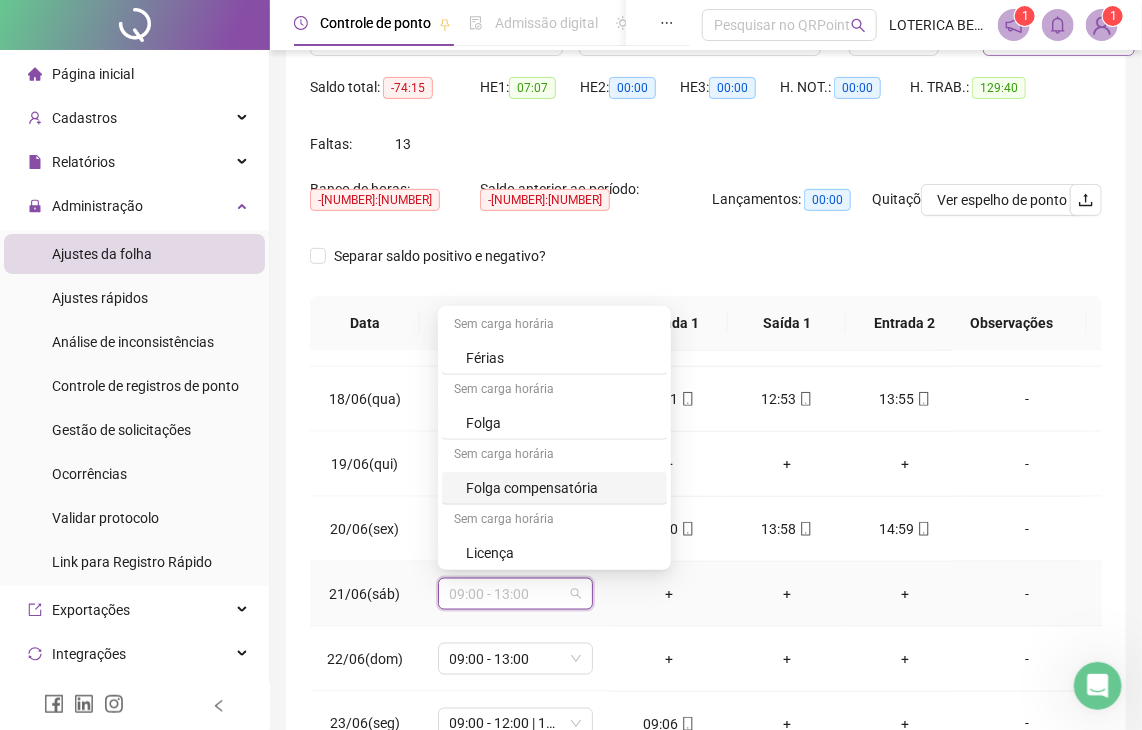 click on "Folga compensatória" at bounding box center [560, 488] 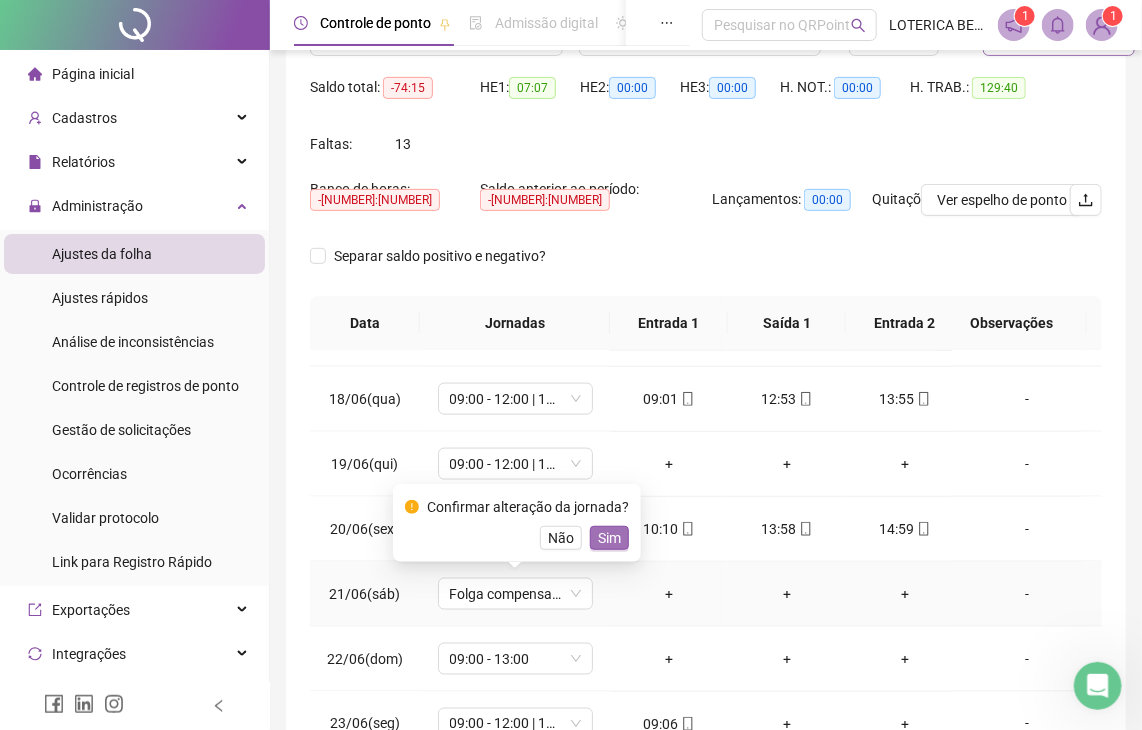 click on "Sim" at bounding box center [609, 538] 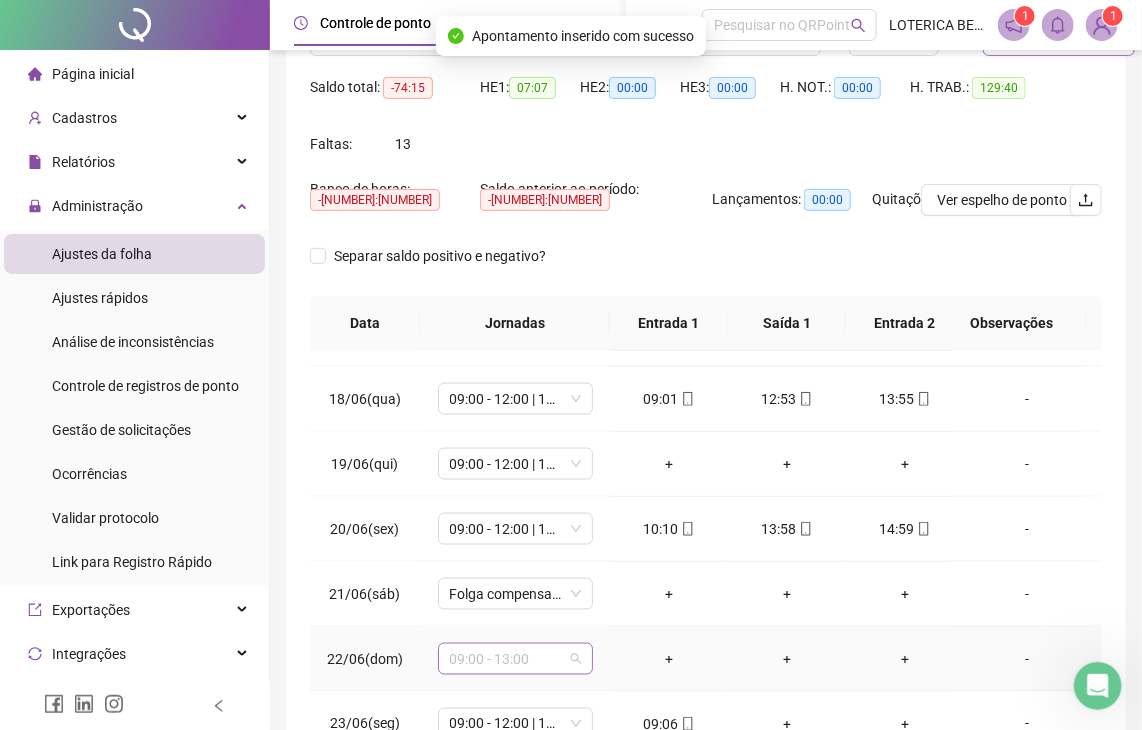 click on "09:00 - 13:00" at bounding box center (515, 659) 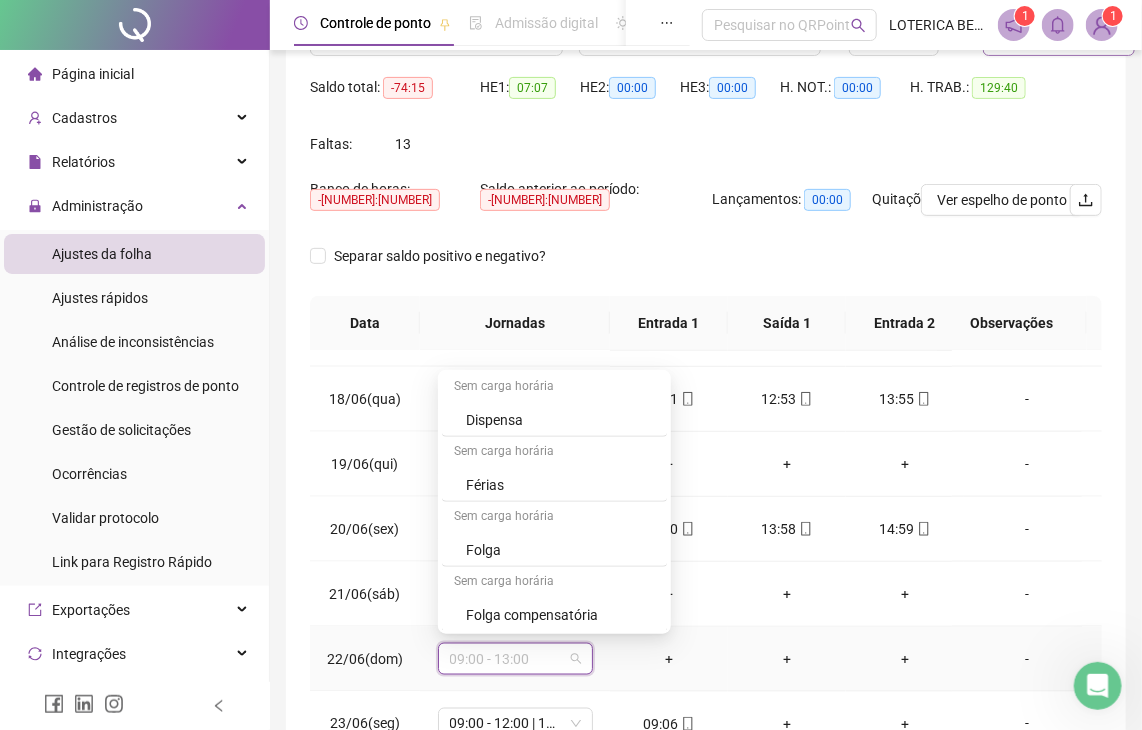scroll, scrollTop: 600, scrollLeft: 0, axis: vertical 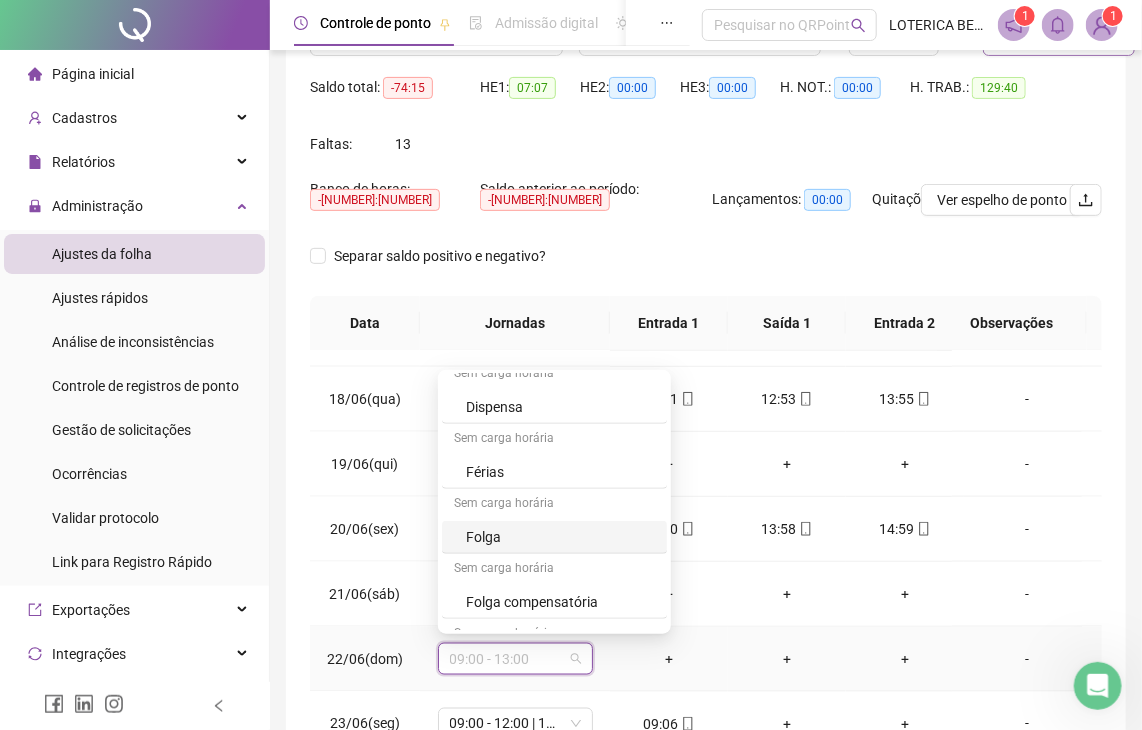 click on "Folga" at bounding box center [560, 537] 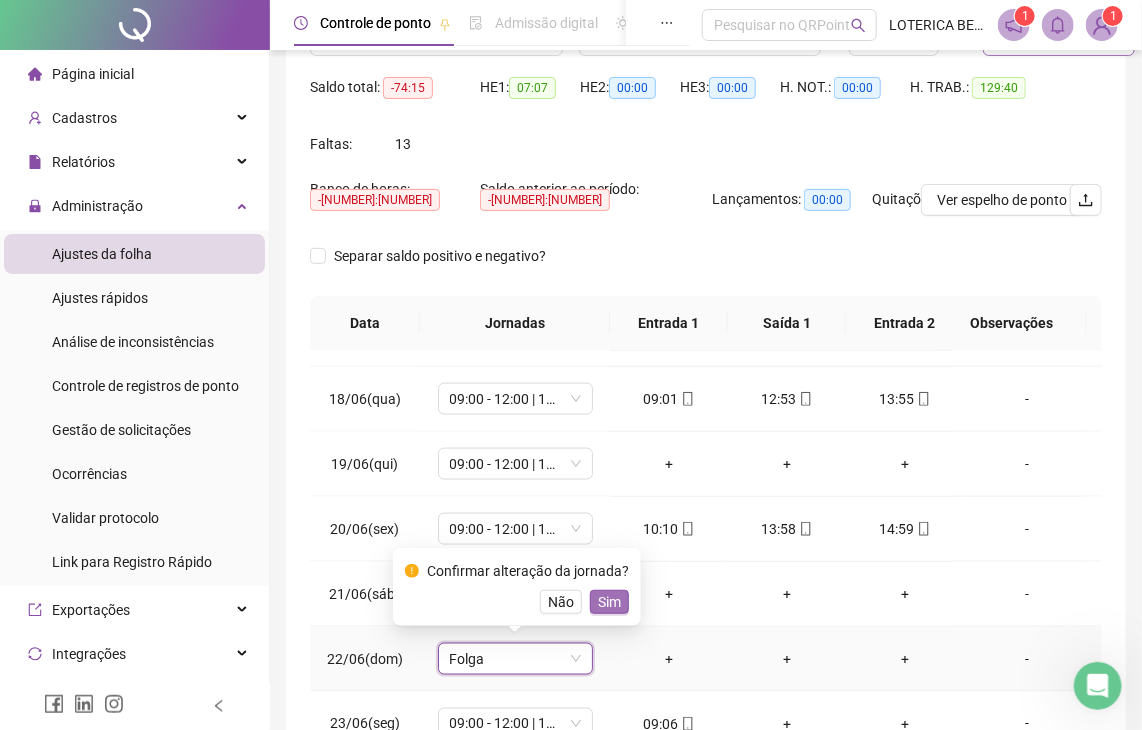 click on "Sim" at bounding box center (609, 602) 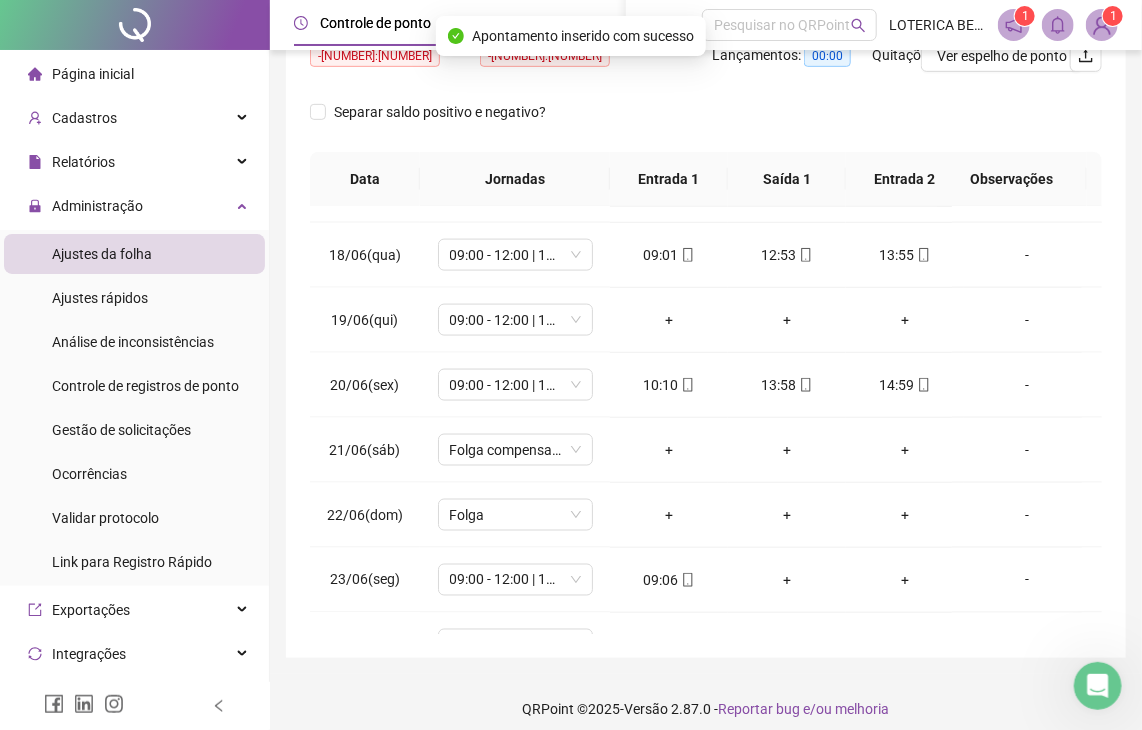 scroll, scrollTop: 370, scrollLeft: 0, axis: vertical 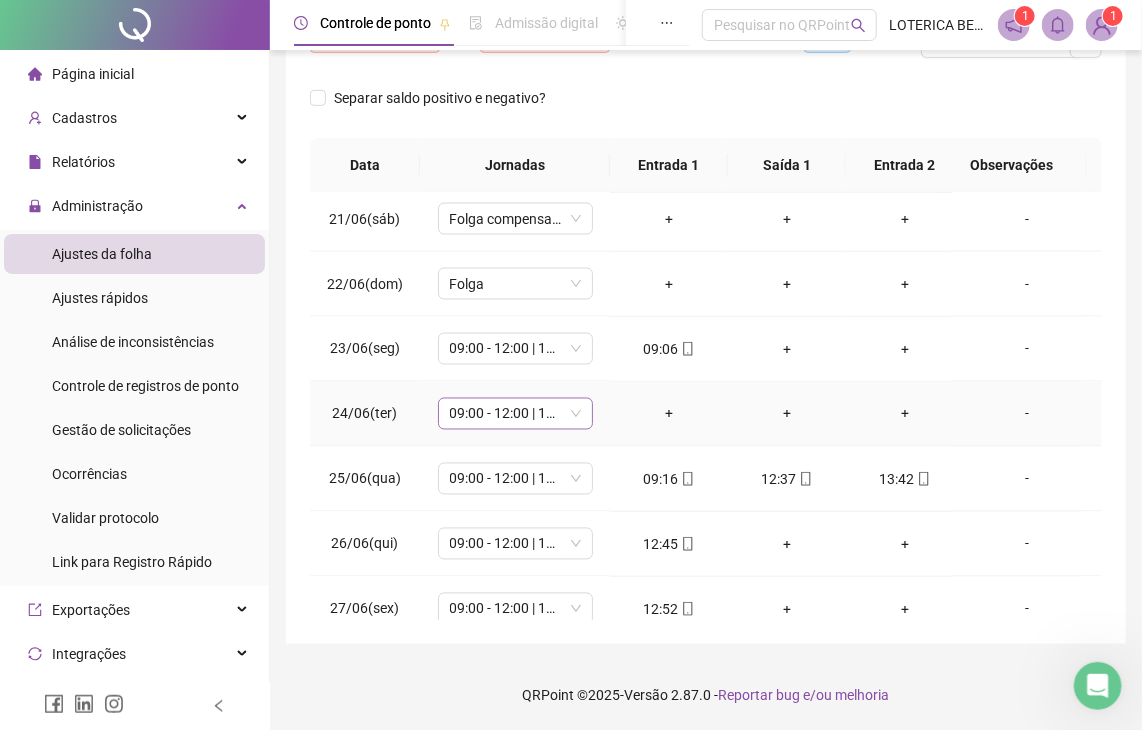 click on "09:00 - 12:00 | 13:00 - 18:00" at bounding box center [515, 414] 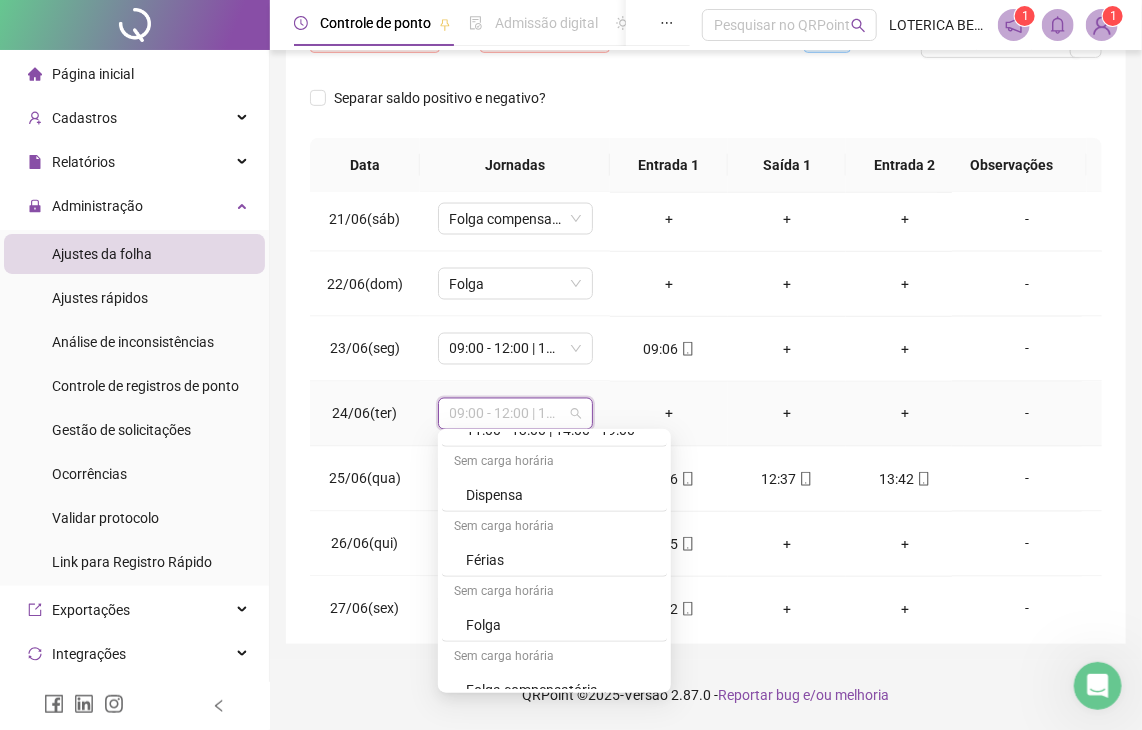 scroll, scrollTop: 630, scrollLeft: 0, axis: vertical 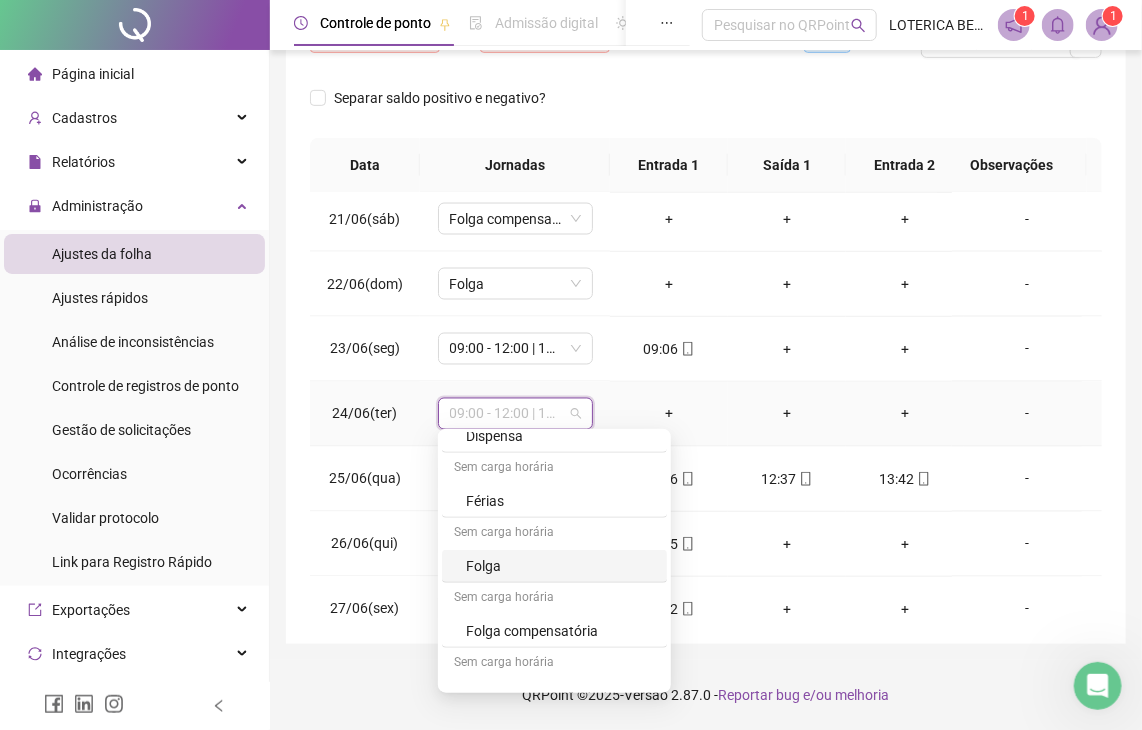 click on "Folga" at bounding box center (560, 566) 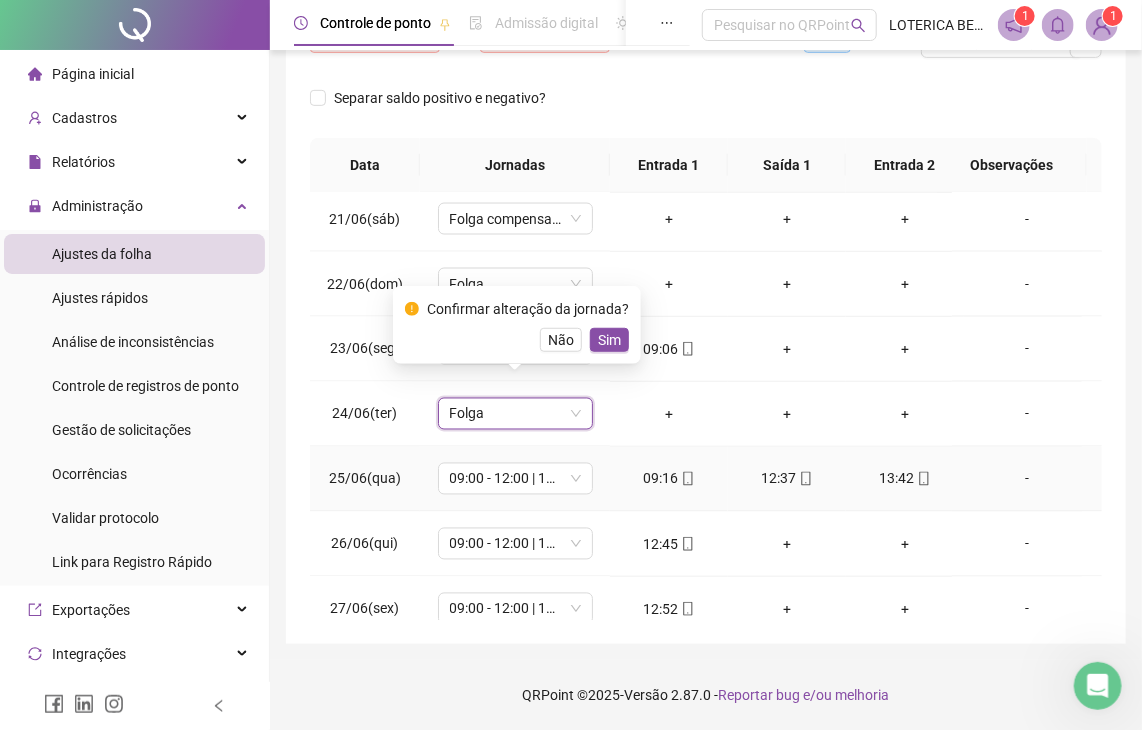 scroll, scrollTop: 1328, scrollLeft: 0, axis: vertical 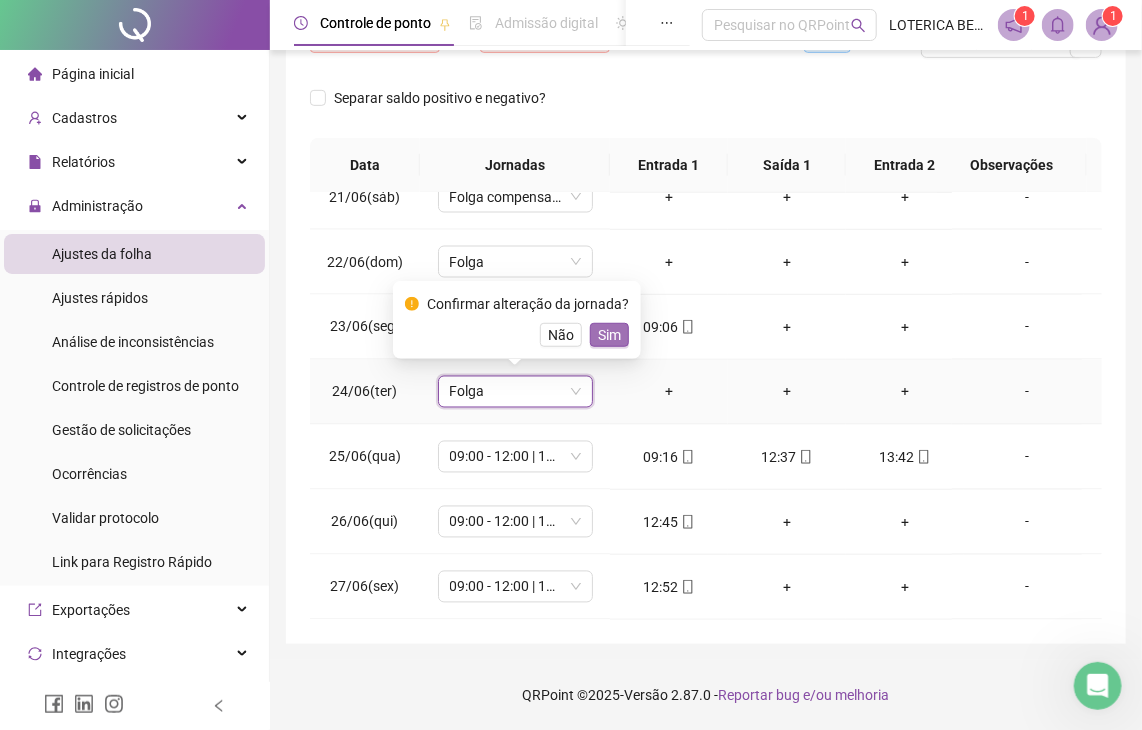 click on "Sim" at bounding box center (609, 335) 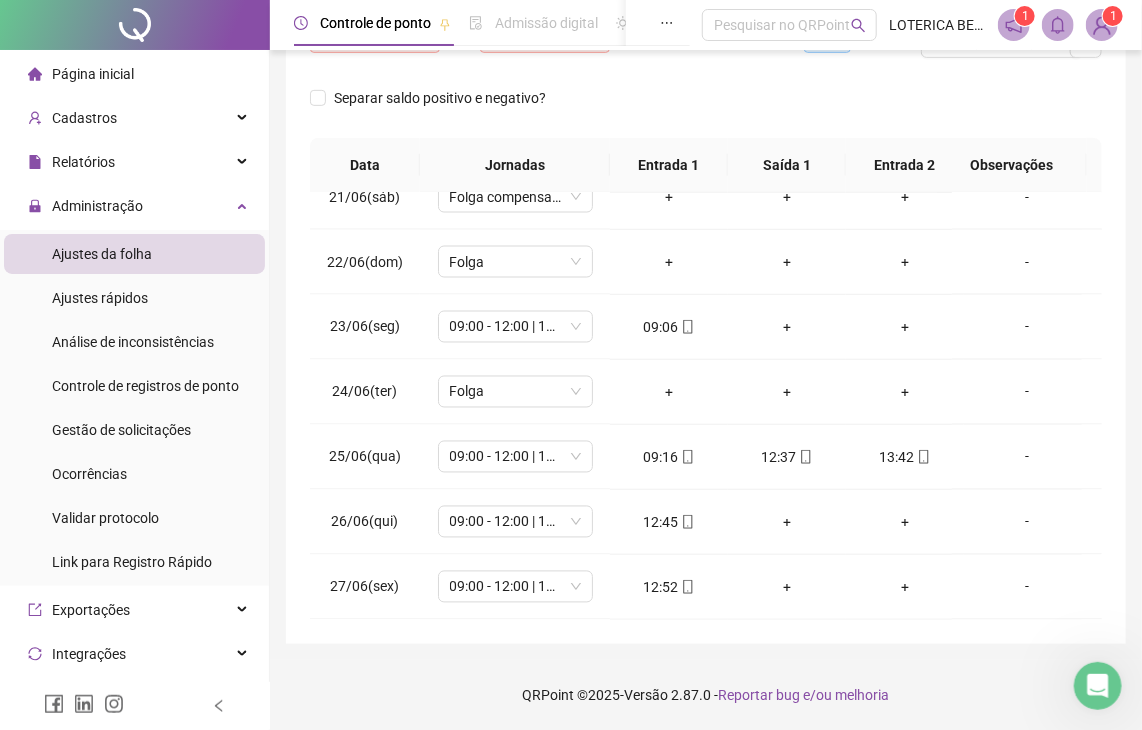 click on "01/06(dom) Folga + + + + - 02/06(seg) 09:00 - 12:00 | 13:00 - 18:00 09:03 12:45 13:48 18:11 - 03/06(ter) 09:00 - 12:00 | 13:00 - 18:00 08:56 12:42 13:44 18:25 - 04/06(qua) 09:00 - 12:00 | 13:00 - 18:00 08:53 12:55 13:57 18:05 - 05/06(qui) 09:00 - 12:00 | 13:00 - 18:00 08:51 12:52 13:53 19:06 - 06/06(sex) 09:00 - 12:00 | 13:00 - 18:00 09:01 12:41 13:45 18:24 - 07/06(sáb) 09:00 - 13:00 11:17 14:39 19:16 + - 08/06(dom) Folga + + + + - 09/06(seg) 09:00 - 12:00 | 13:00 - 18:00 08:59 12:51 13:53 17:53 - 10/06(ter) 09:00 - 12:00 | 13:00 - 18:00 08:52 12:53 13:54 19:03 - 11/06(qua) 09:00 - 12:00 | 13:00 - 18:00 09:02 13:06 14:07 18:17 - 12/06(qui) 09:00 - 12:00 | 13:00 - 18:00 10:22 13:01 14:03 19:38 - 13/06(sex) 09:00 - 12:00 | 13:00 - 18:00 09:01 12:55 13:57 19:05 - 14/06(sáb) 09:00 - 13:00 09:05 14:00 + + - 15/06(dom) Folga + + + + - 16/06(seg) 09:00 - 12:00 | 13:00 - 18:00 09:09 12:45 13:47 + - 17/06(ter) 09:00 - 12:00 | 13:00 - 18:00 08:54 12:50 13:52 18:42 - 18/06(qua) 09:01 12:53 13:55 -" at bounding box center [706, 406] 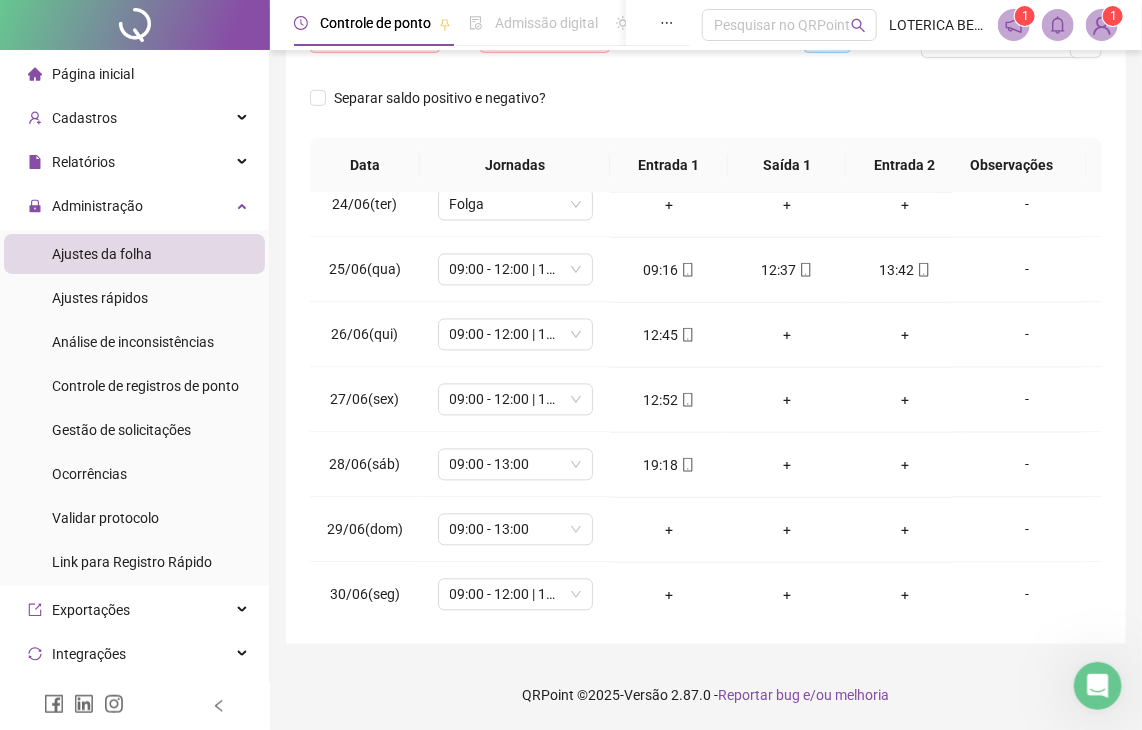 scroll, scrollTop: 1532, scrollLeft: 0, axis: vertical 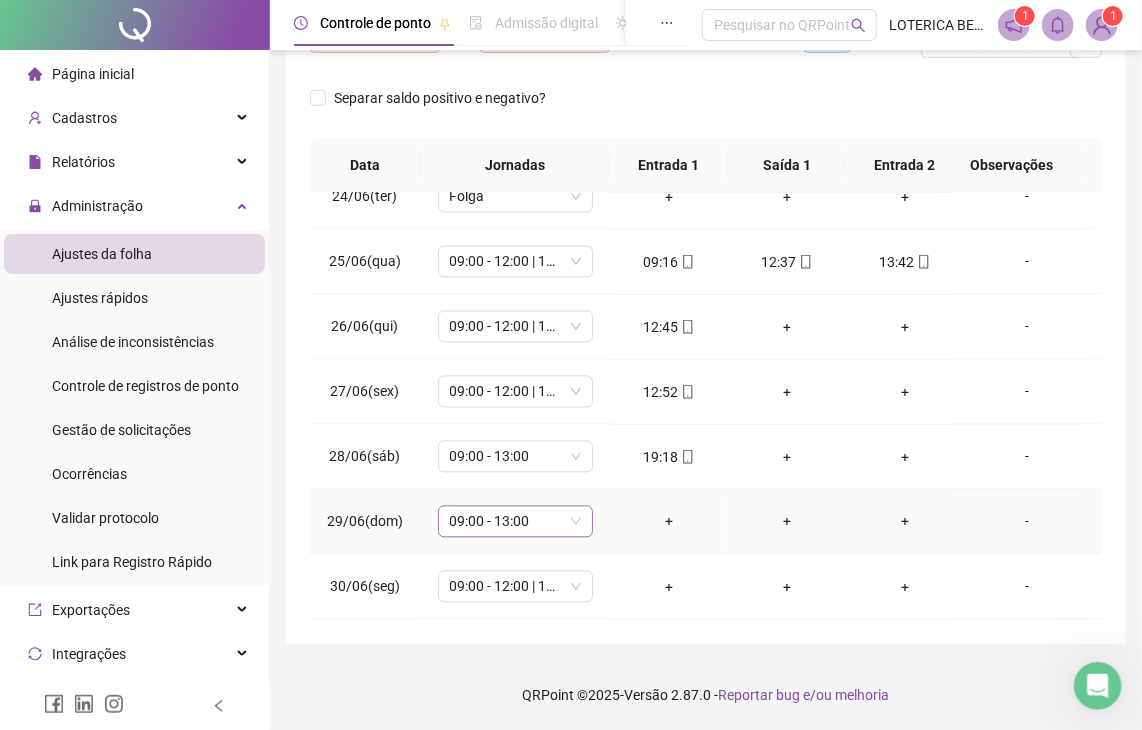 click on "09:00 - 13:00" at bounding box center (515, 522) 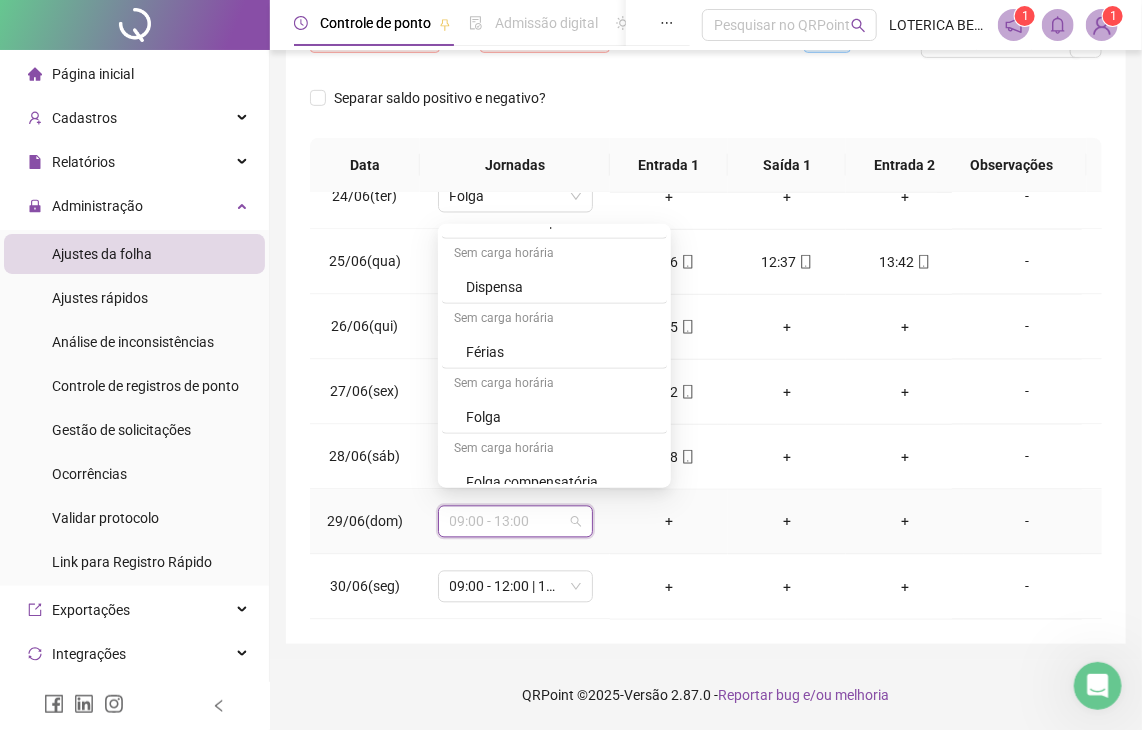 scroll, scrollTop: 564, scrollLeft: 0, axis: vertical 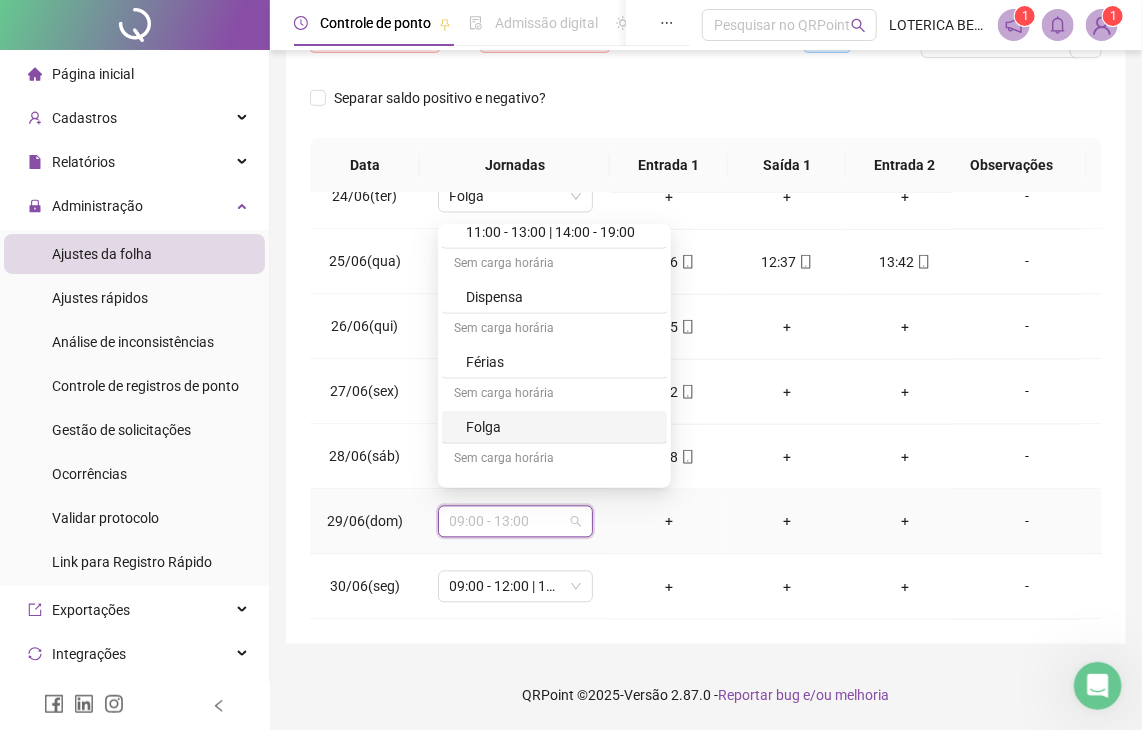 click on "Folga" at bounding box center [560, 427] 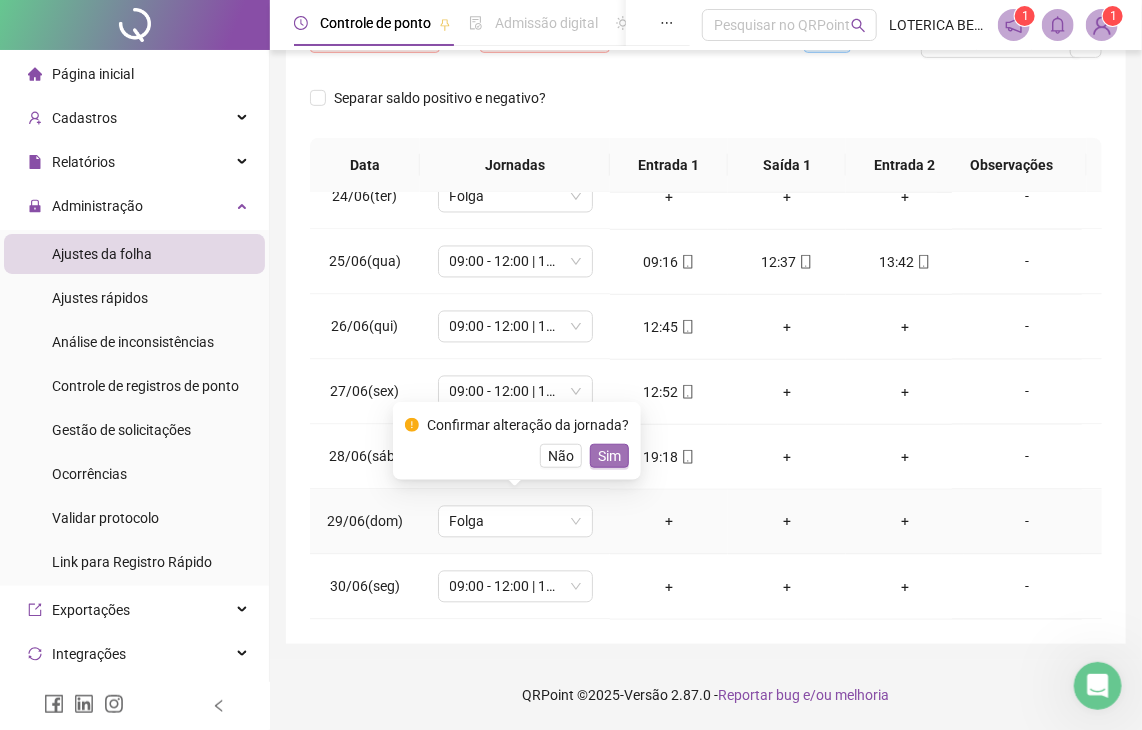 click on "Sim" at bounding box center [609, 456] 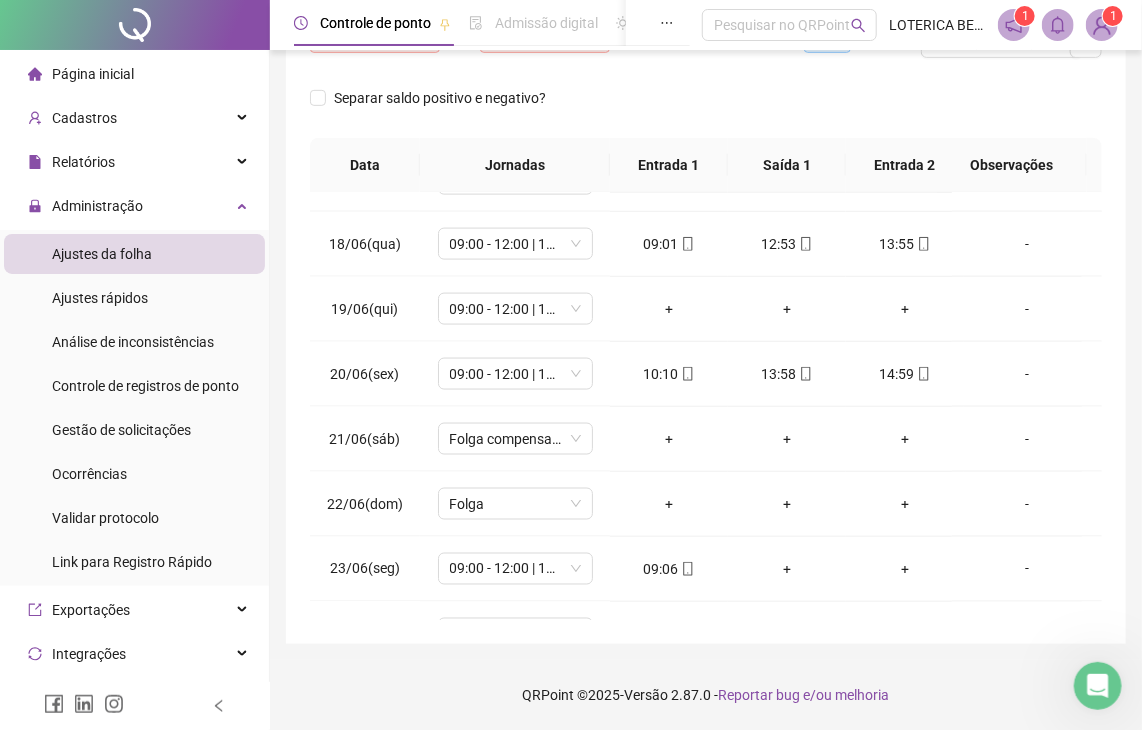 scroll, scrollTop: 1082, scrollLeft: 0, axis: vertical 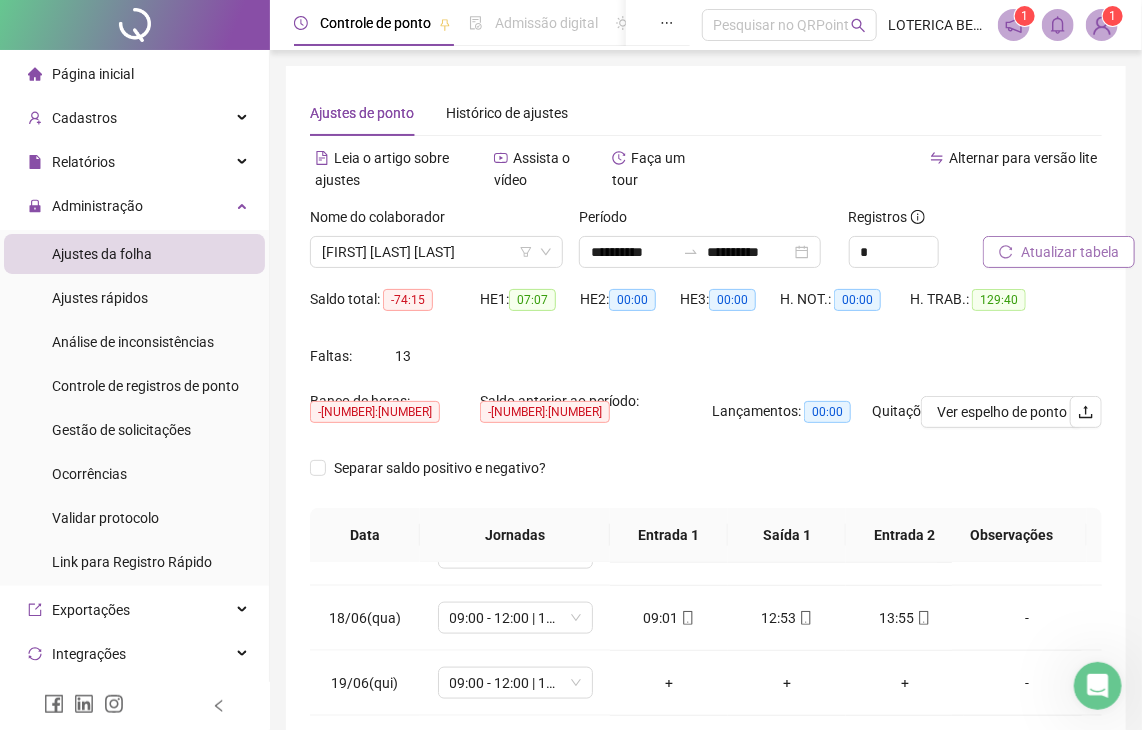 click on "Atualizar tabela" at bounding box center (1070, 252) 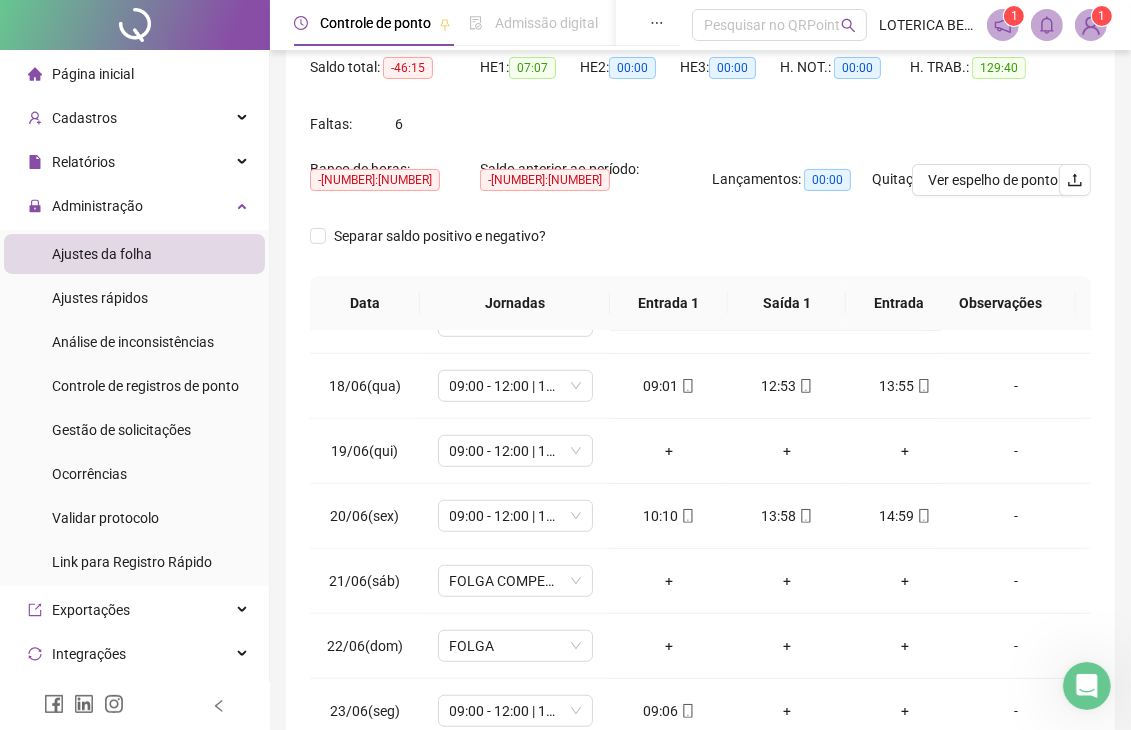 scroll, scrollTop: 236, scrollLeft: 0, axis: vertical 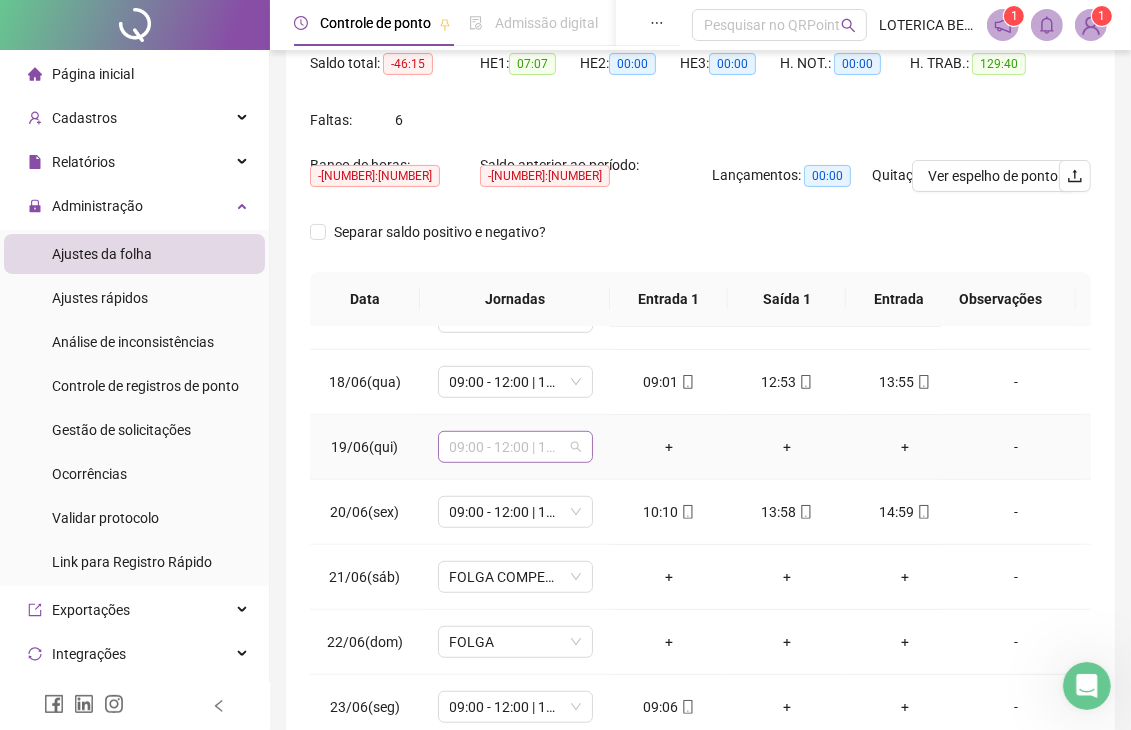 click on "09:00 - 12:00 | 13:00 - 18:00" at bounding box center [515, 447] 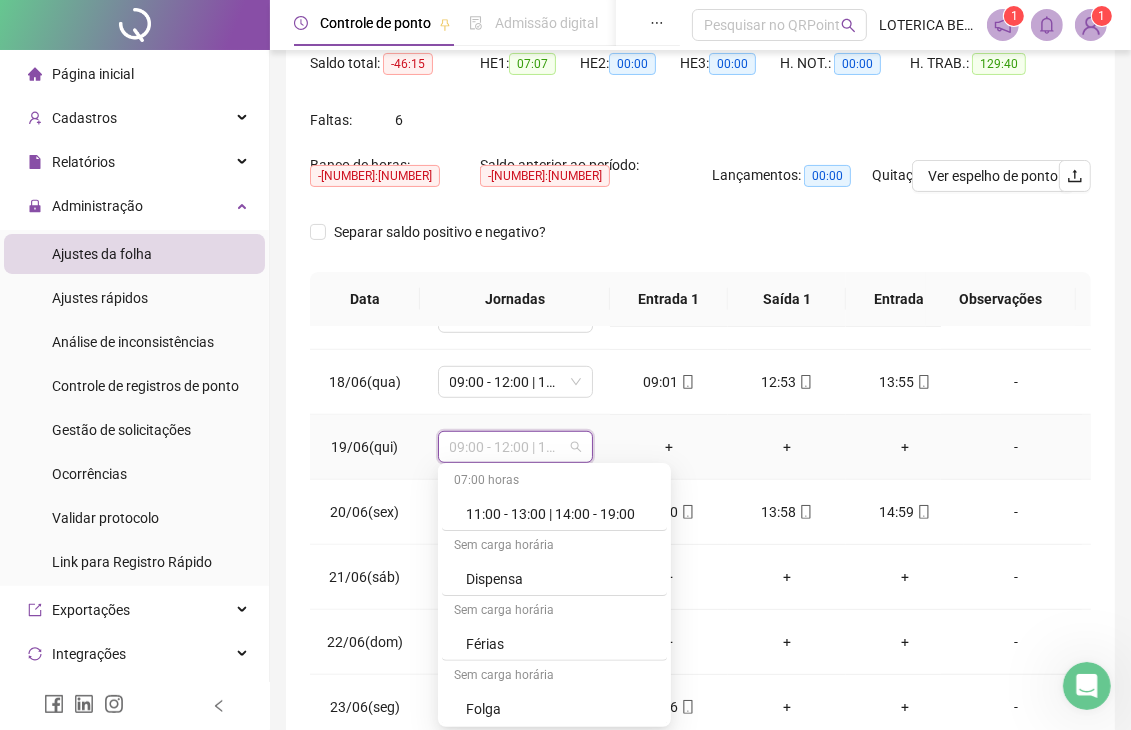 scroll, scrollTop: 554, scrollLeft: 0, axis: vertical 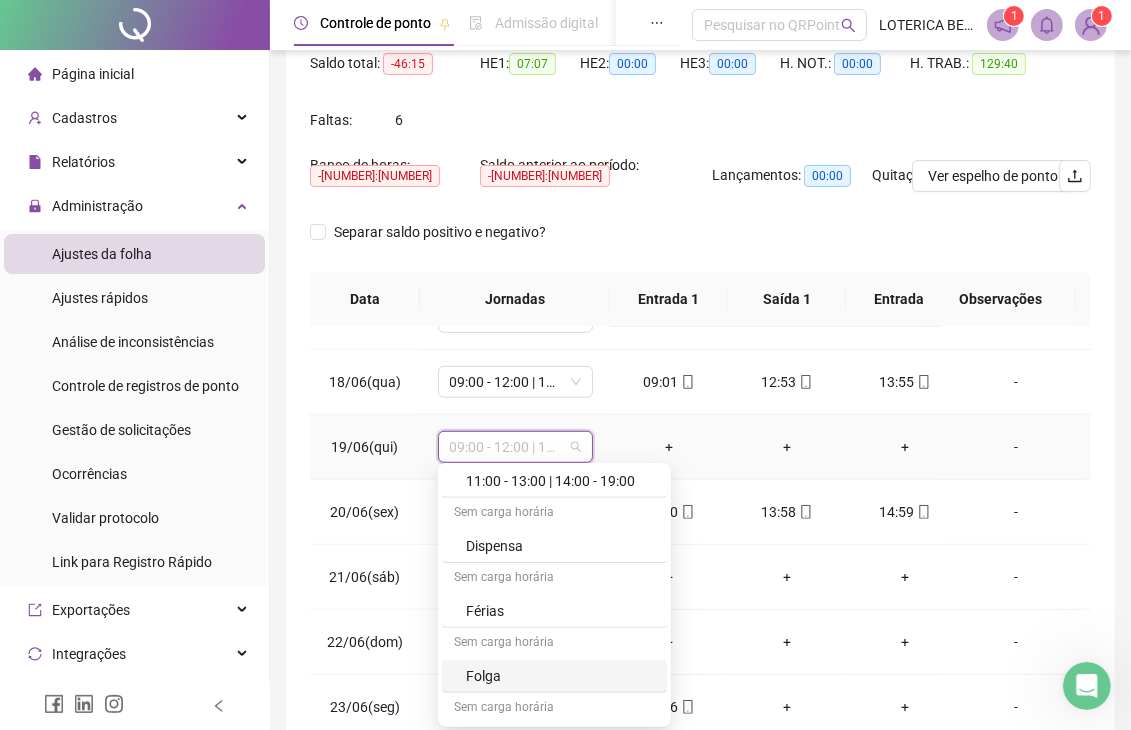 click on "Folga" at bounding box center (560, 676) 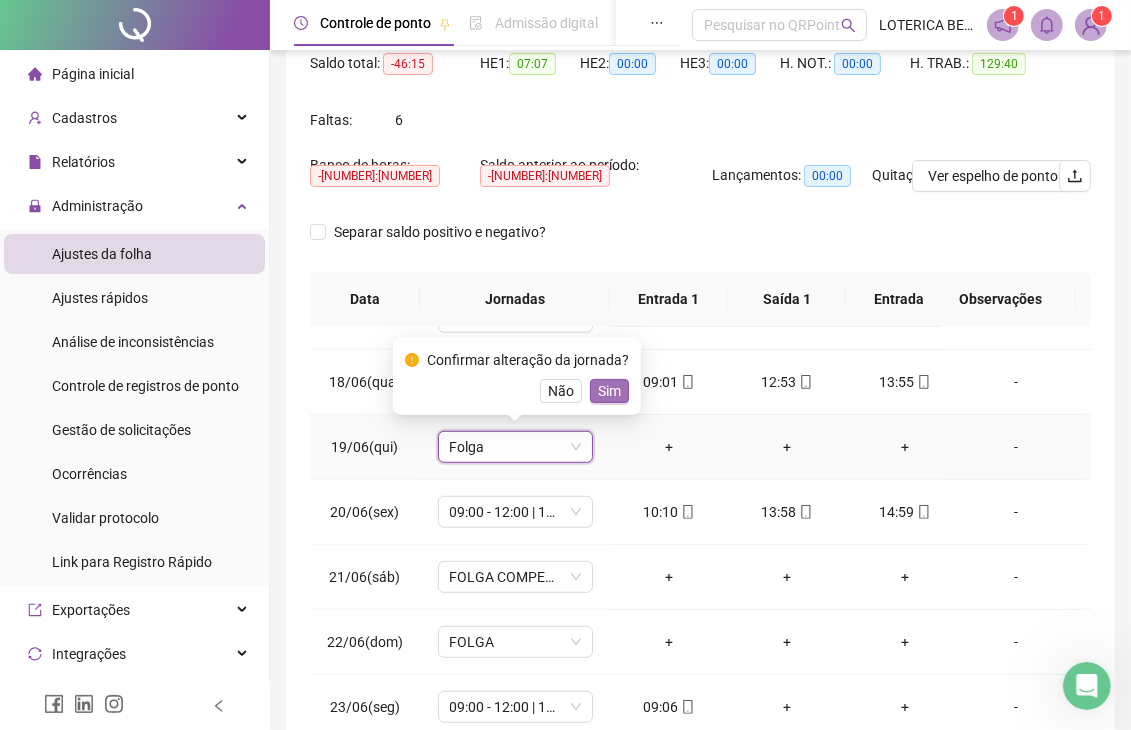click on "Sim" at bounding box center [609, 391] 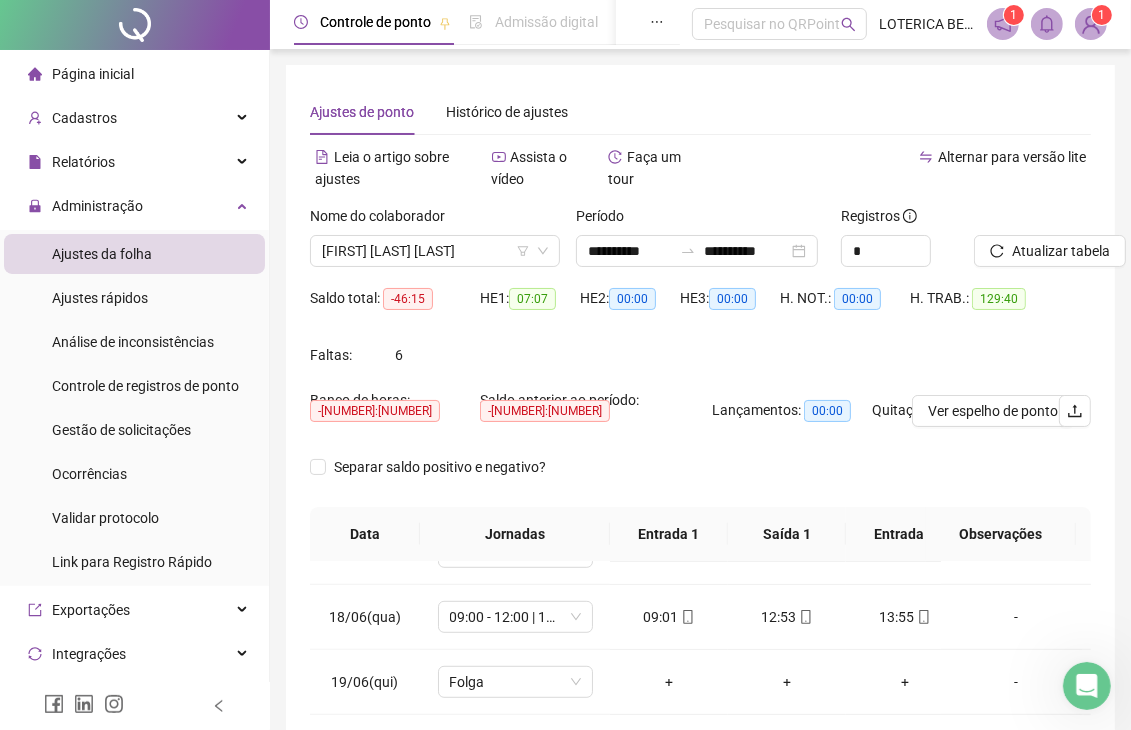 scroll, scrollTop: 0, scrollLeft: 0, axis: both 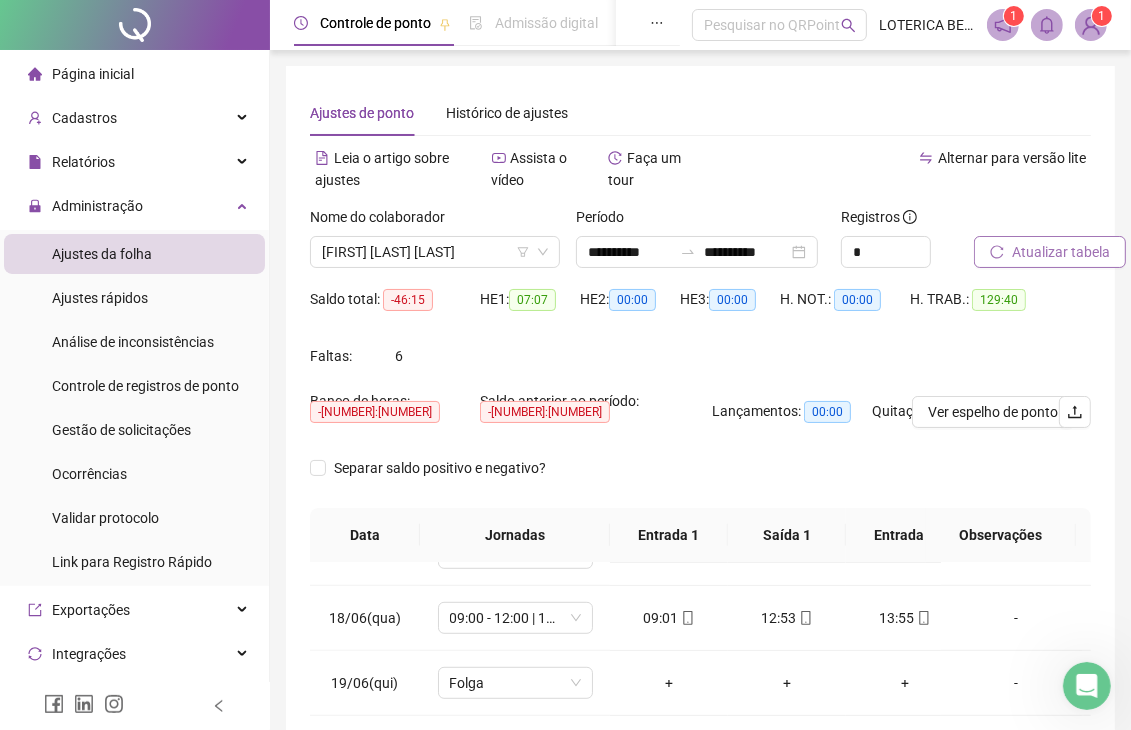 click on "Atualizar tabela" at bounding box center [1061, 252] 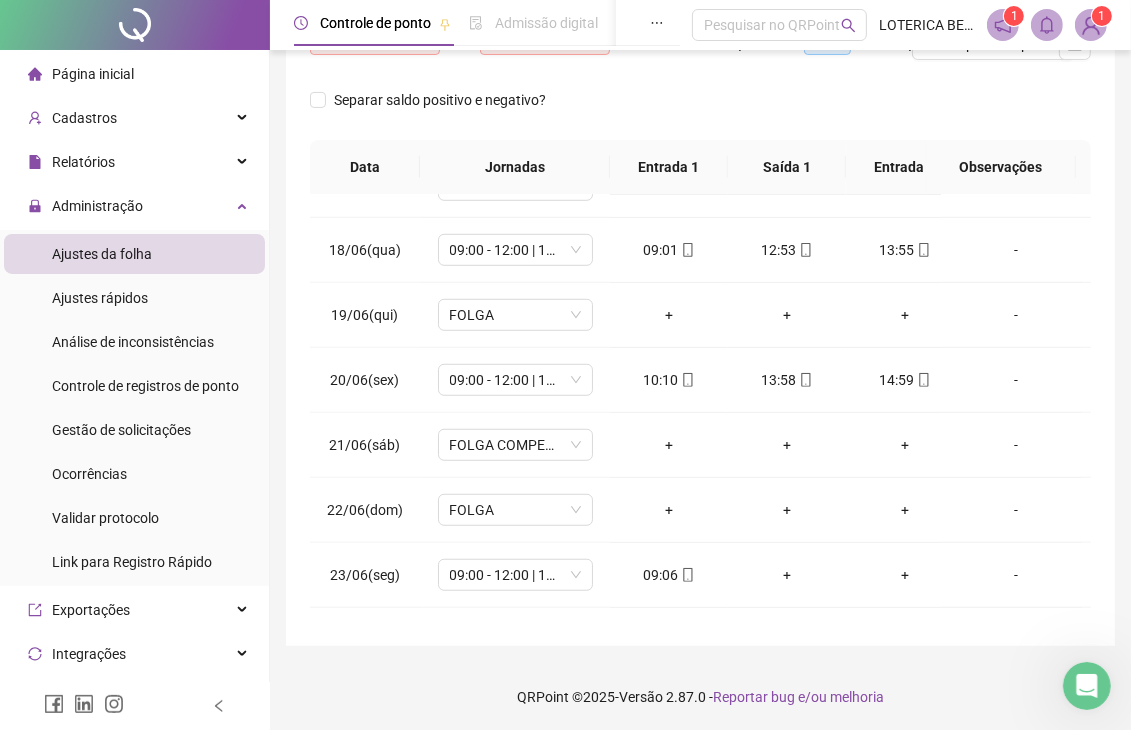 scroll, scrollTop: 370, scrollLeft: 0, axis: vertical 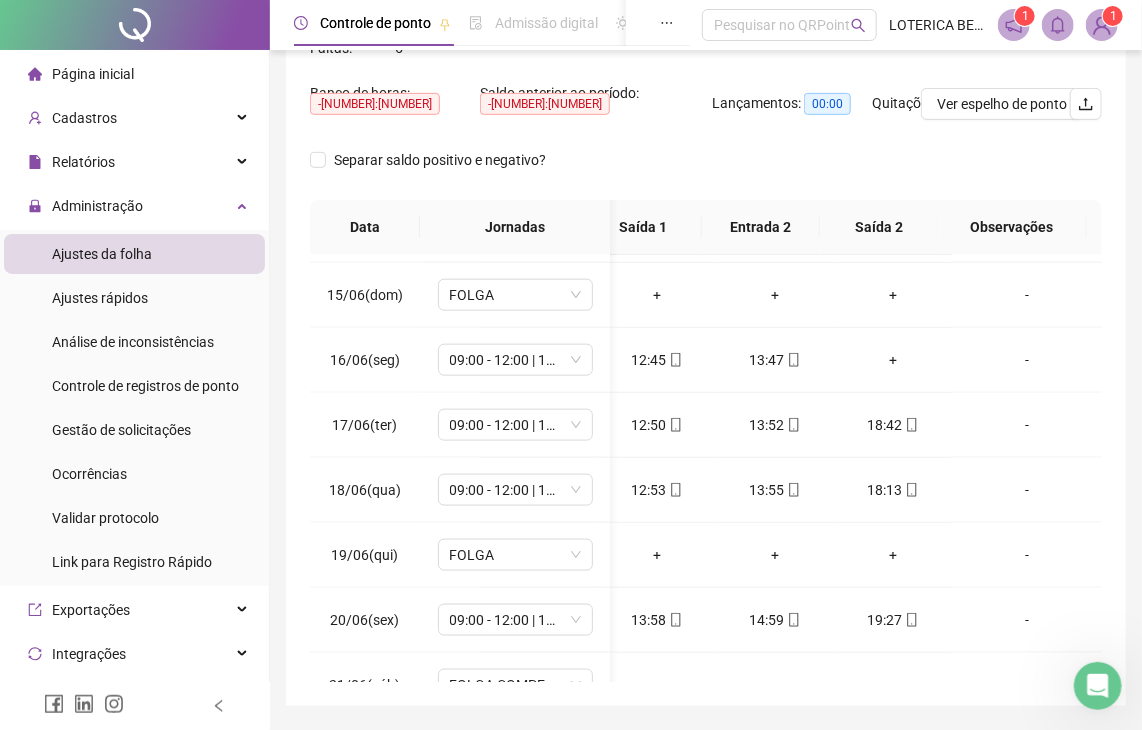 drag, startPoint x: 1021, startPoint y: 669, endPoint x: 4, endPoint y: 10, distance: 1211.8457 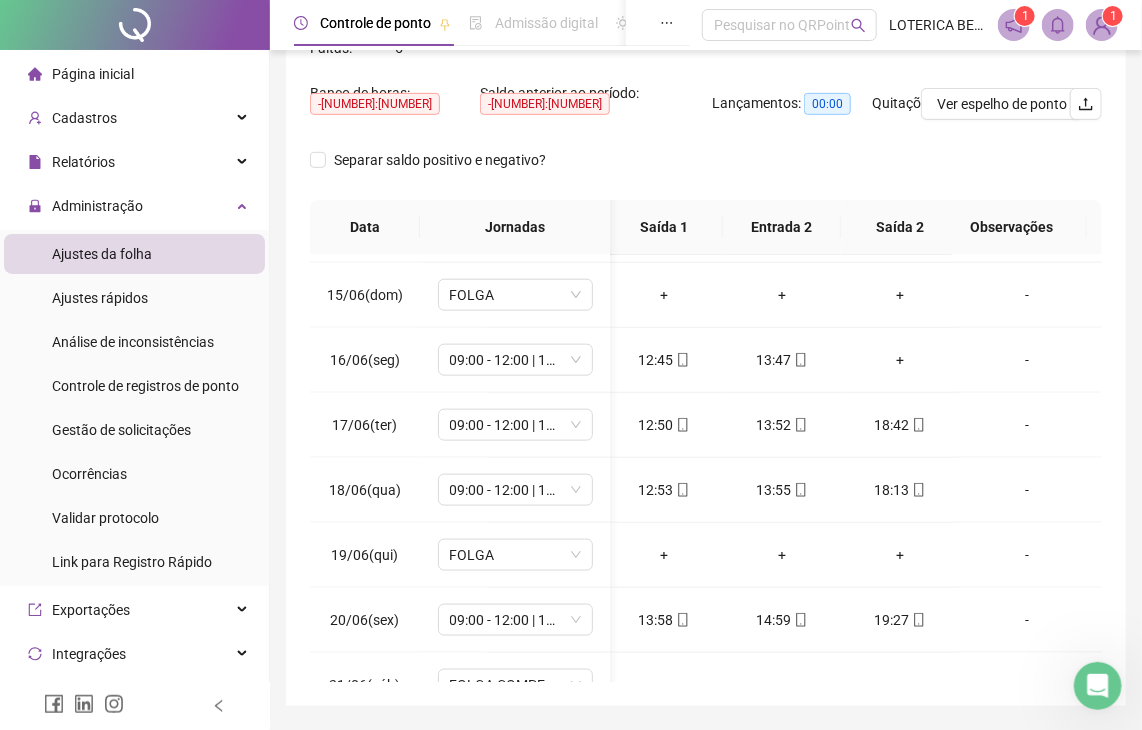scroll, scrollTop: 902, scrollLeft: 104, axis: both 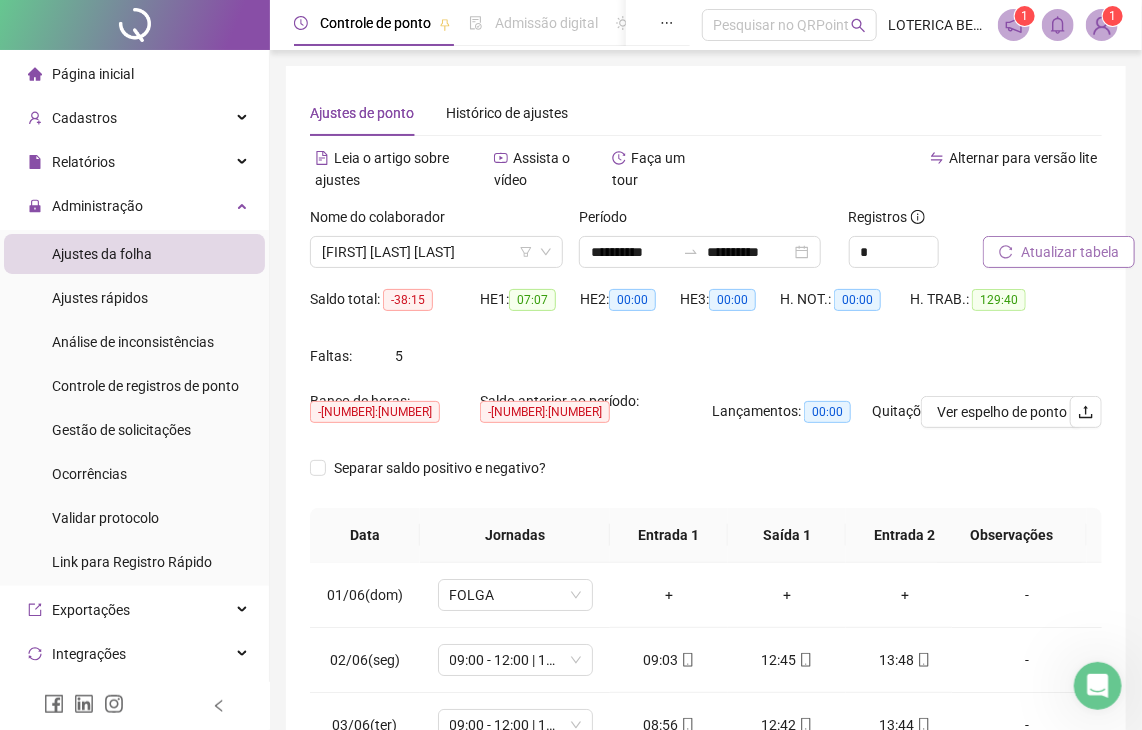click on "Atualizar tabela" at bounding box center [1070, 252] 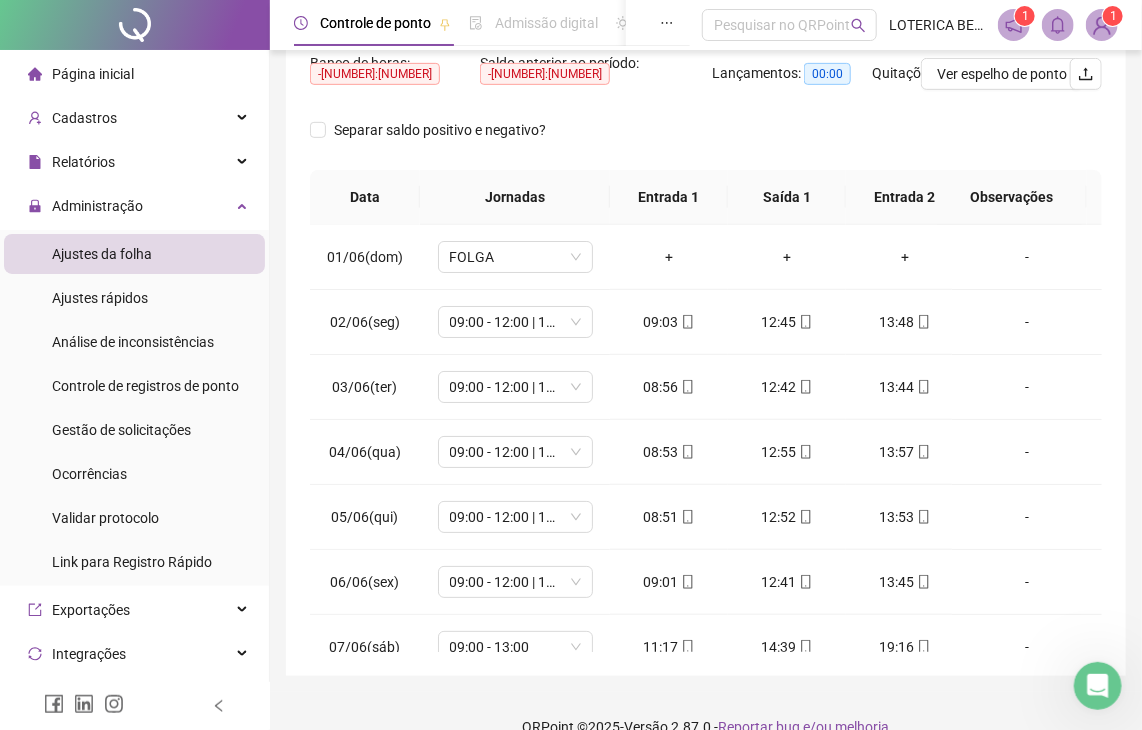 scroll, scrollTop: 370, scrollLeft: 0, axis: vertical 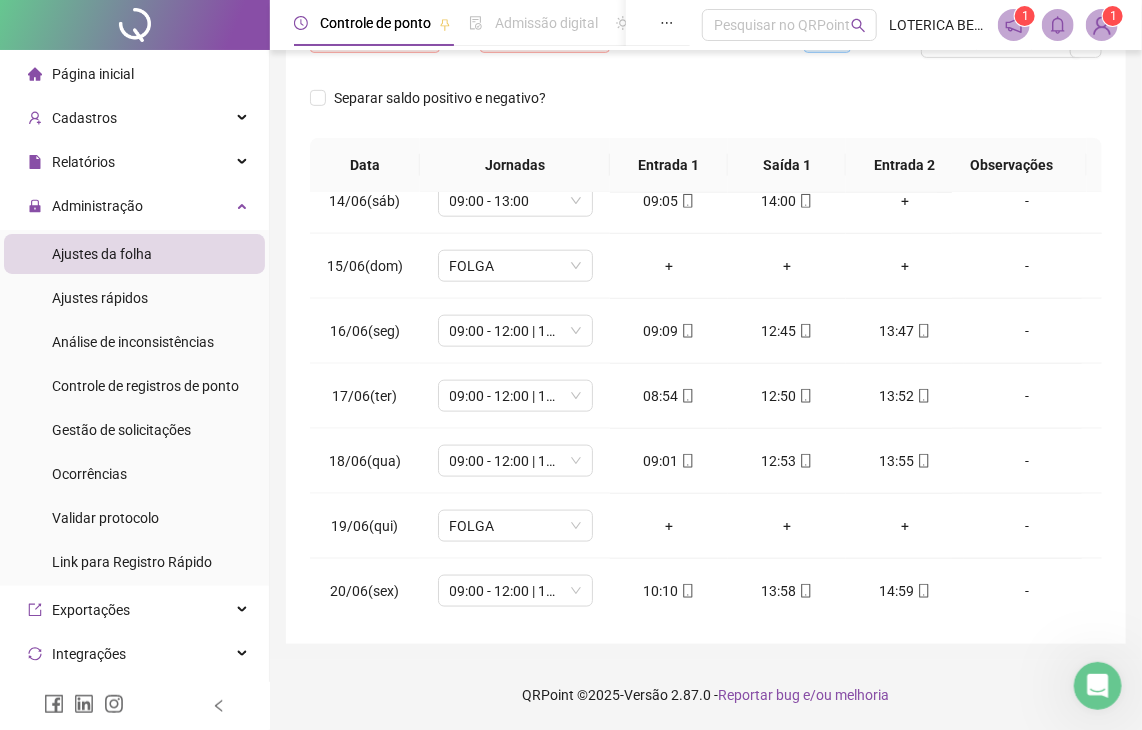 drag, startPoint x: 1108, startPoint y: 423, endPoint x: 1105, endPoint y: 389, distance: 34.132095 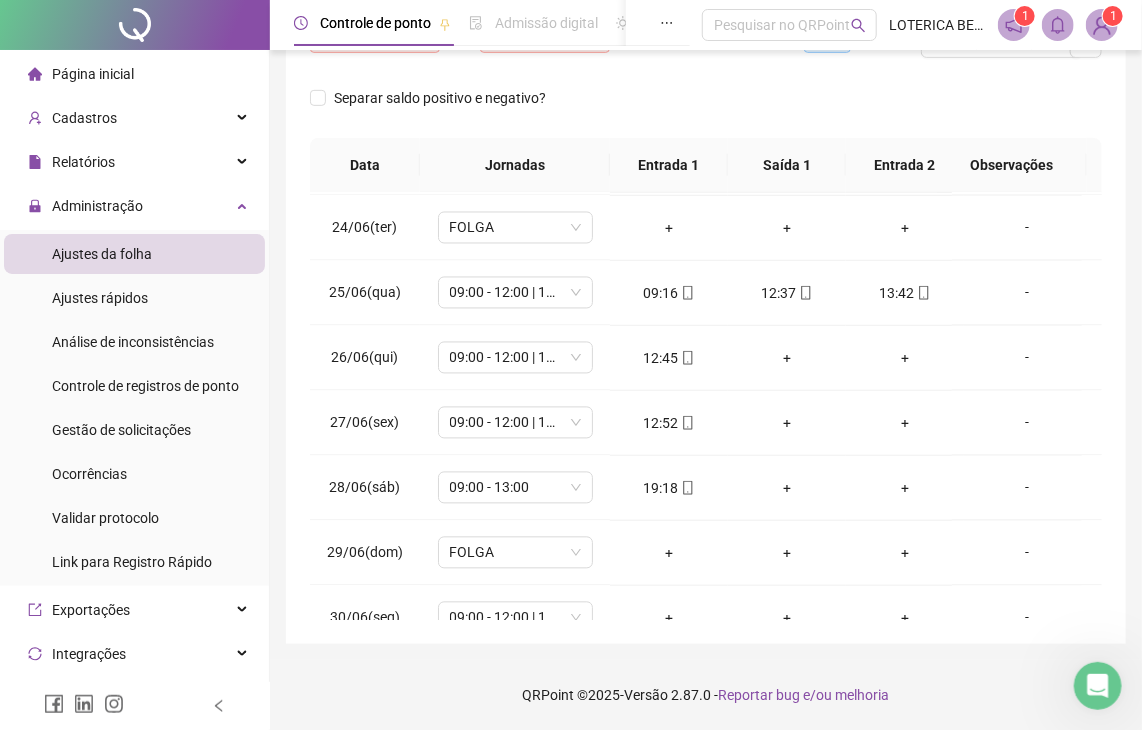 scroll, scrollTop: 1532, scrollLeft: 0, axis: vertical 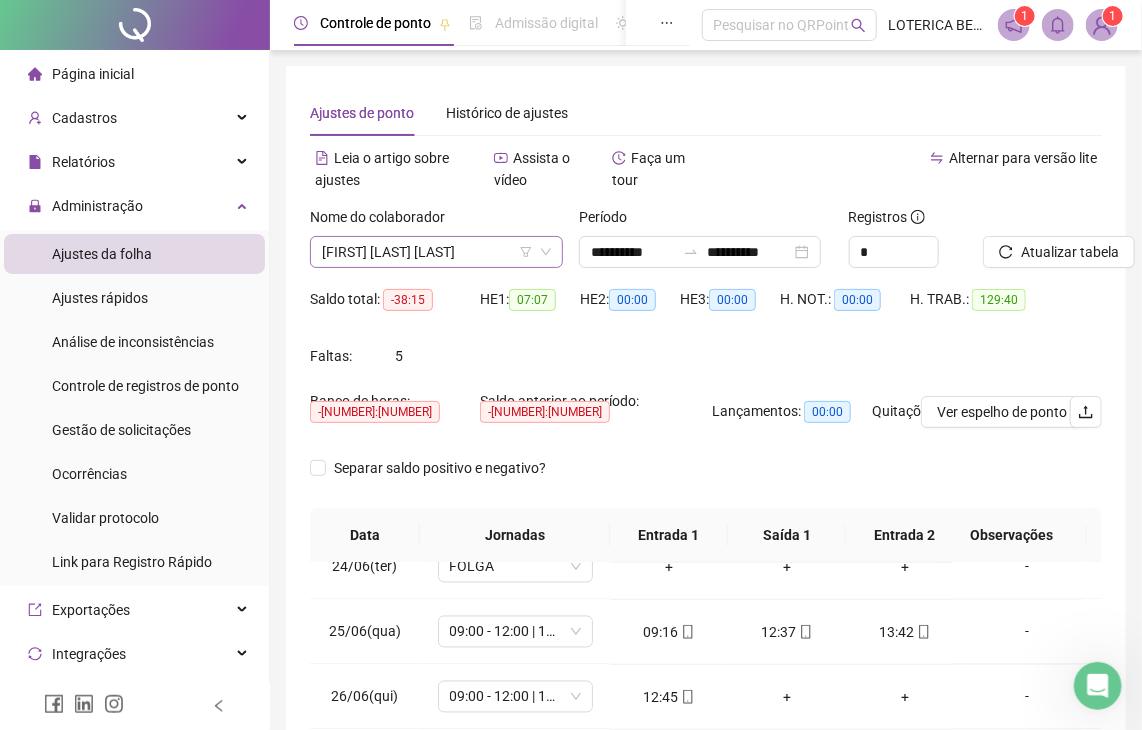 click 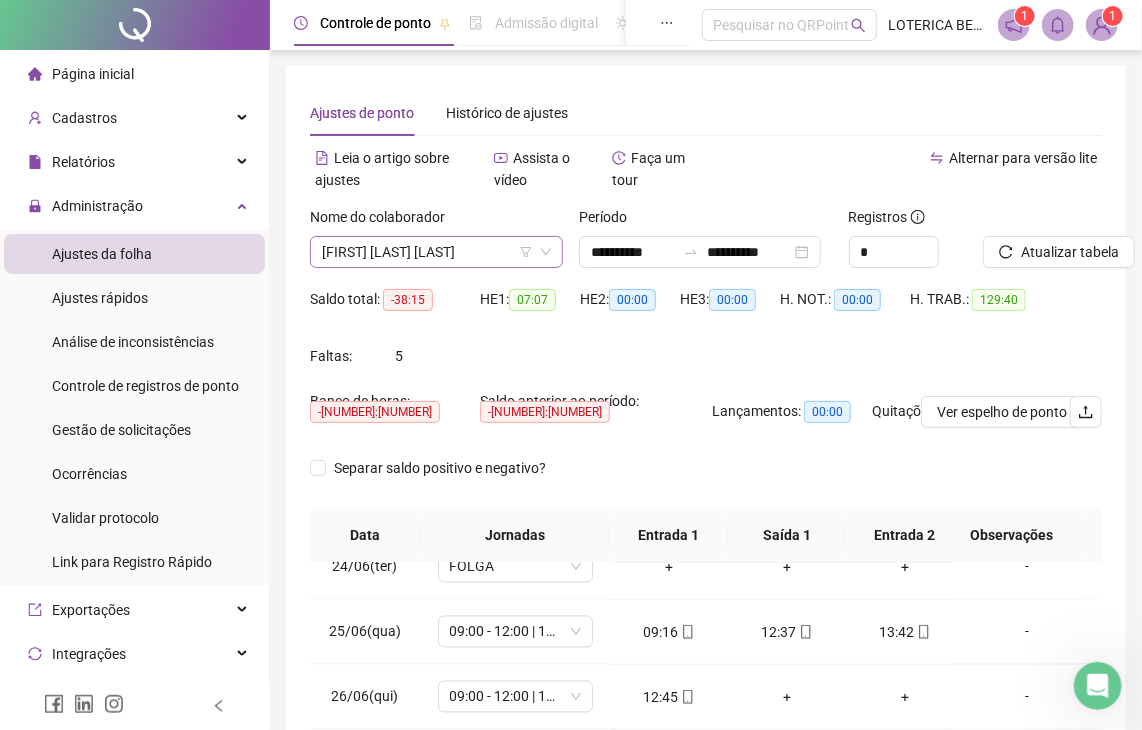 click 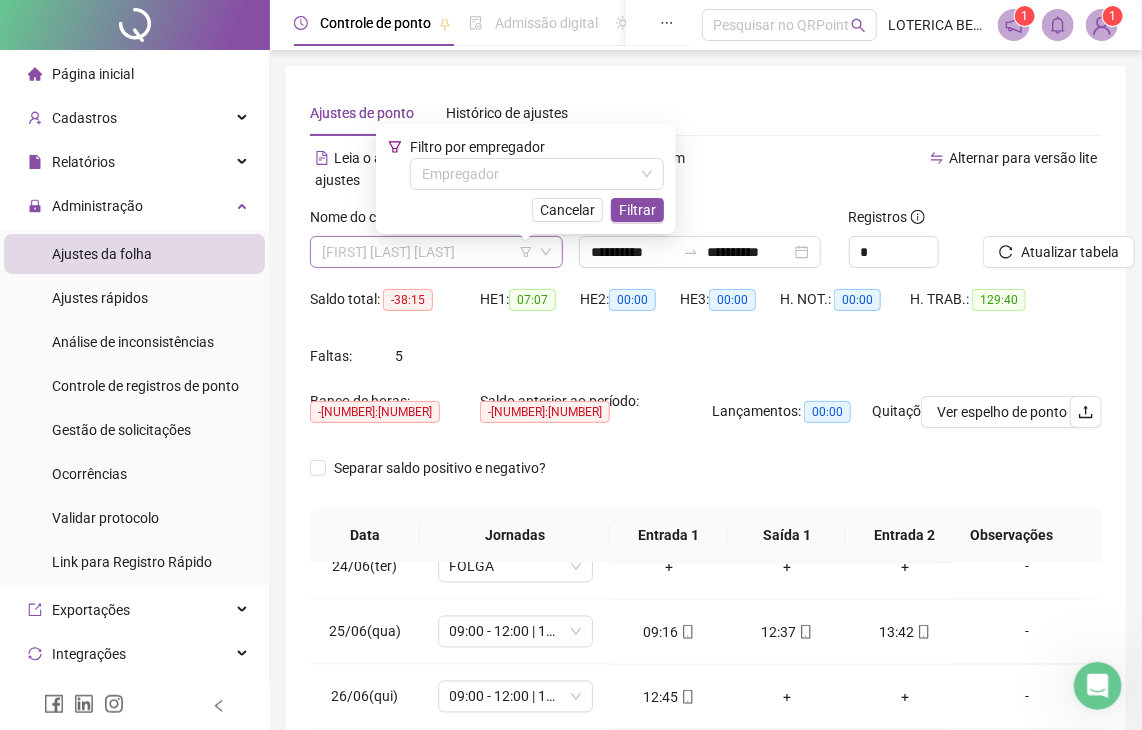 click on "[FIRST] [LAST] [LAST]" at bounding box center [436, 252] 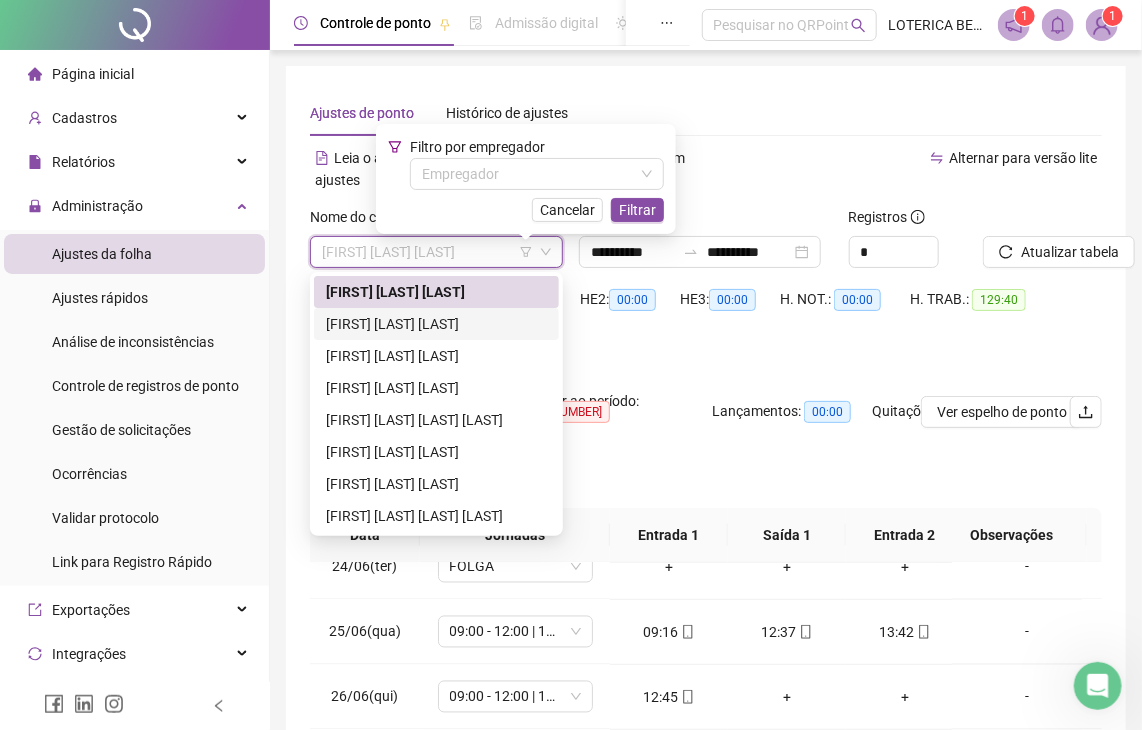 click on "[FIRST] [LAST] [LAST]" at bounding box center [436, 324] 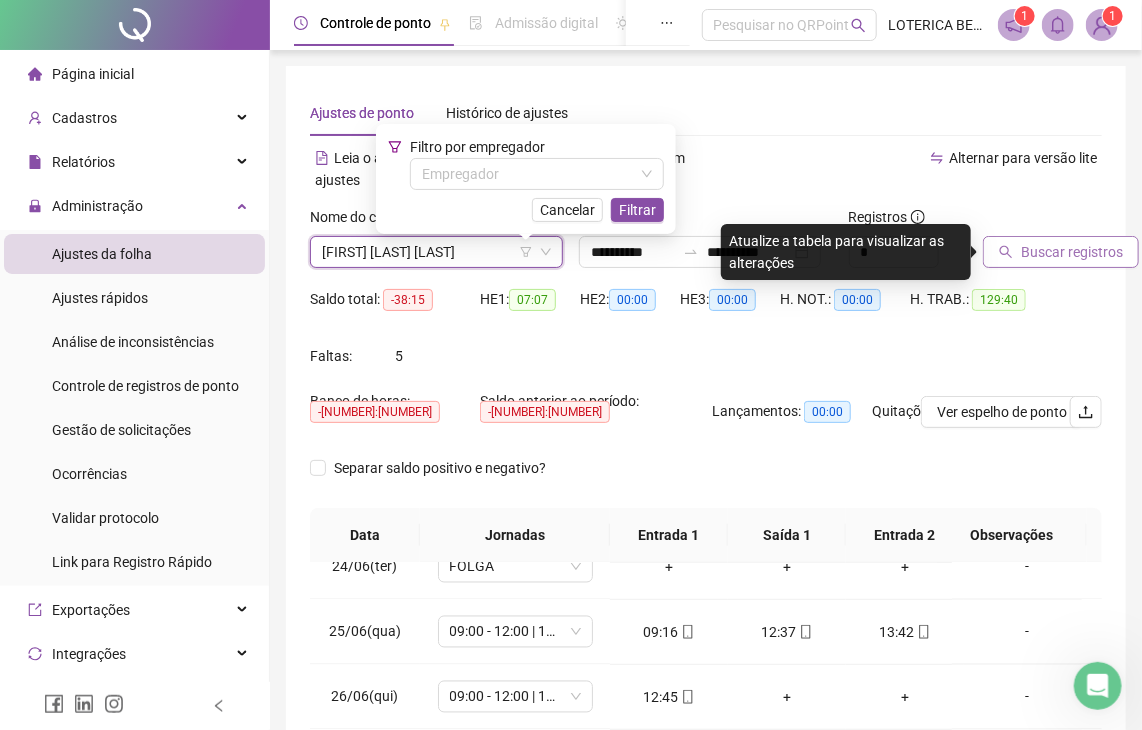 click on "Buscar registros" at bounding box center (1072, 252) 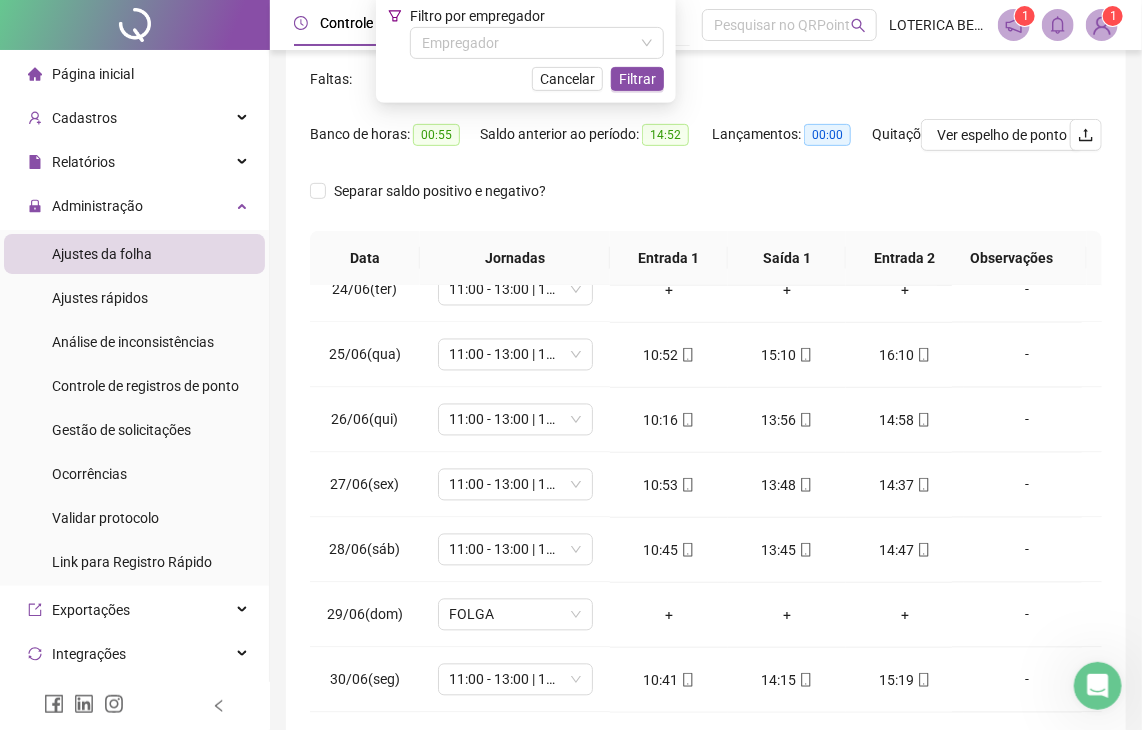 scroll, scrollTop: 370, scrollLeft: 0, axis: vertical 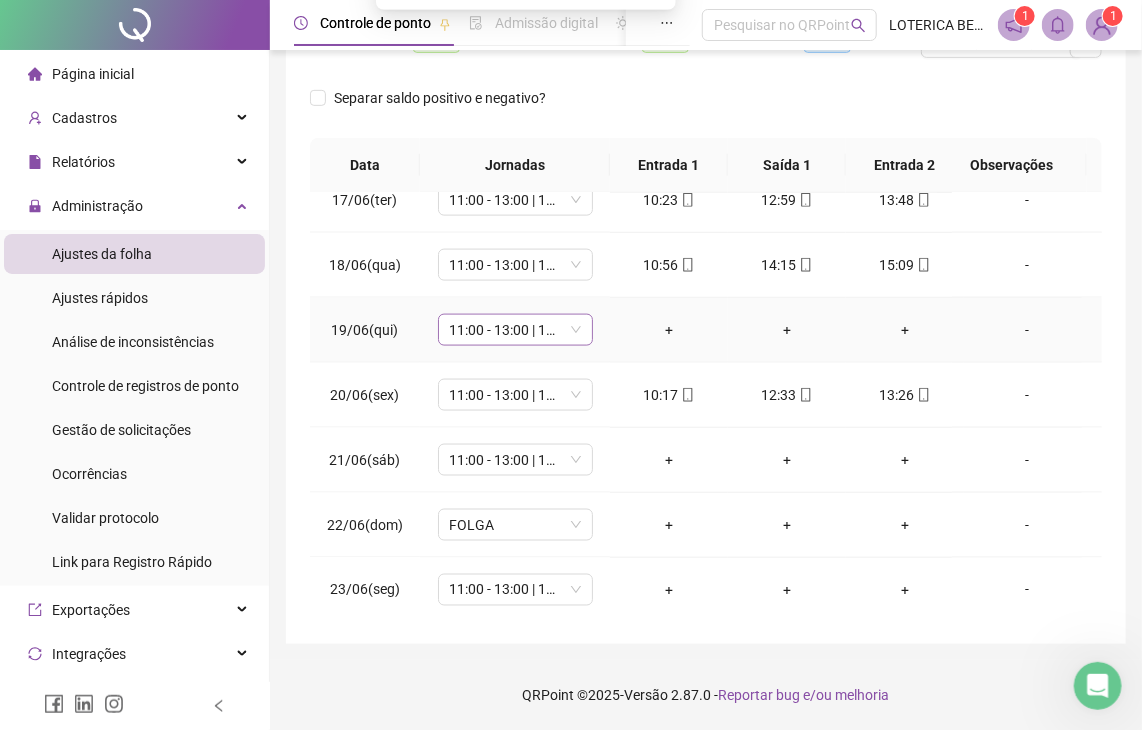 click on "11:00 - 13:00 | 14:00 - 19:00" at bounding box center [515, 330] 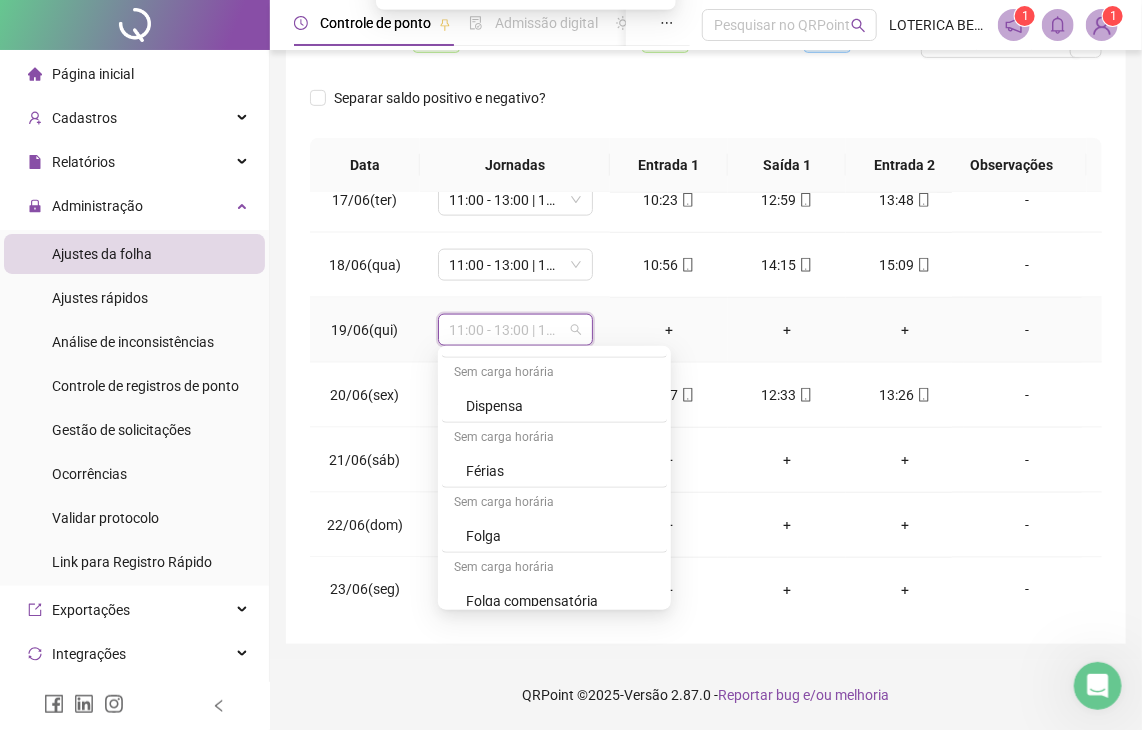 scroll, scrollTop: 610, scrollLeft: 0, axis: vertical 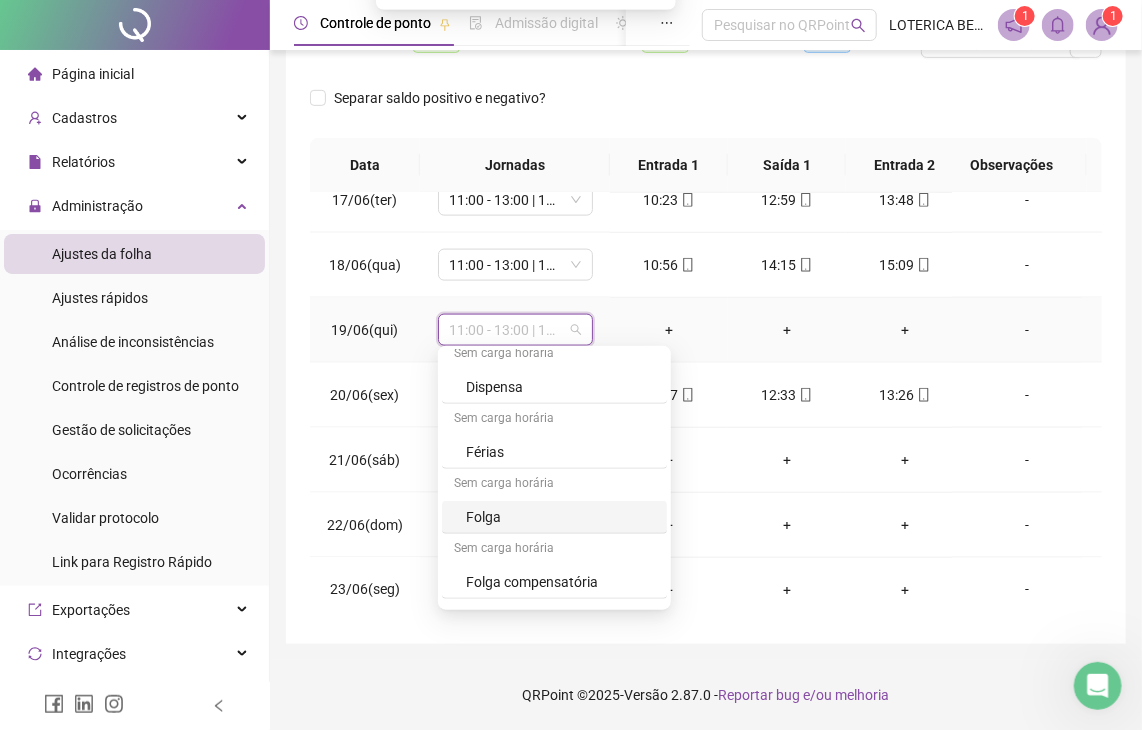 click on "Folga" at bounding box center (560, 517) 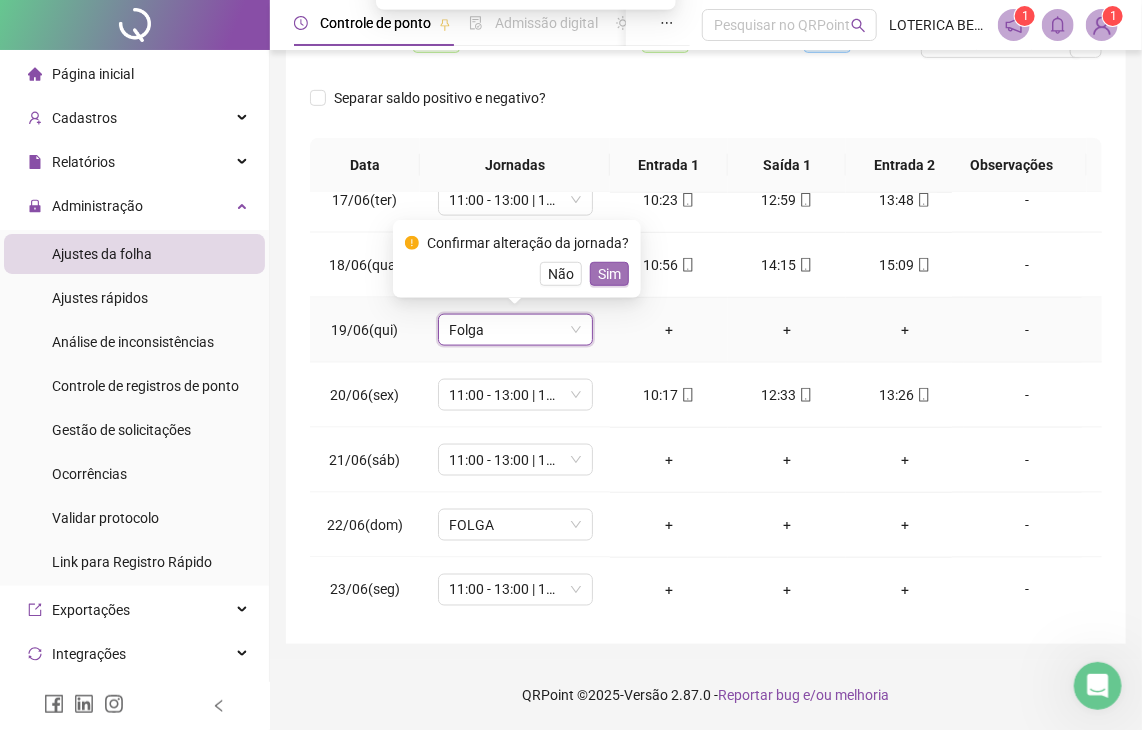 click on "Sim" at bounding box center (609, 274) 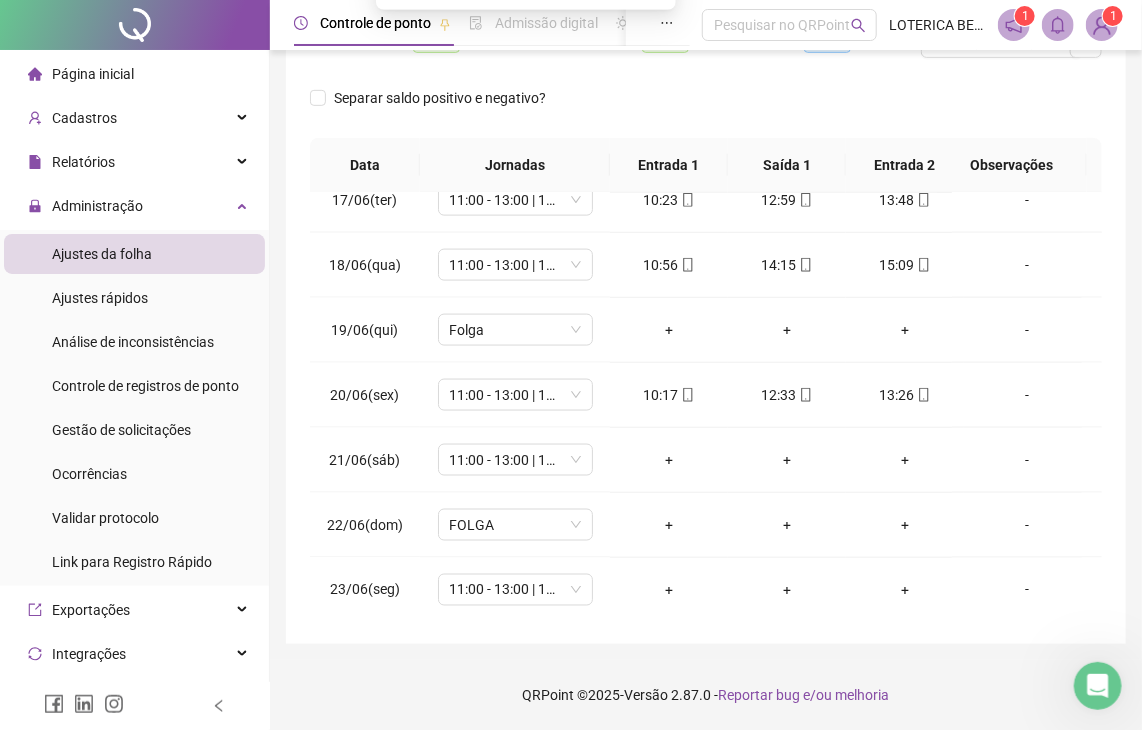 scroll, scrollTop: 1065, scrollLeft: 28, axis: both 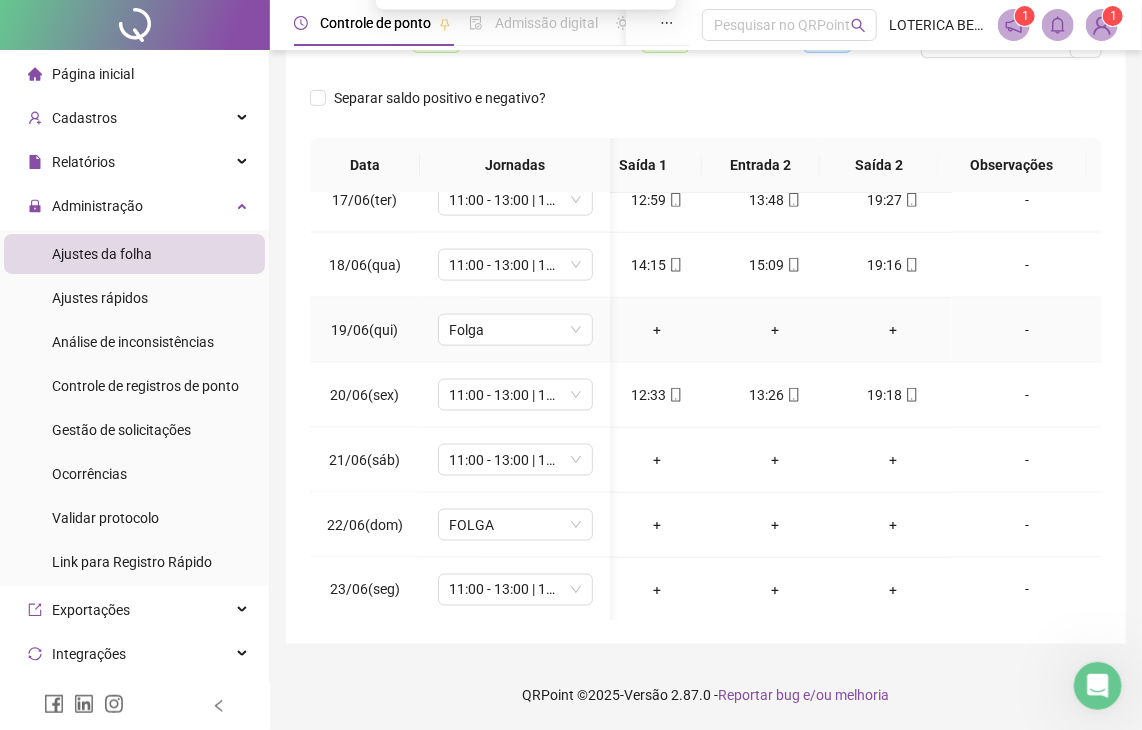 click on "-" at bounding box center (1027, 330) 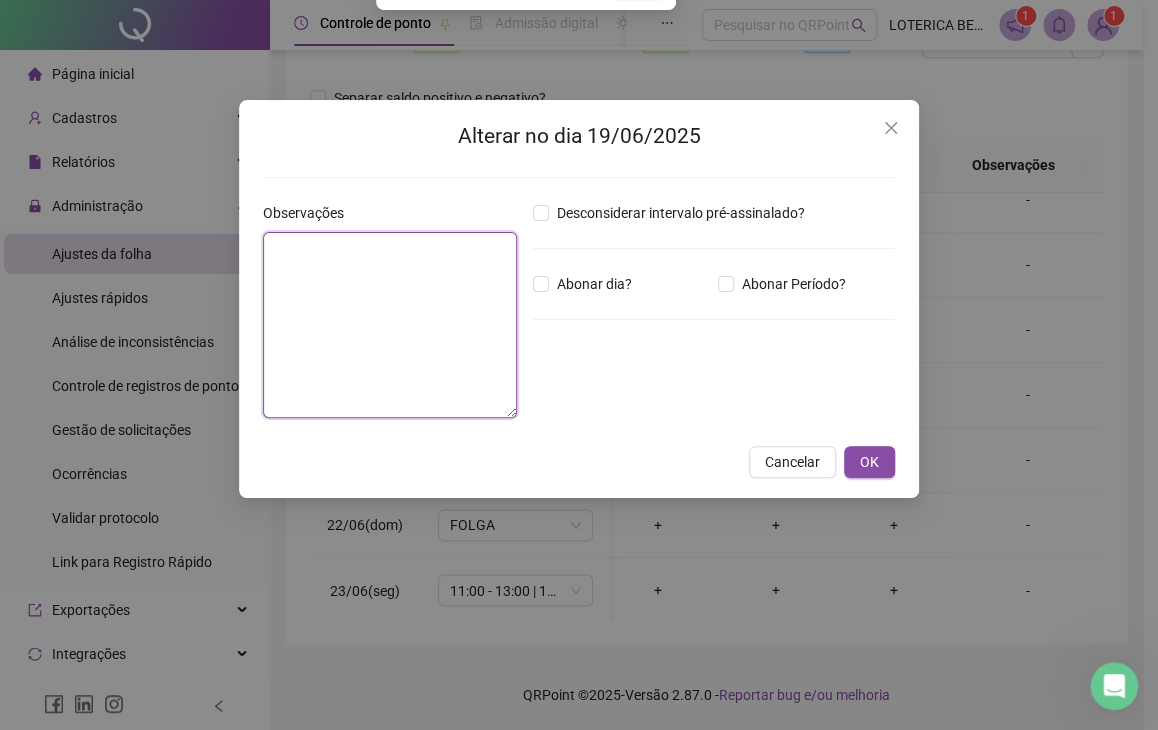 click at bounding box center (390, 325) 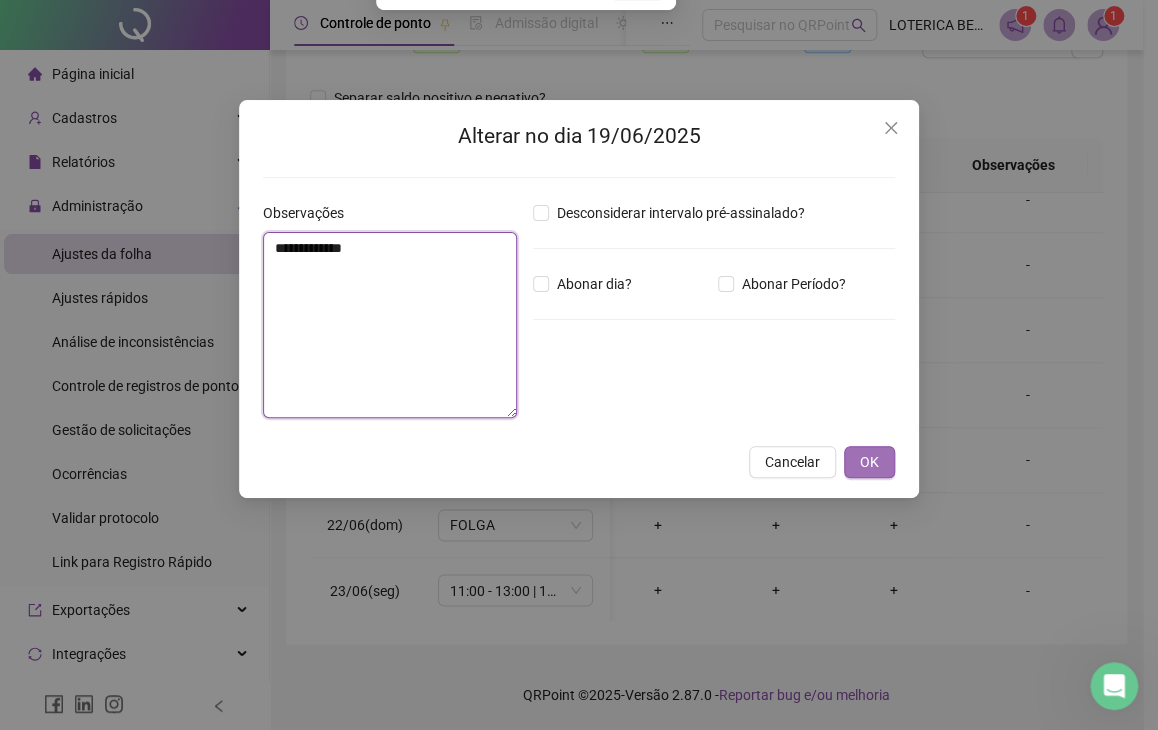 type on "**********" 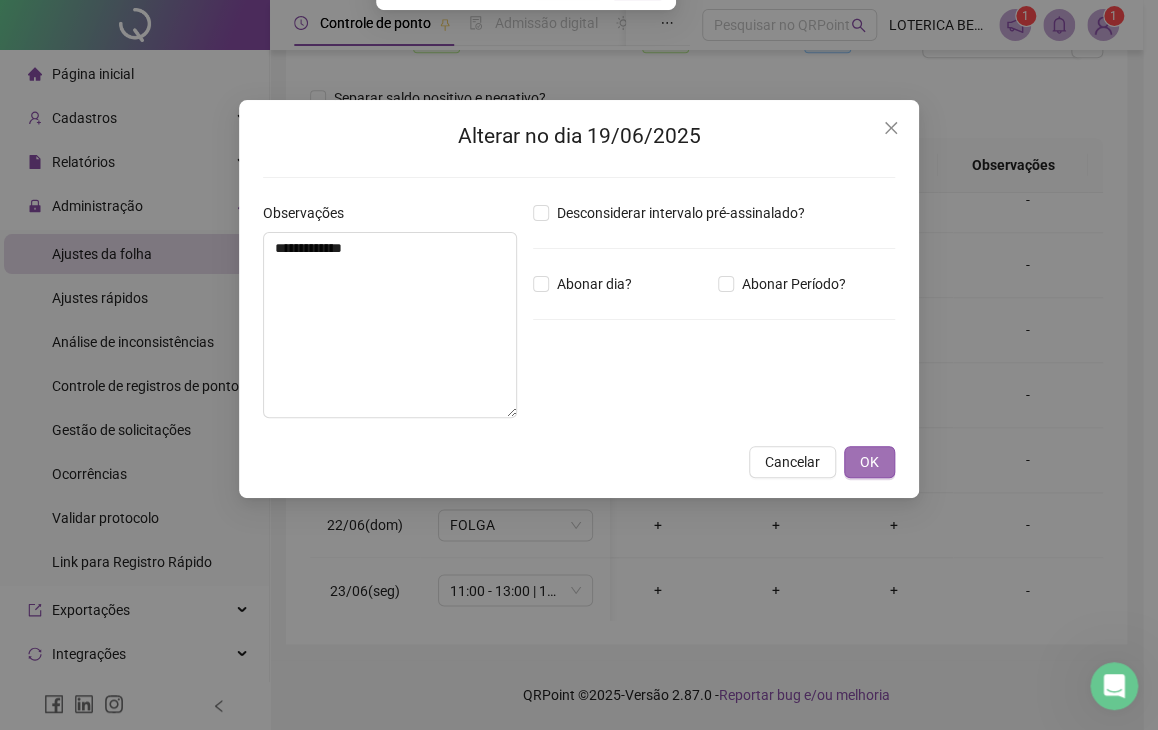 click on "OK" at bounding box center (869, 462) 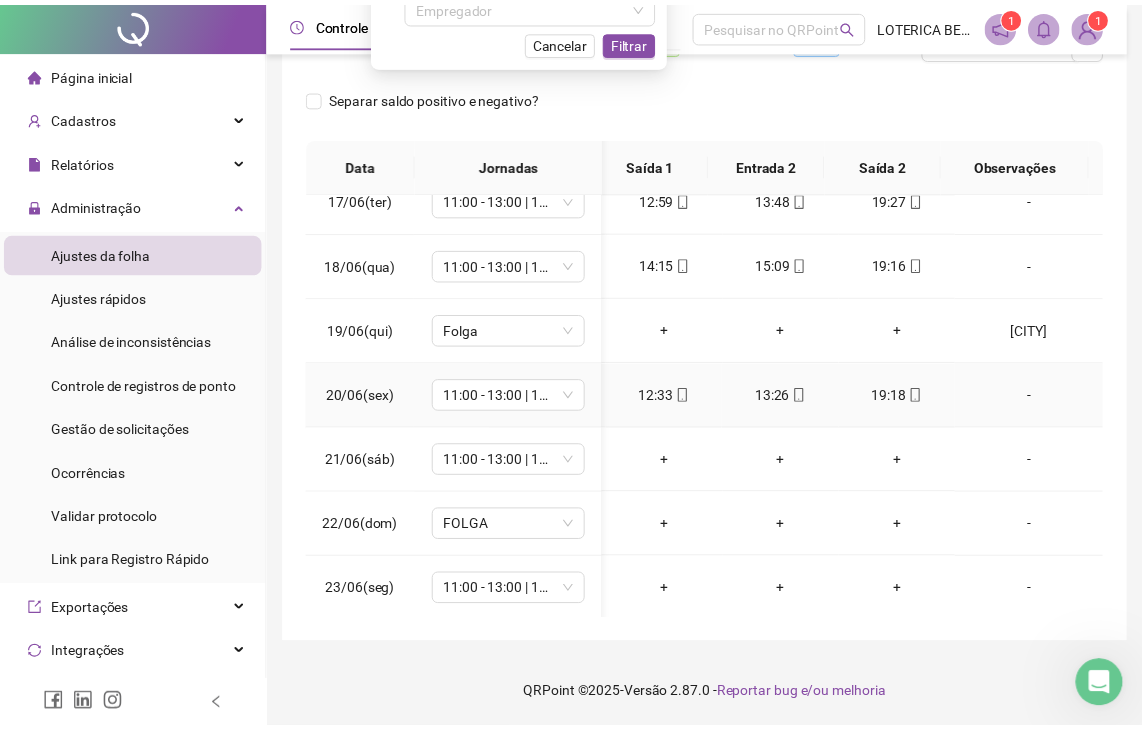 scroll, scrollTop: 314, scrollLeft: 0, axis: vertical 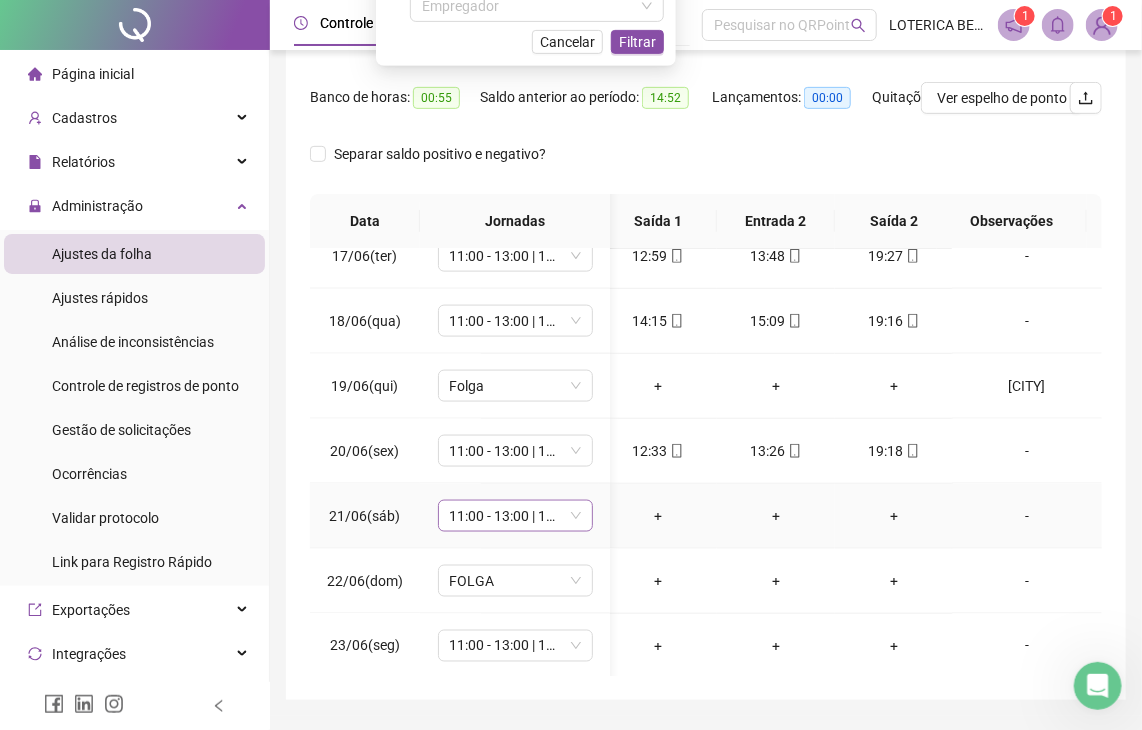 click on "11:00 - 13:00 | 14:00 - 19:00" at bounding box center [515, 516] 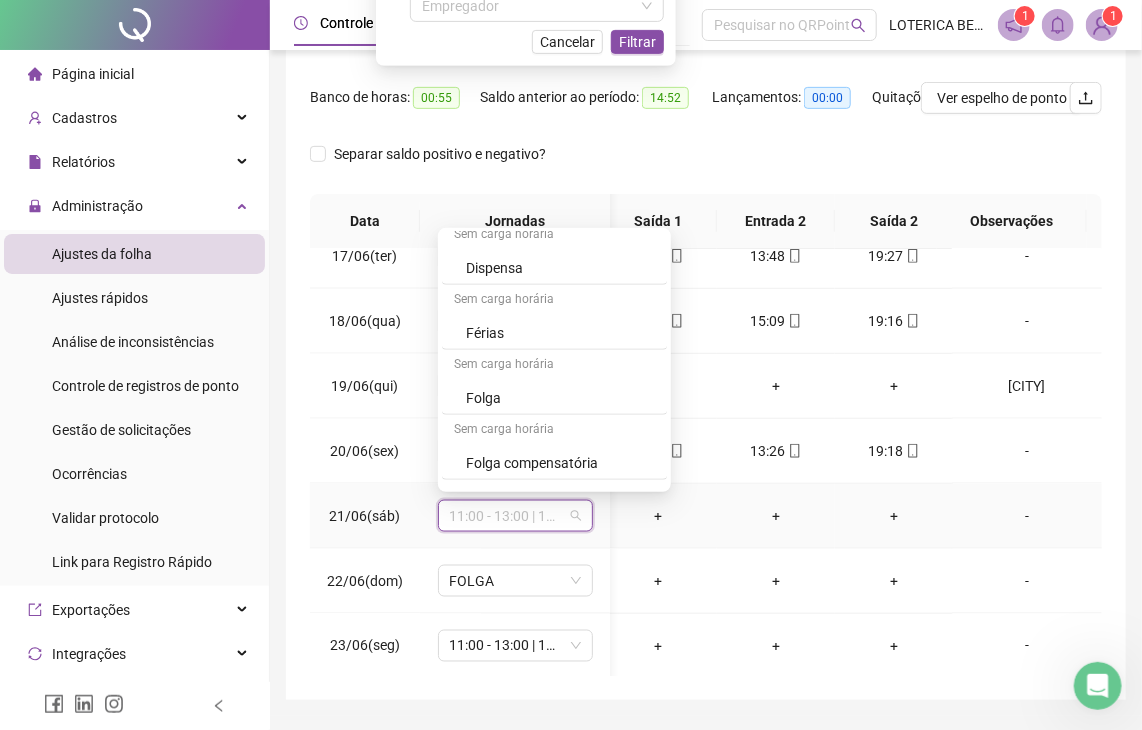 scroll, scrollTop: 651, scrollLeft: 0, axis: vertical 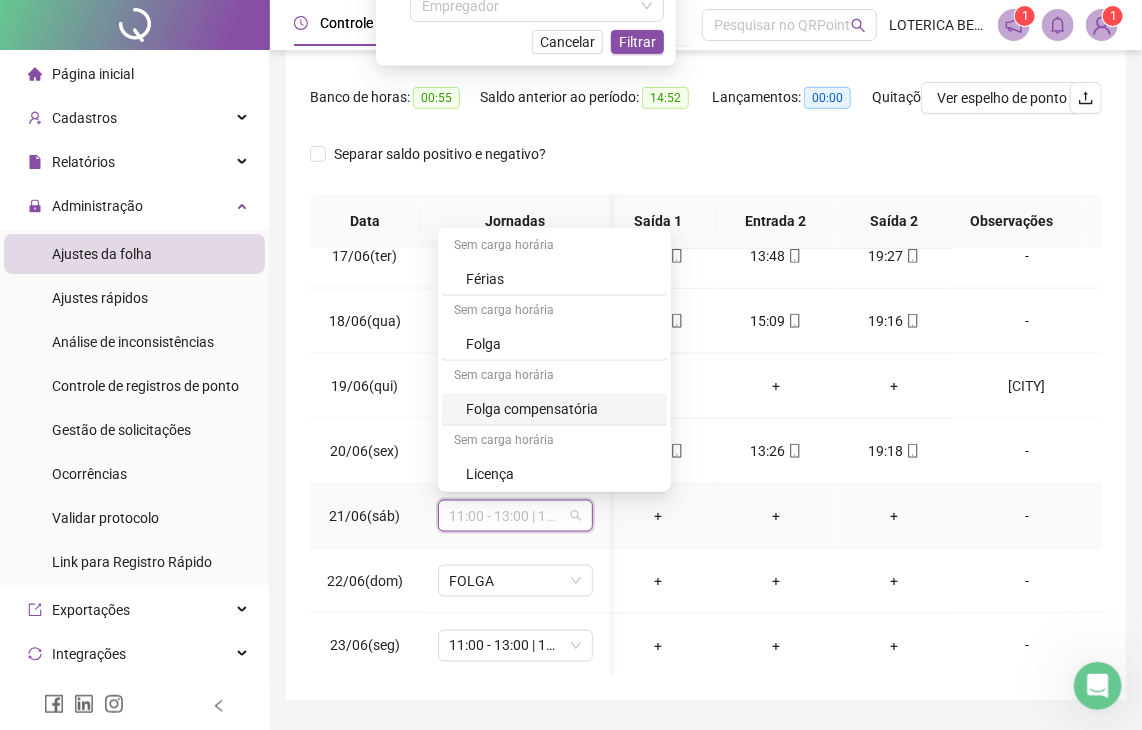 click on "Folga compensatória" at bounding box center [560, 409] 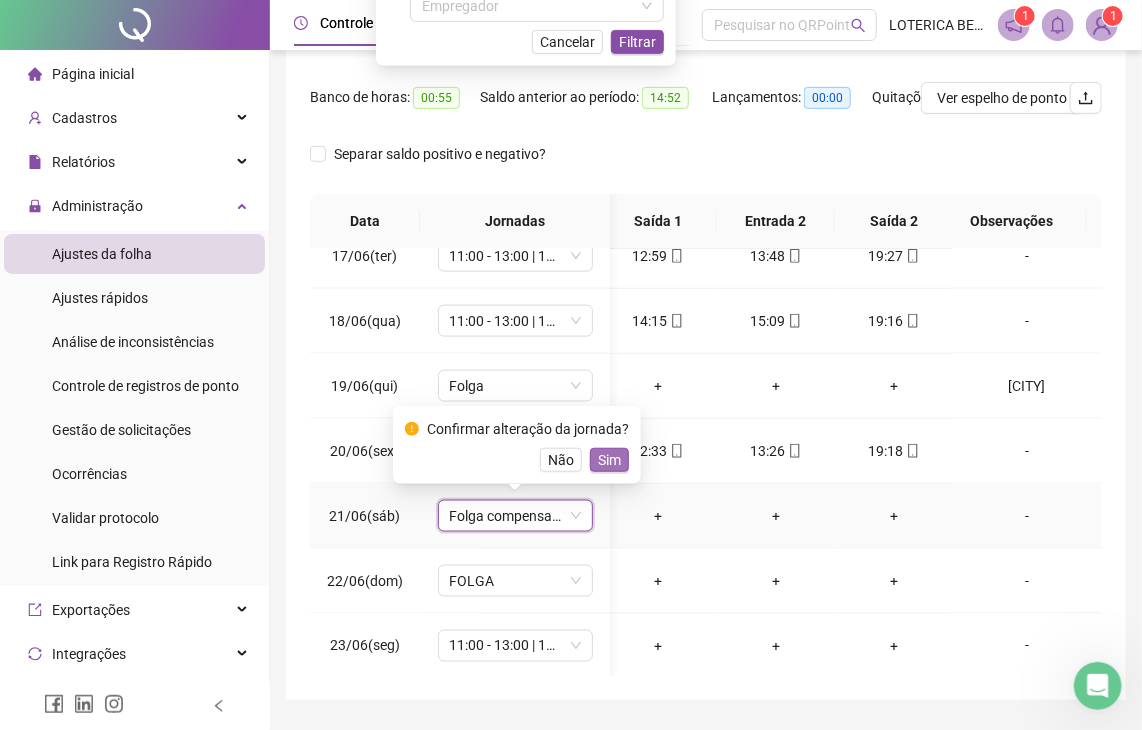 click on "Sim" at bounding box center [609, 460] 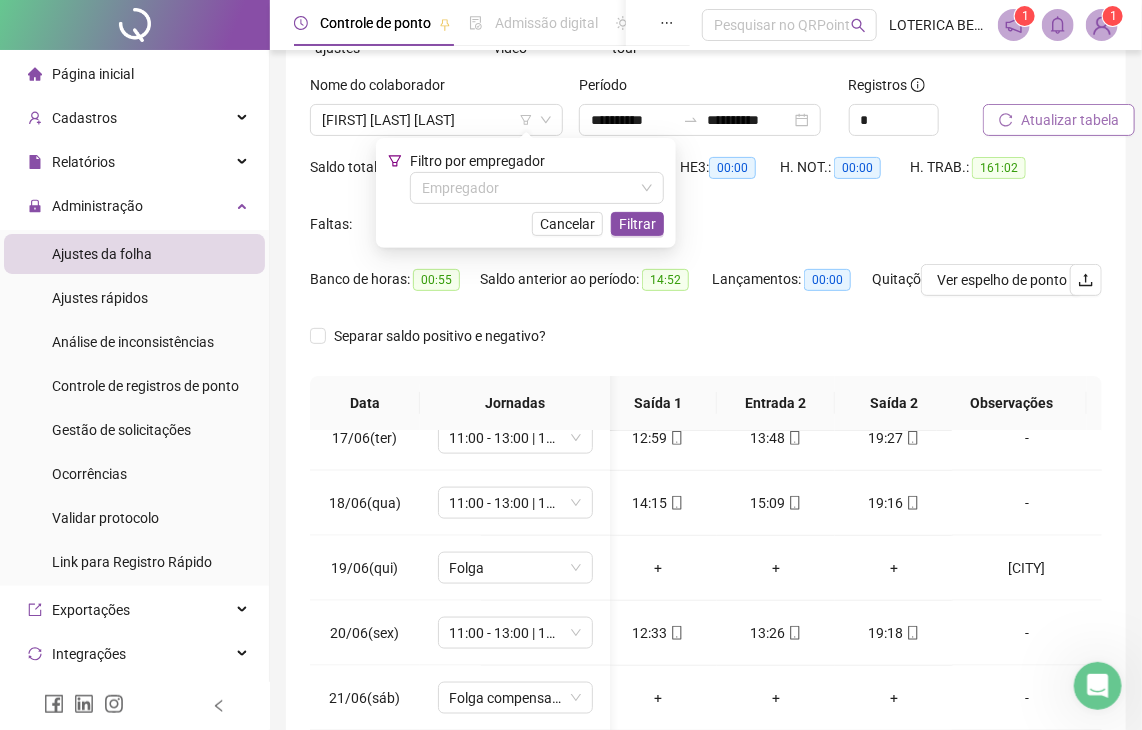 scroll, scrollTop: 130, scrollLeft: 0, axis: vertical 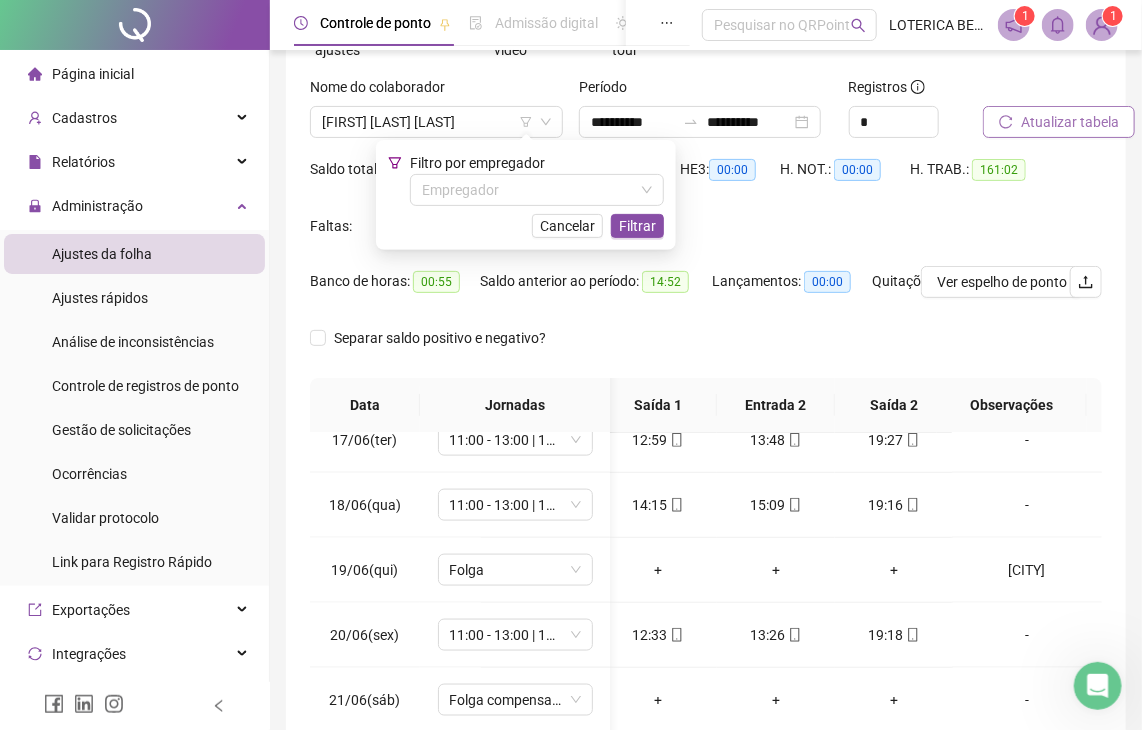 click on "Saldo total:   -13:57 HE 1:   14:55 HE 2:   00:00 HE 3:   00:00 H. NOT.:   00:00 H. TRAB.:   161:02 Faltas:   4" at bounding box center [706, 210] 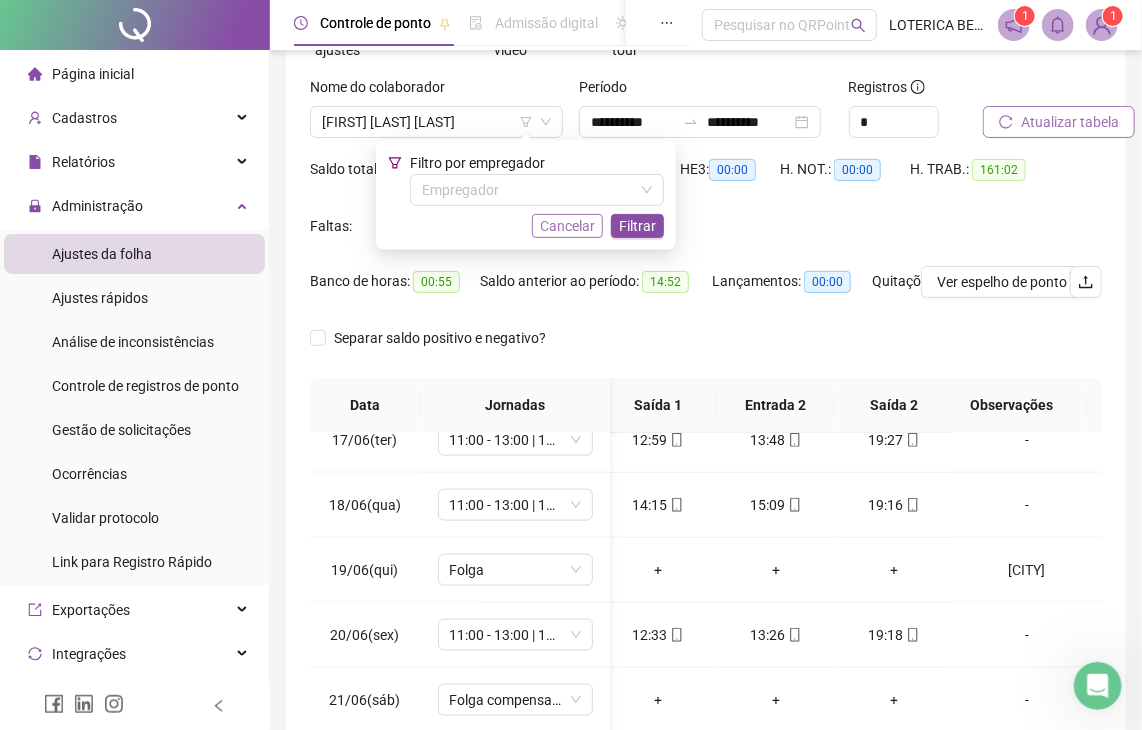 click on "Cancelar" at bounding box center (567, 226) 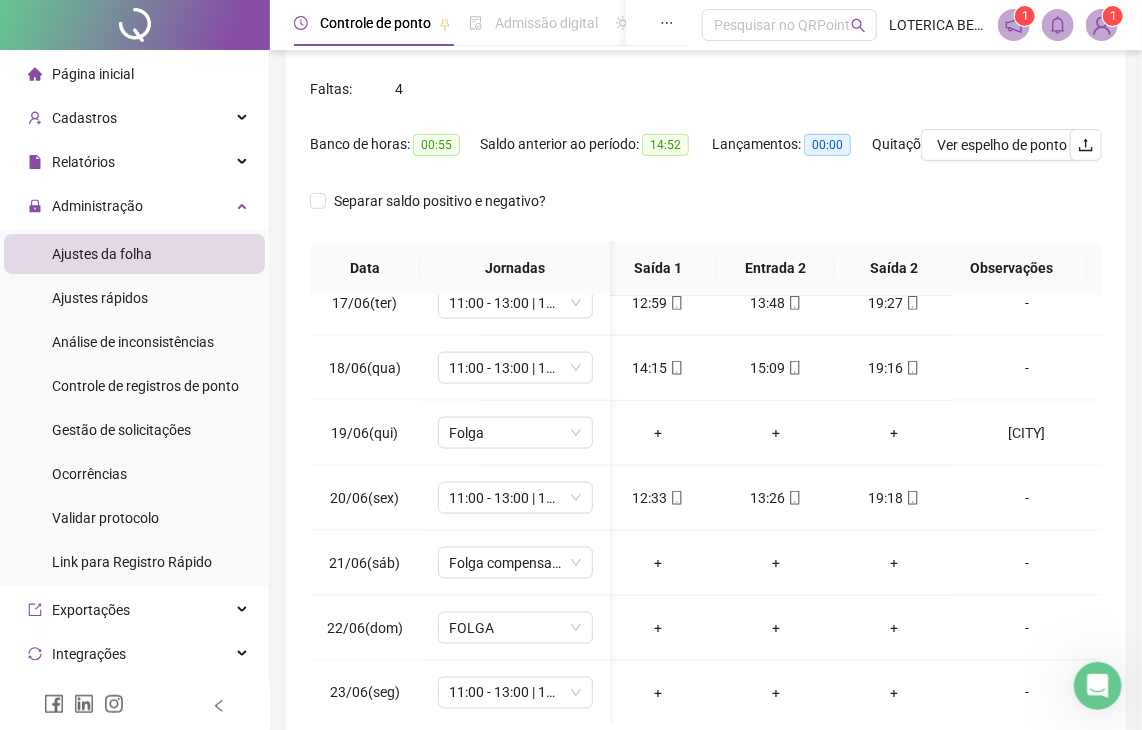 scroll, scrollTop: 370, scrollLeft: 0, axis: vertical 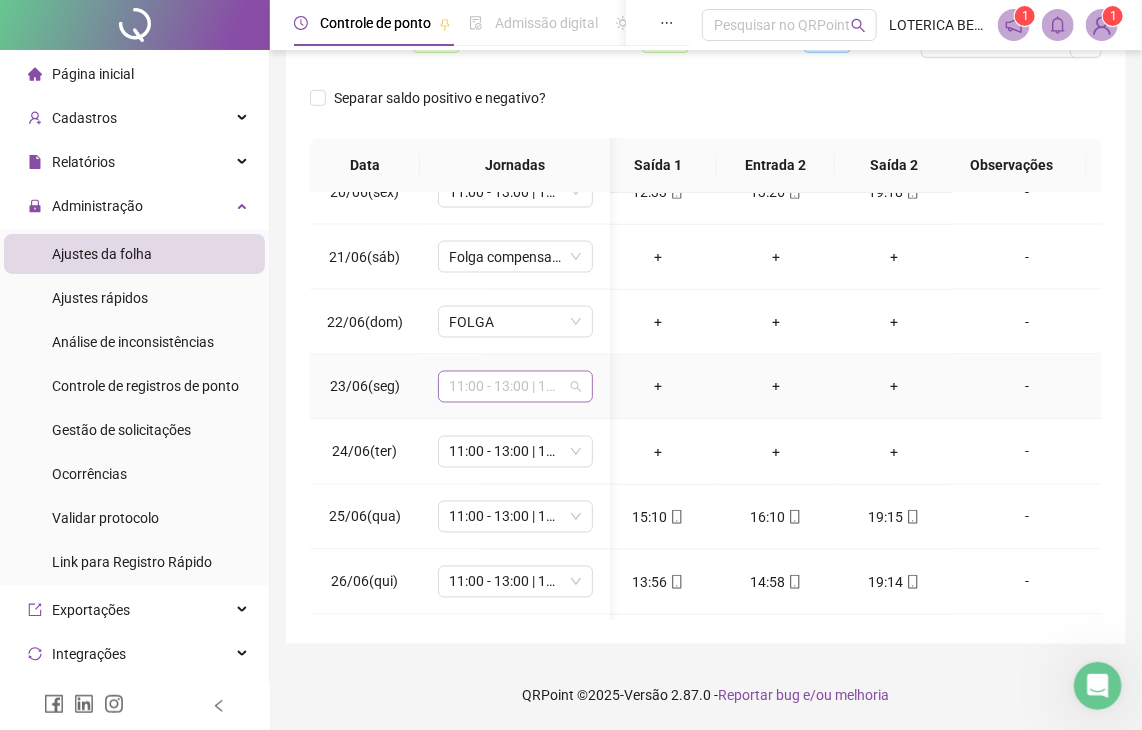 click on "11:00 - 13:00 | 14:00 - 19:00" at bounding box center (515, 387) 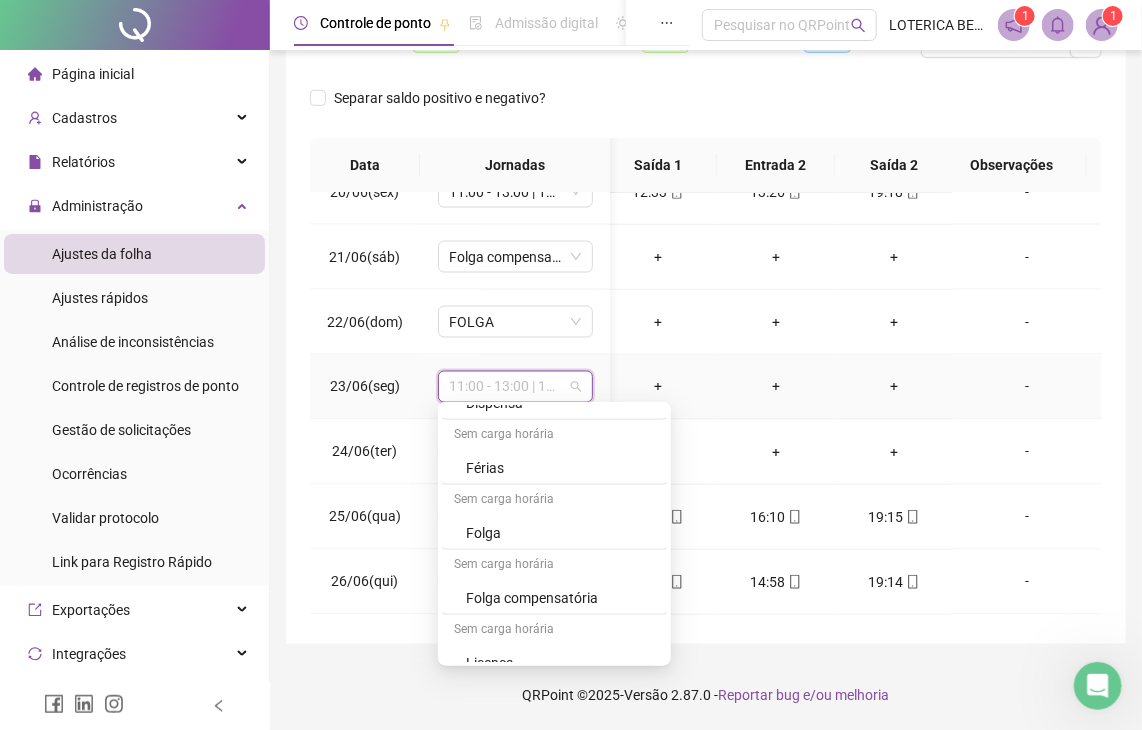 scroll, scrollTop: 651, scrollLeft: 0, axis: vertical 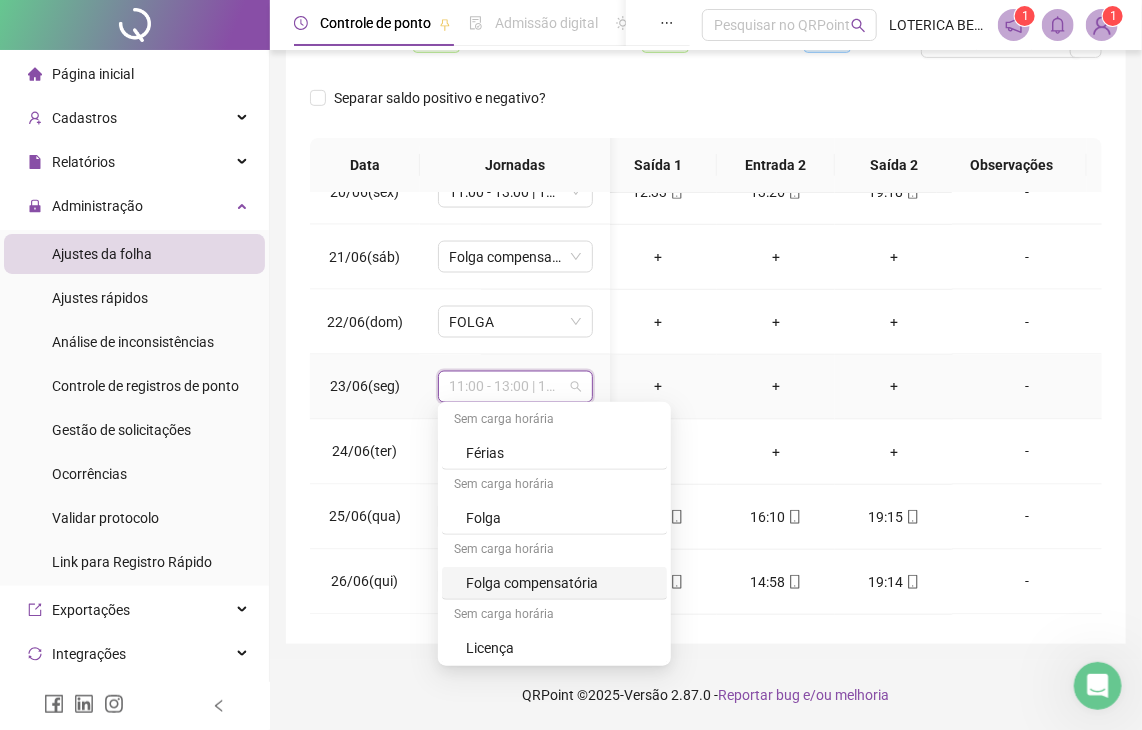 click on "Folga compensatória" at bounding box center [560, 583] 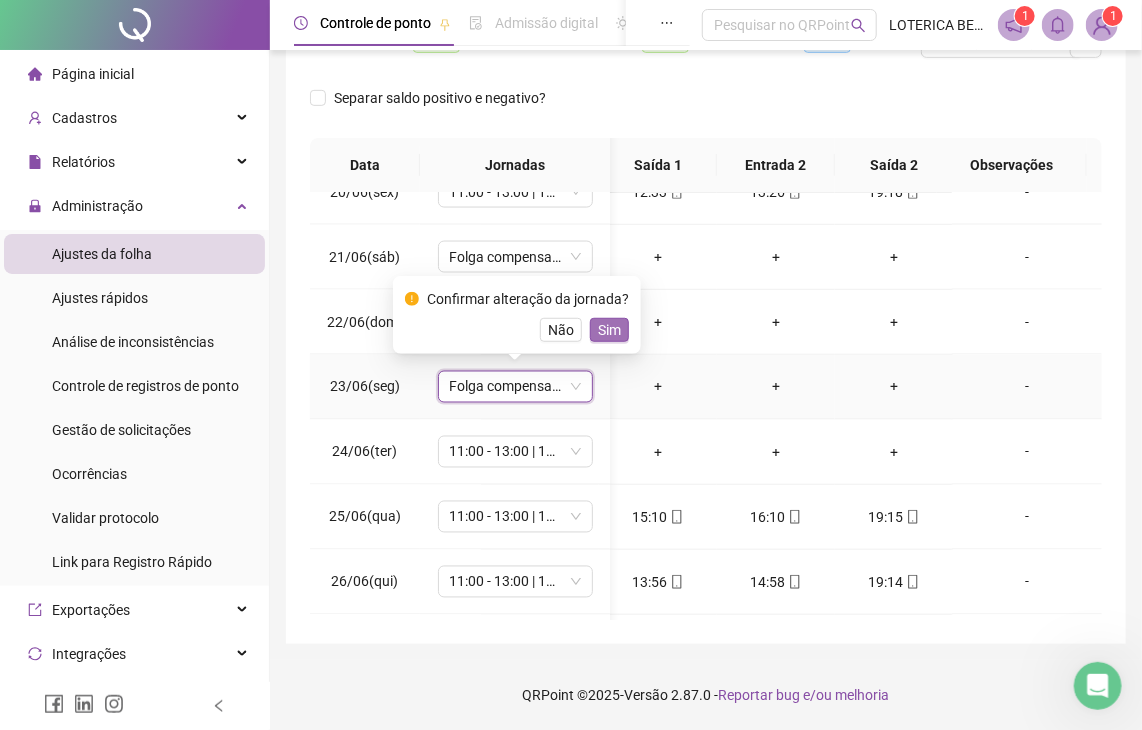 click on "Sim" at bounding box center [609, 330] 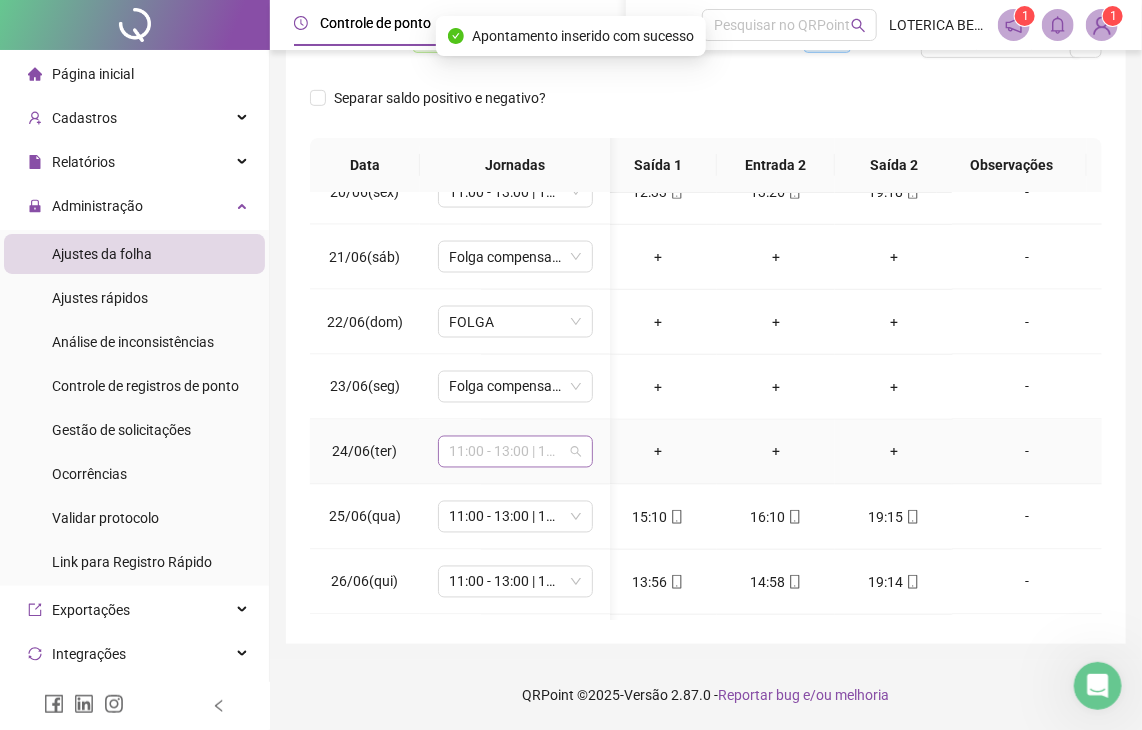 click on "11:00 - 13:00 | 14:00 - 19:00" at bounding box center (515, 452) 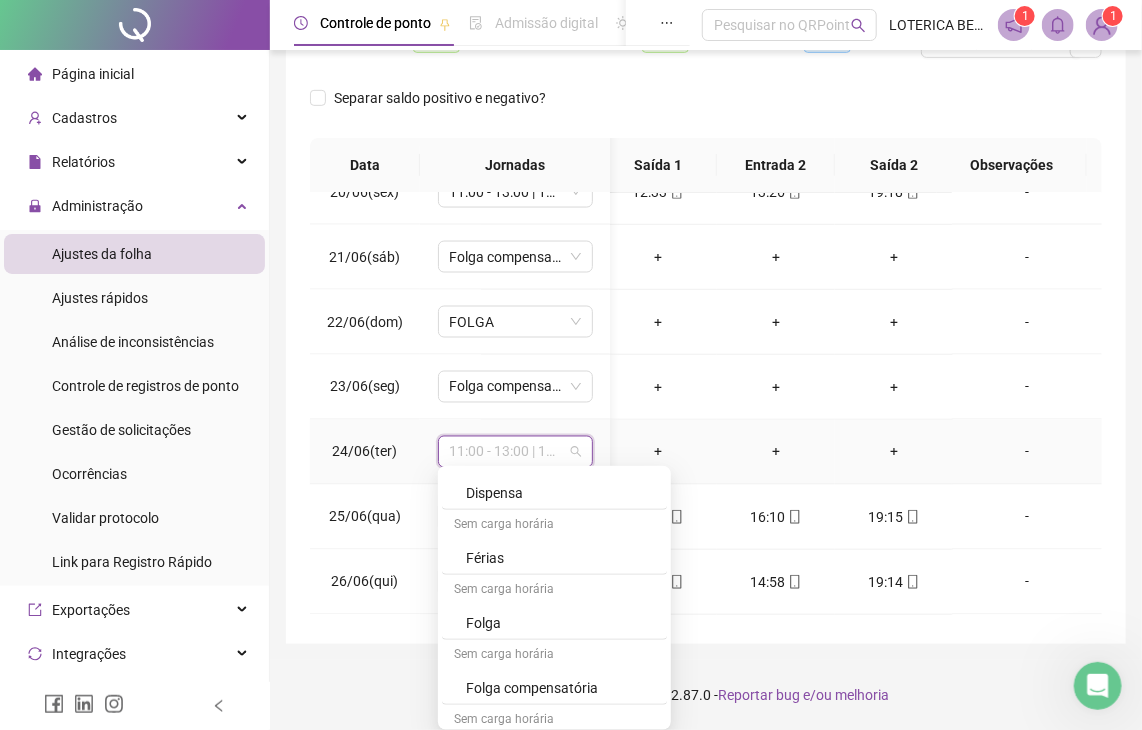 scroll, scrollTop: 610, scrollLeft: 0, axis: vertical 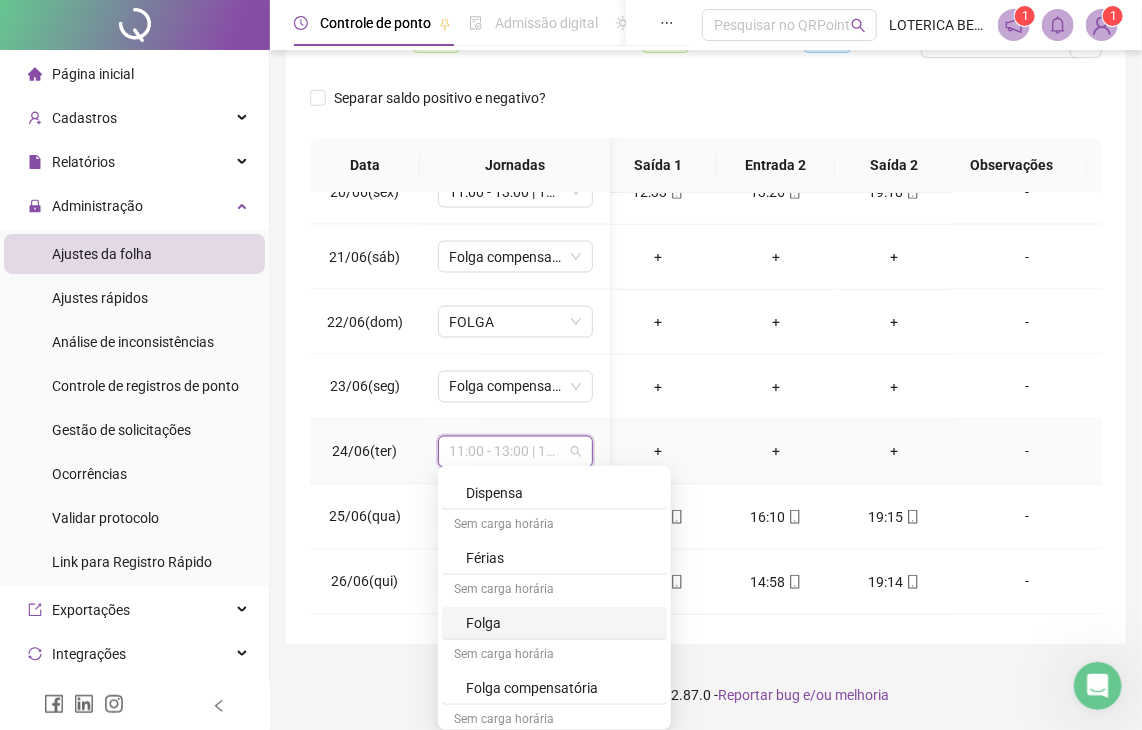 click on "Folga" at bounding box center (560, 623) 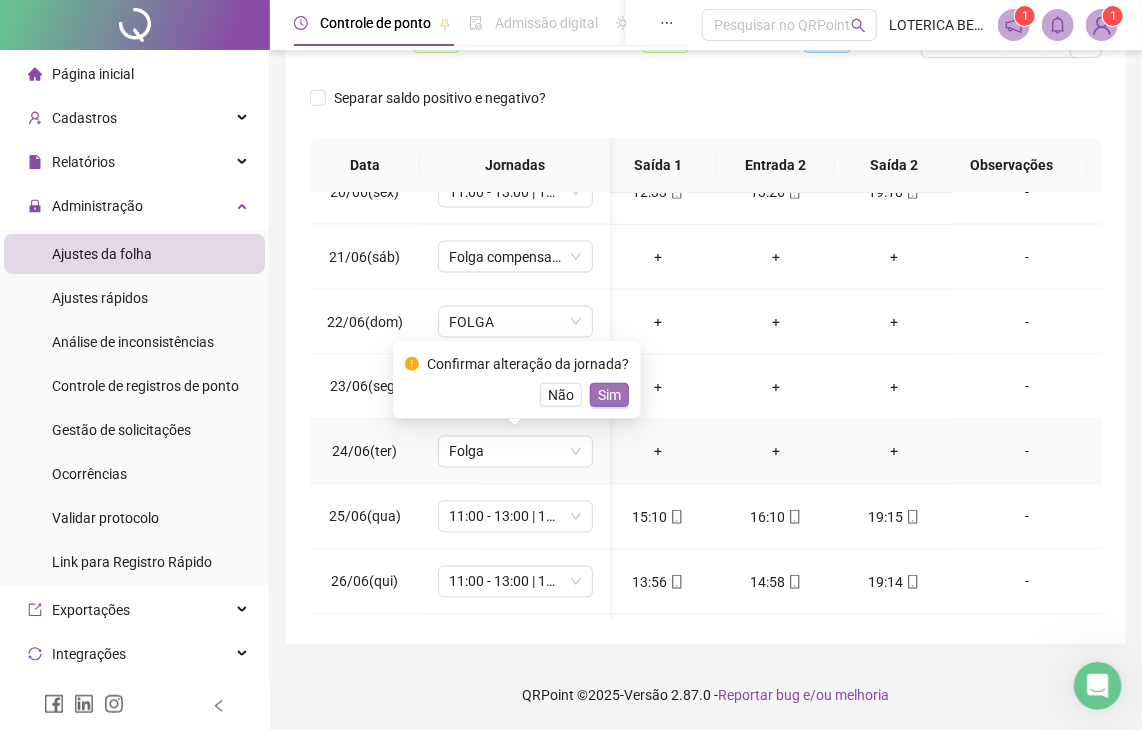 click on "Sim" at bounding box center (609, 395) 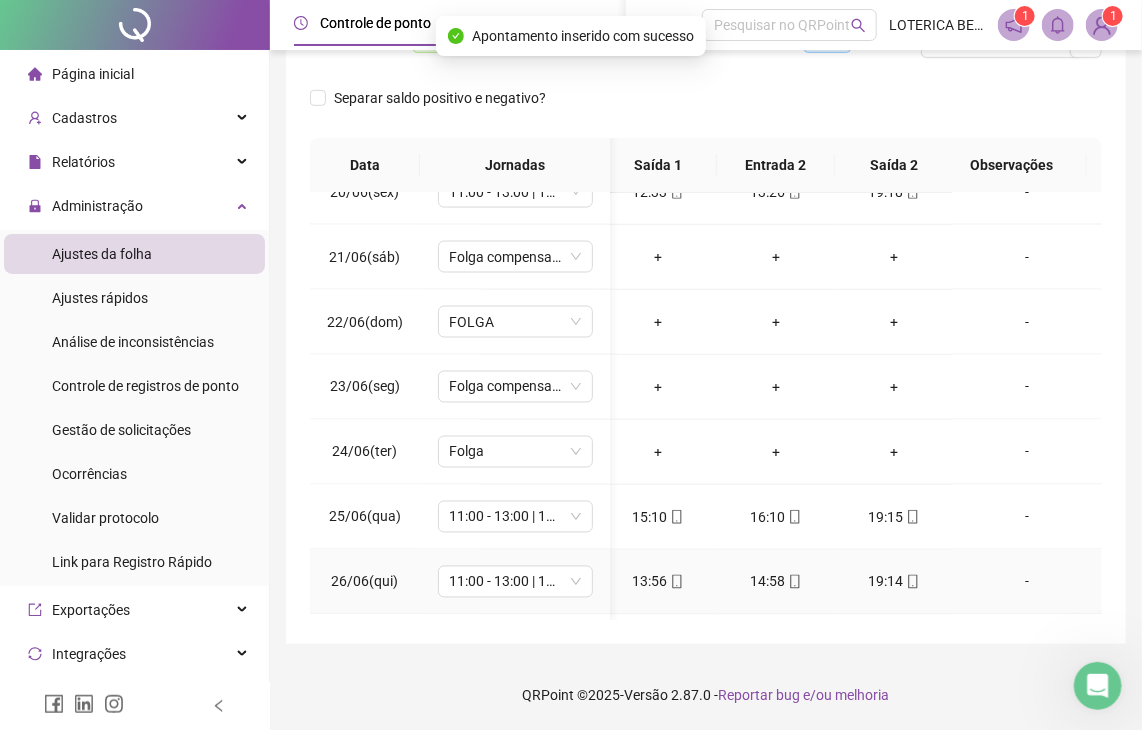 click on "-" at bounding box center (1027, 582) 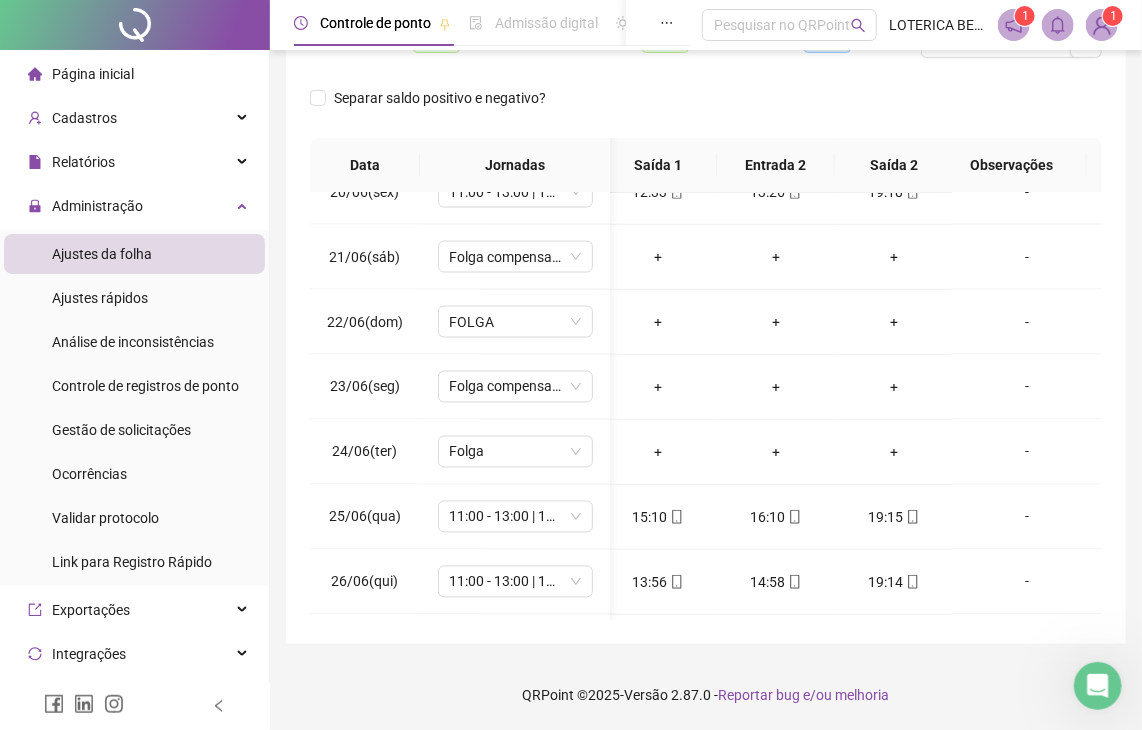scroll, scrollTop: 1268, scrollLeft: 141, axis: both 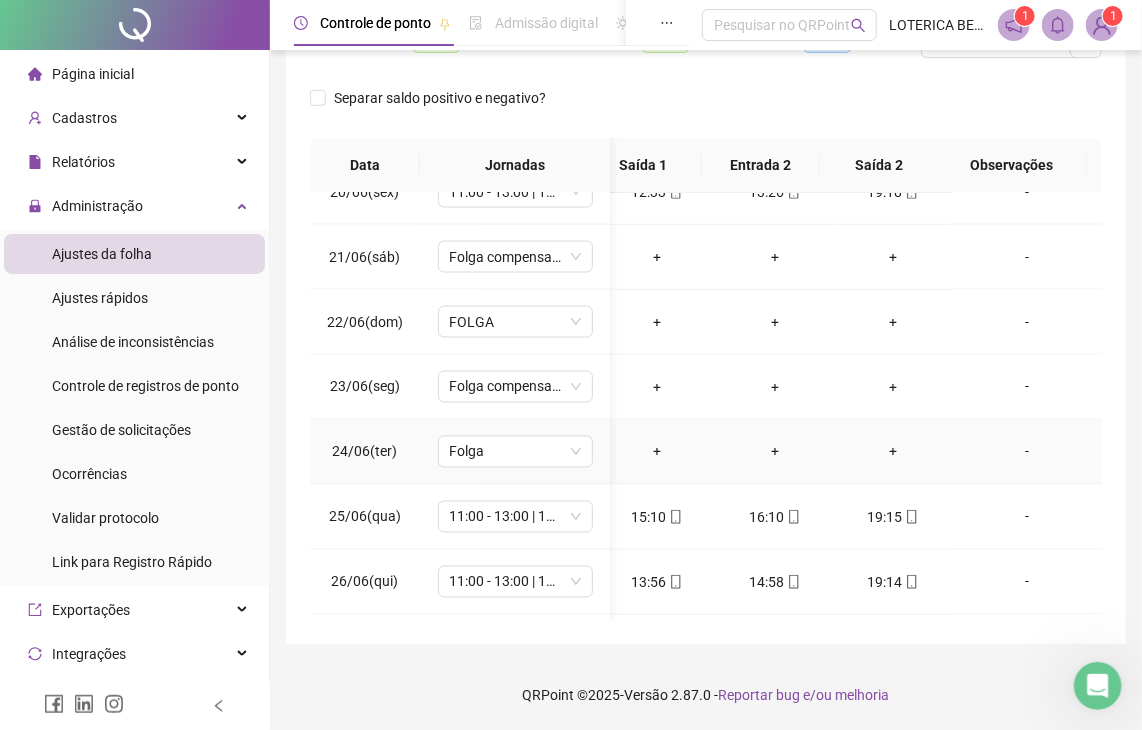 click on "-" at bounding box center [1027, 452] 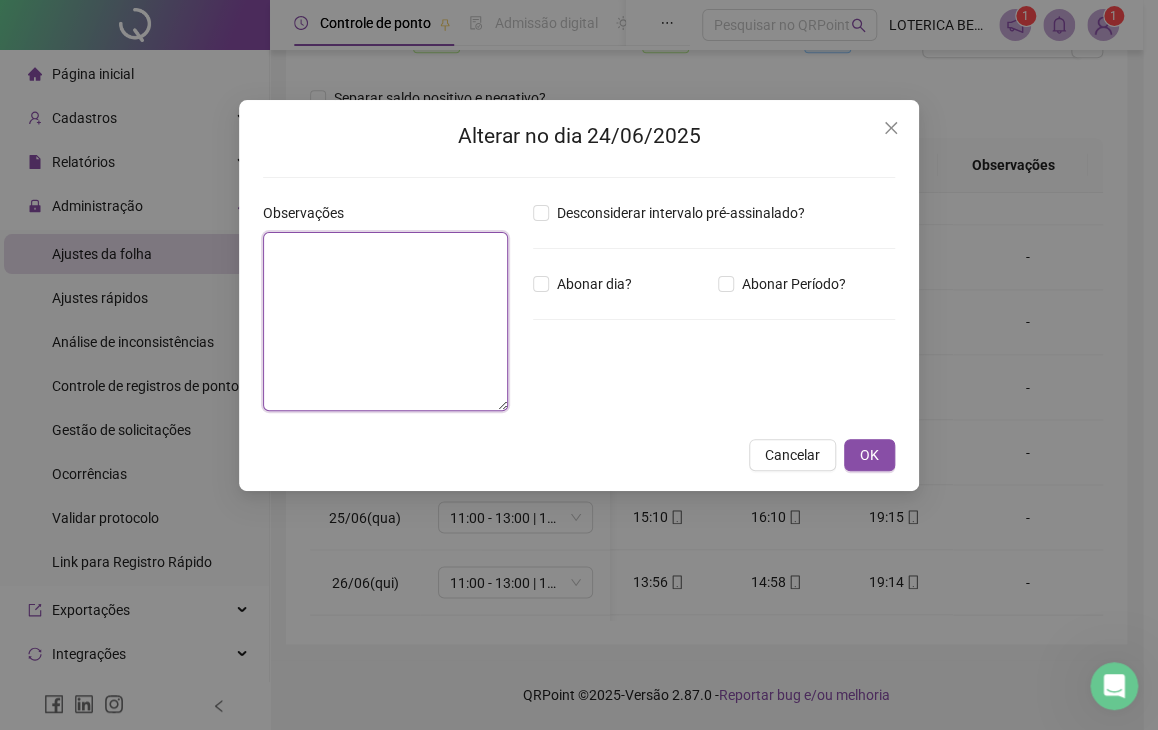 click at bounding box center (385, 321) 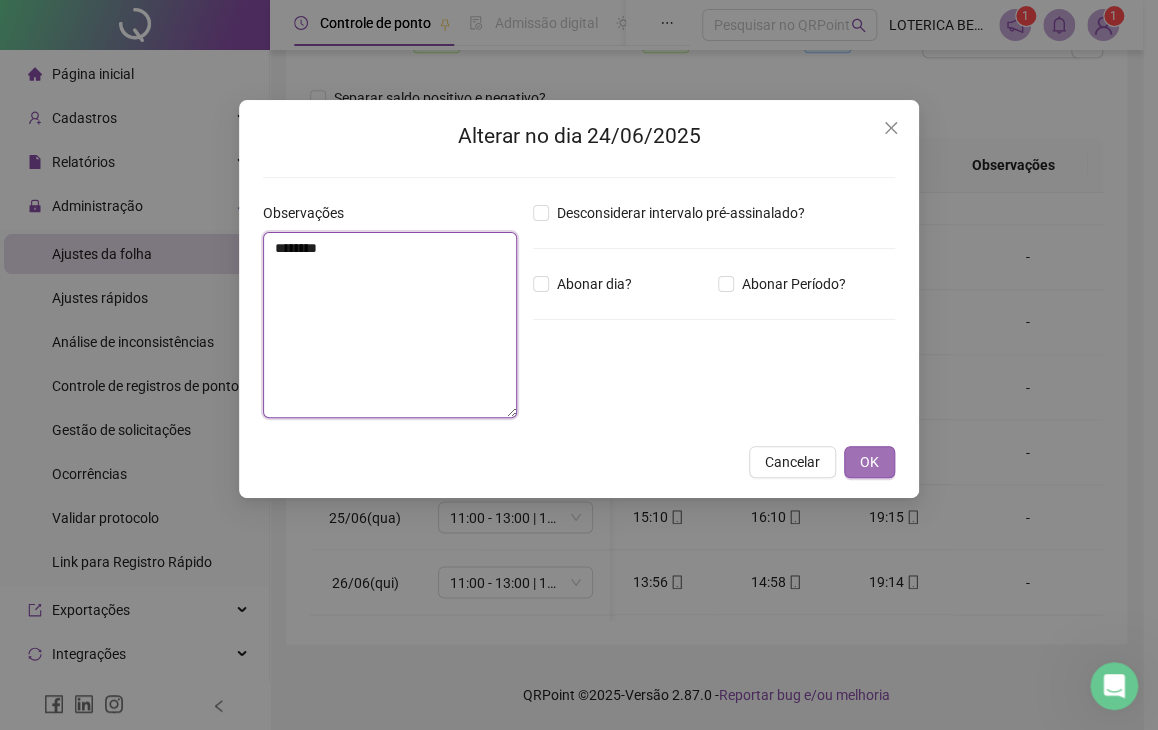type on "********" 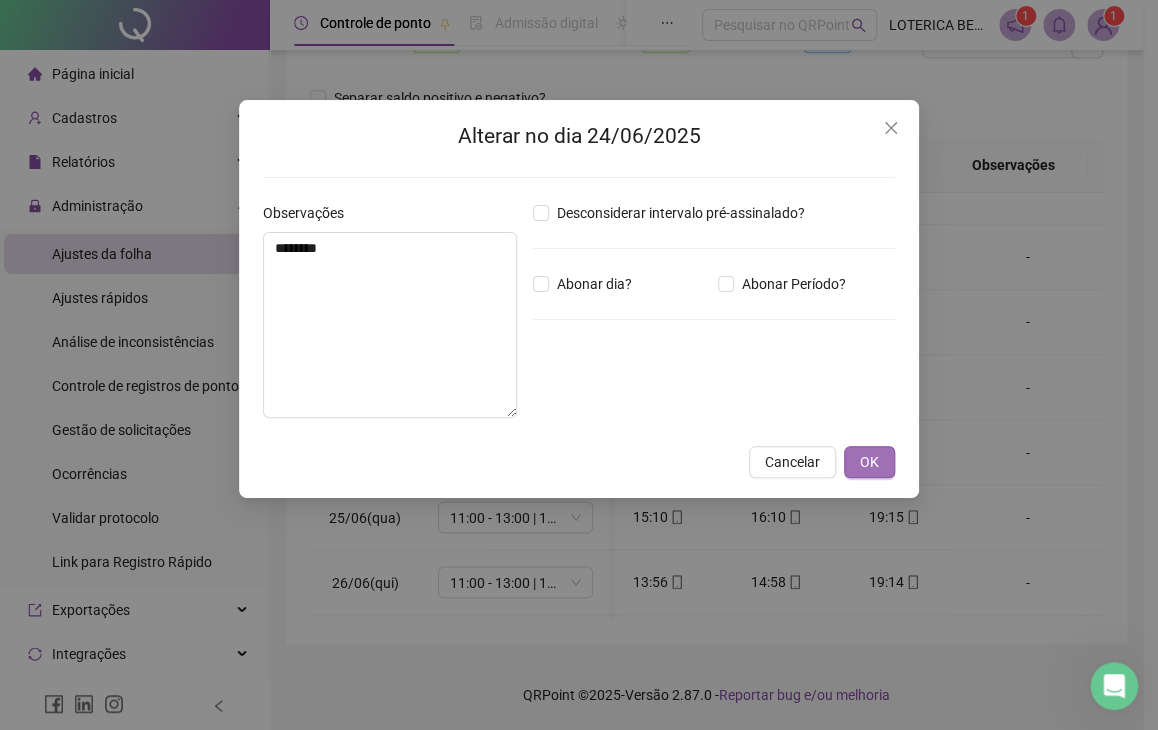 click on "OK" at bounding box center [869, 462] 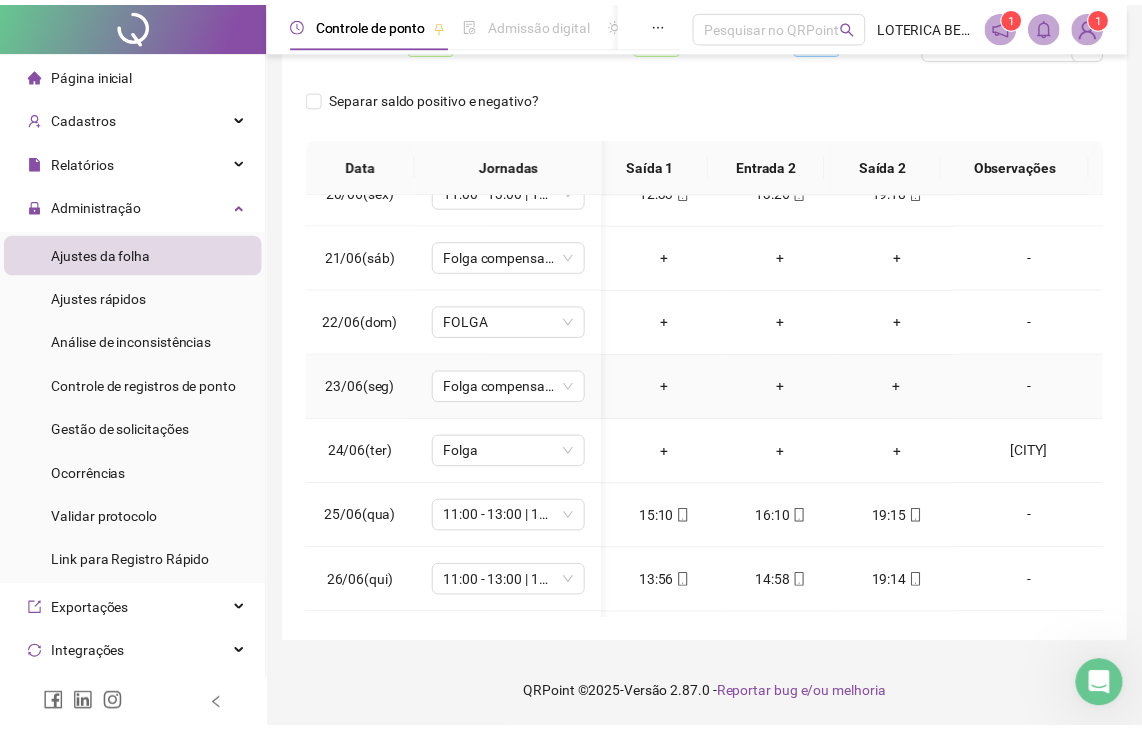scroll, scrollTop: 314, scrollLeft: 0, axis: vertical 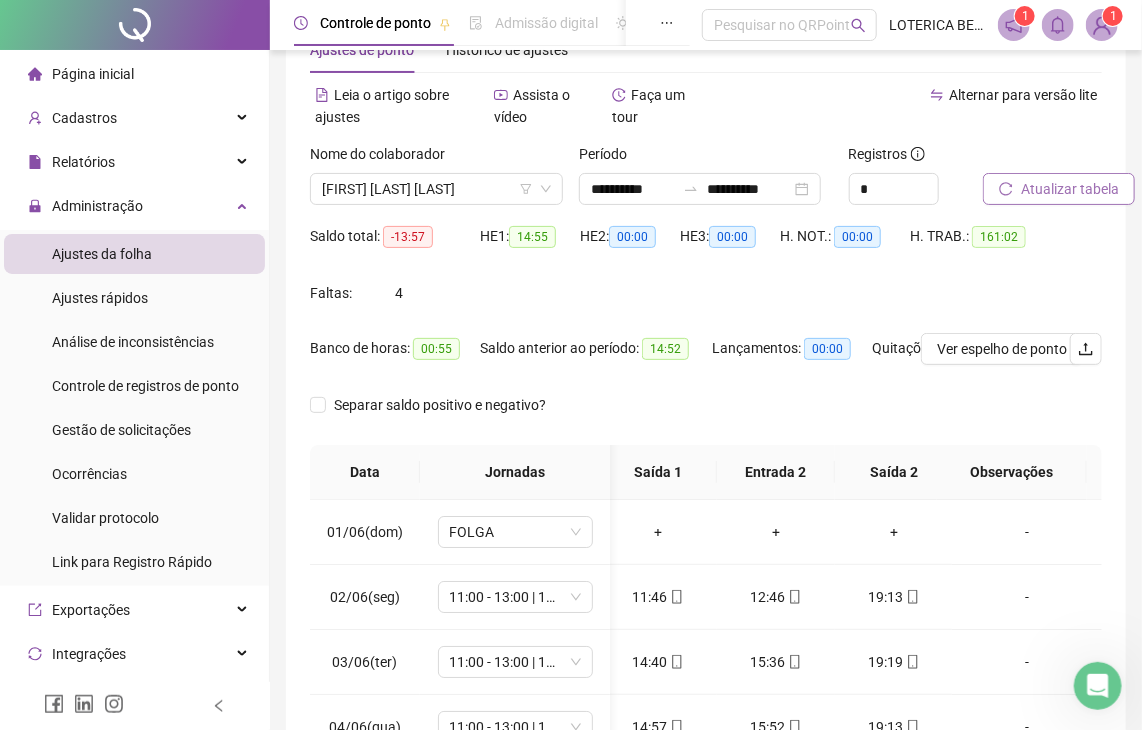click on "Atualizar tabela" at bounding box center (1070, 189) 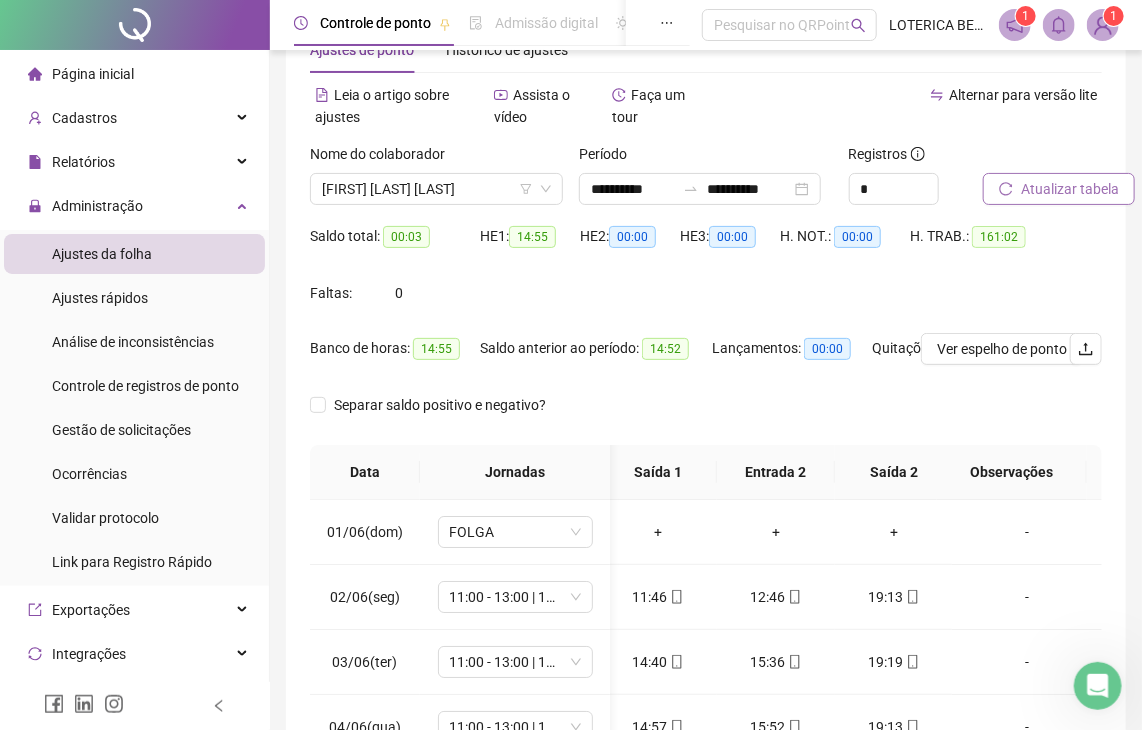 scroll, scrollTop: 0, scrollLeft: 129, axis: horizontal 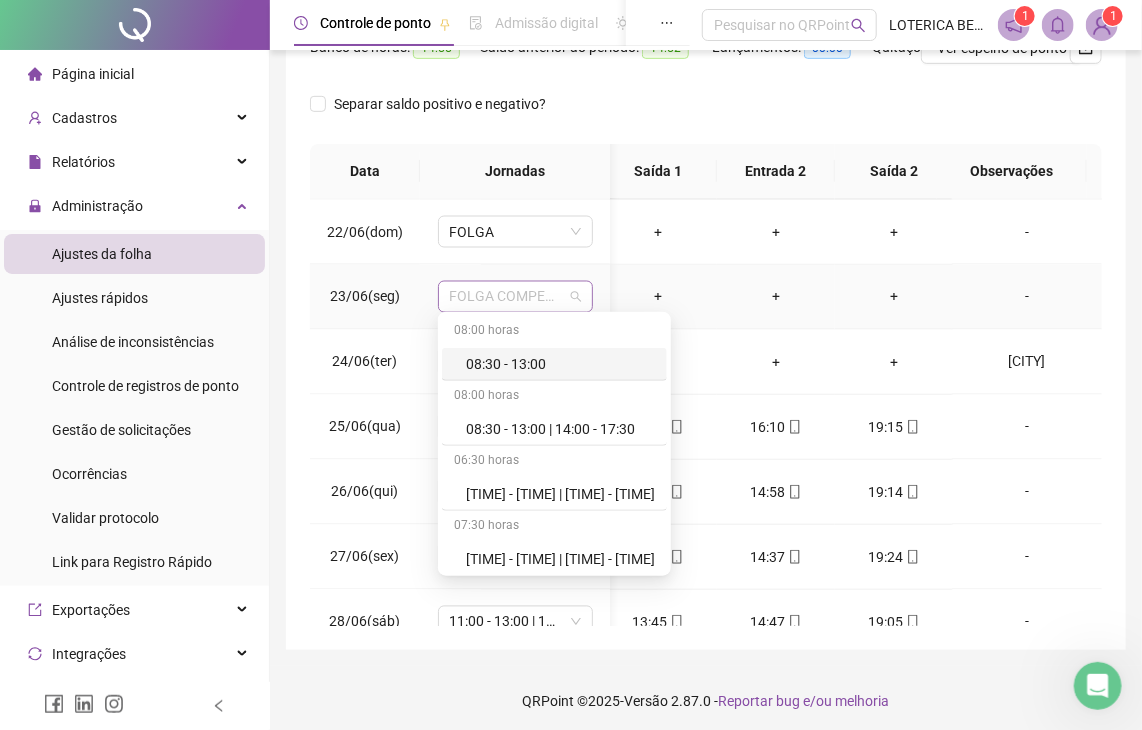 click on "FOLGA COMPENSATÓRIA" at bounding box center [515, 297] 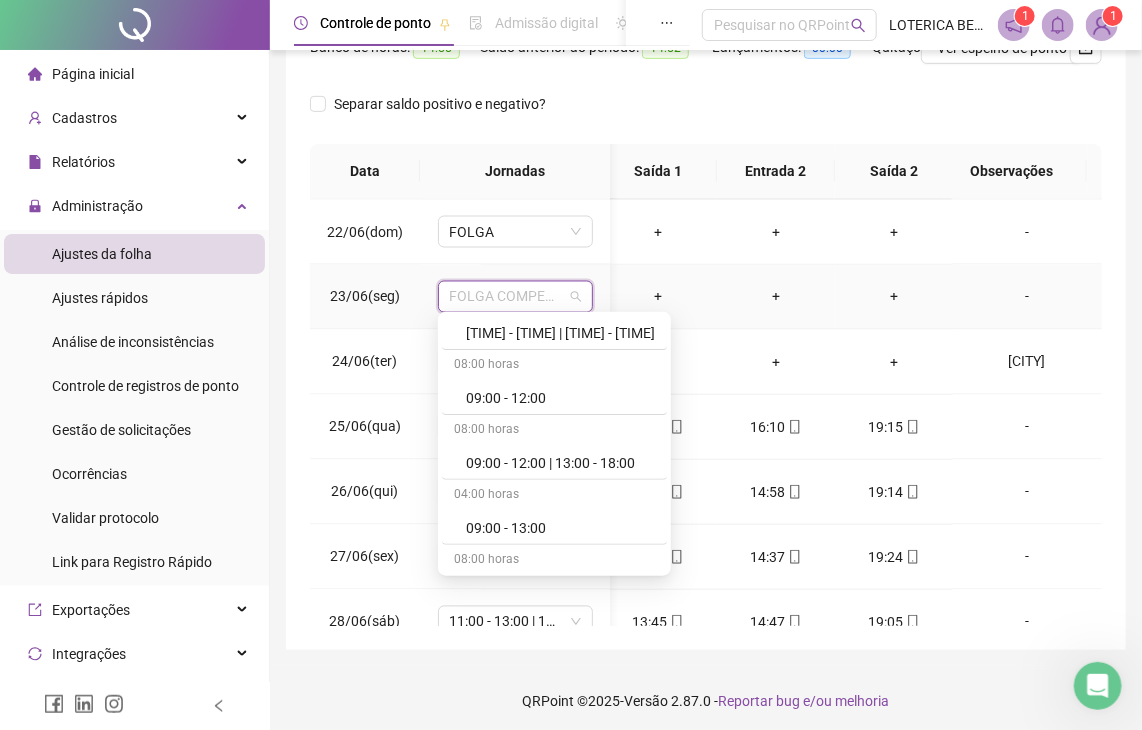 scroll, scrollTop: 360, scrollLeft: 0, axis: vertical 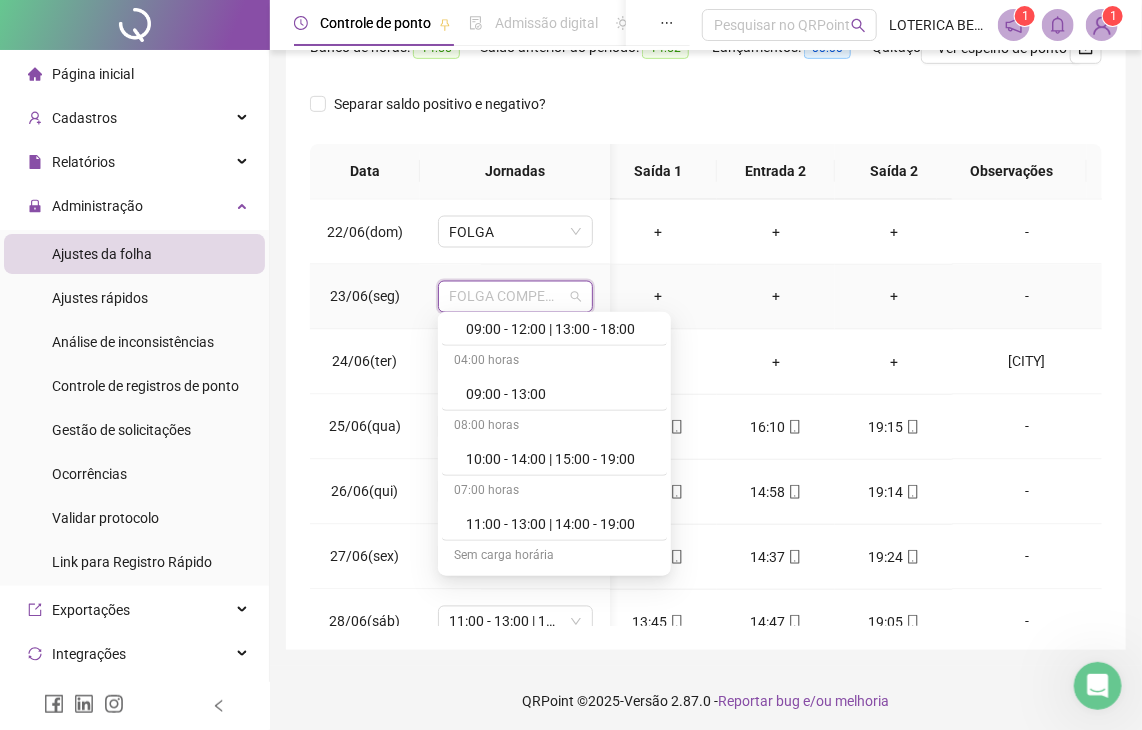 click on "Sem carga horária" at bounding box center (554, 557) 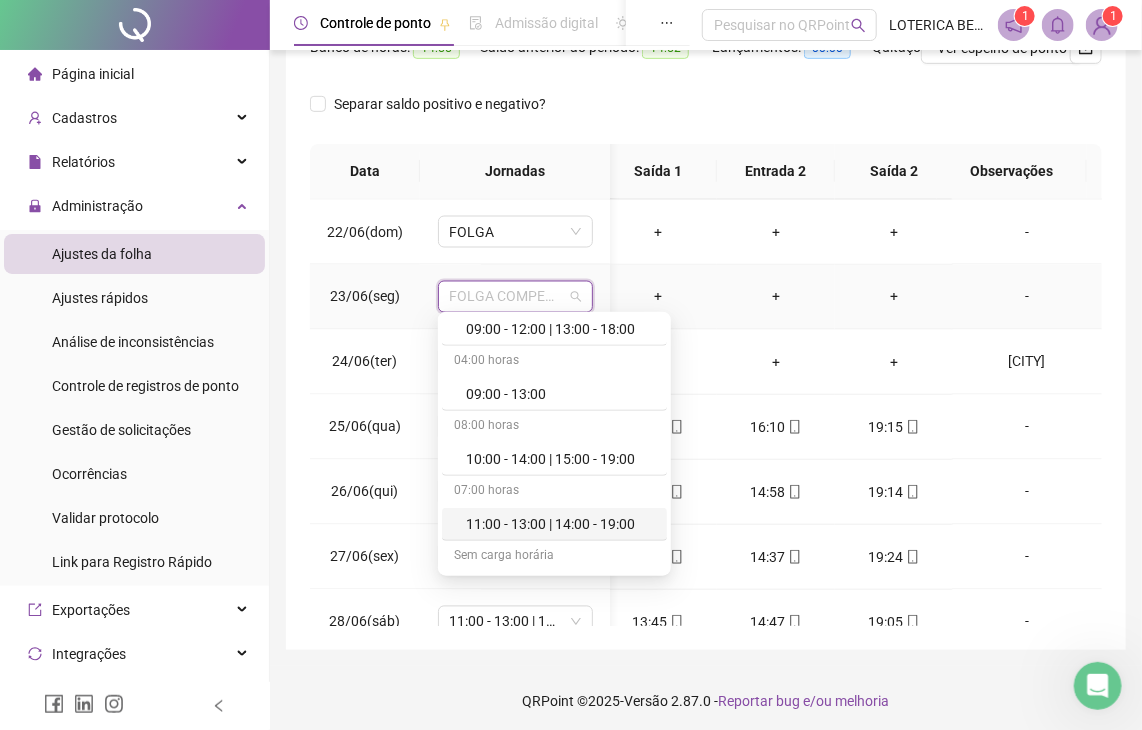 click on "11:00 - 13:00 | 14:00 - 19:00" at bounding box center (560, 524) 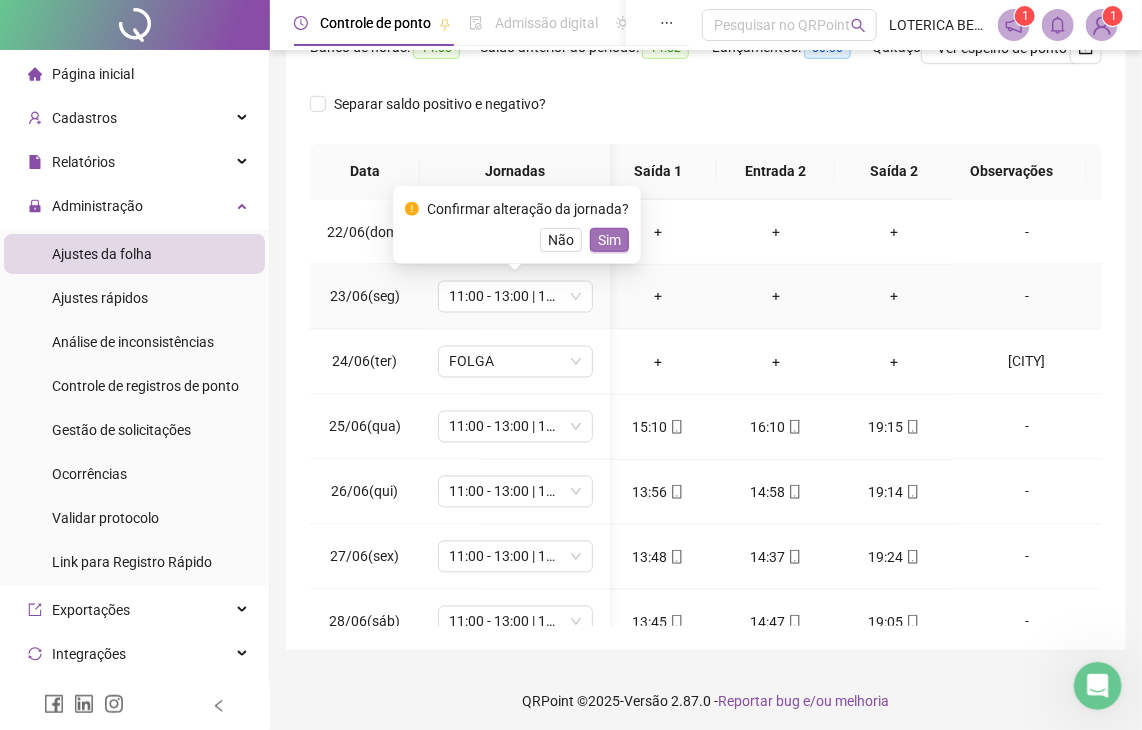 click on "Sim" at bounding box center [609, 240] 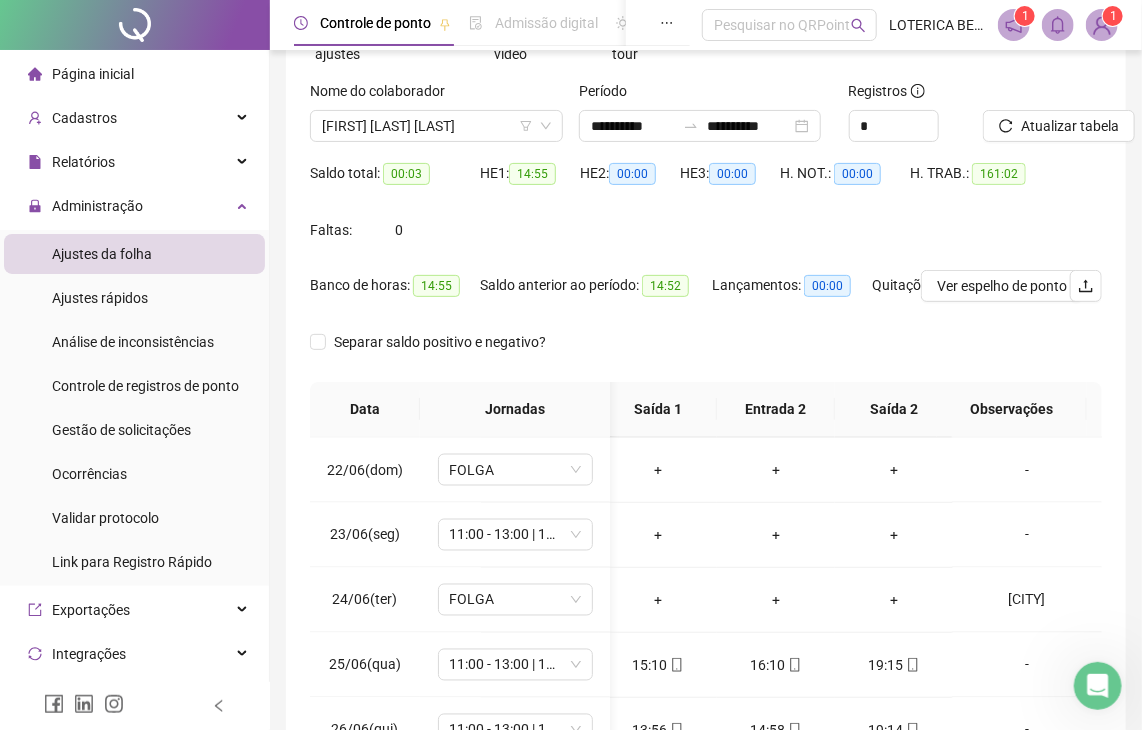 scroll, scrollTop: 0, scrollLeft: 0, axis: both 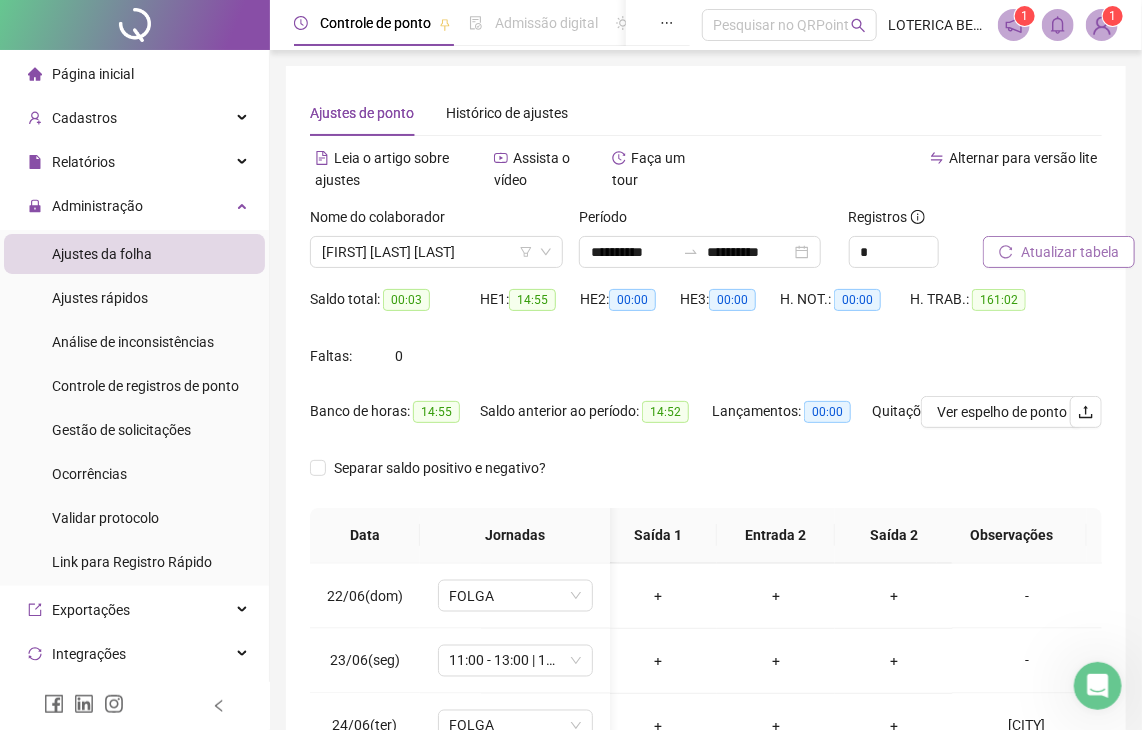 click on "Atualizar tabela" at bounding box center (1070, 252) 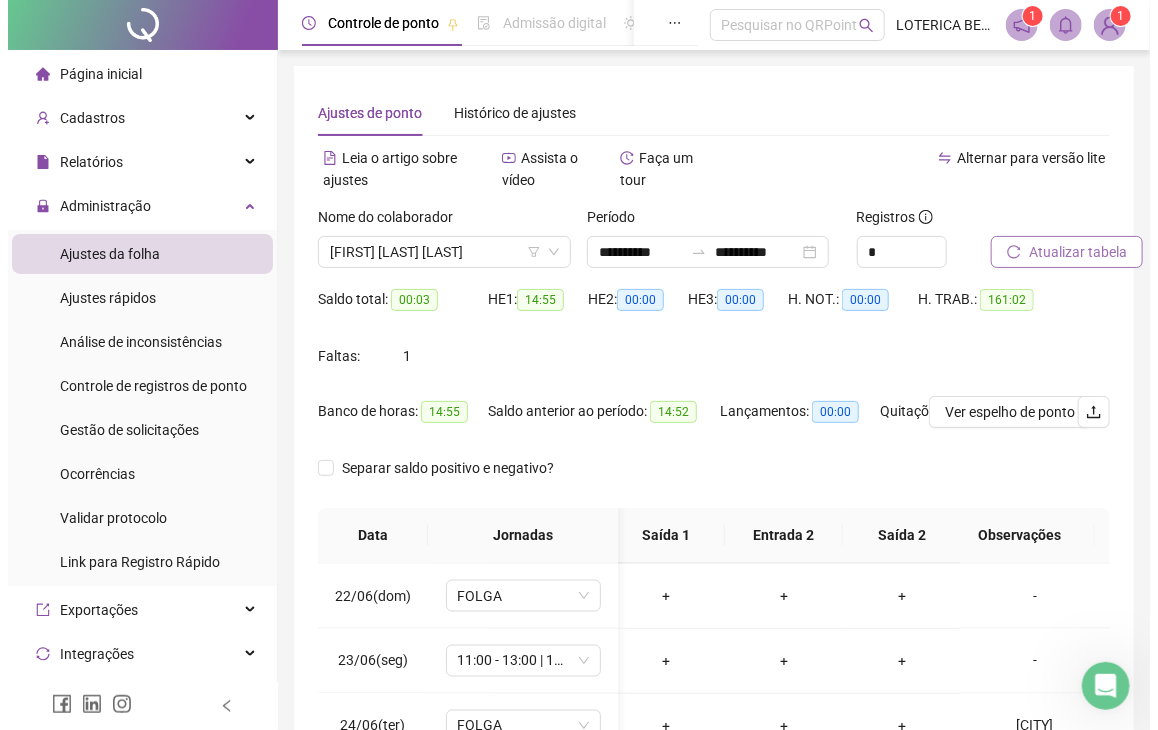 scroll, scrollTop: 0, scrollLeft: 129, axis: horizontal 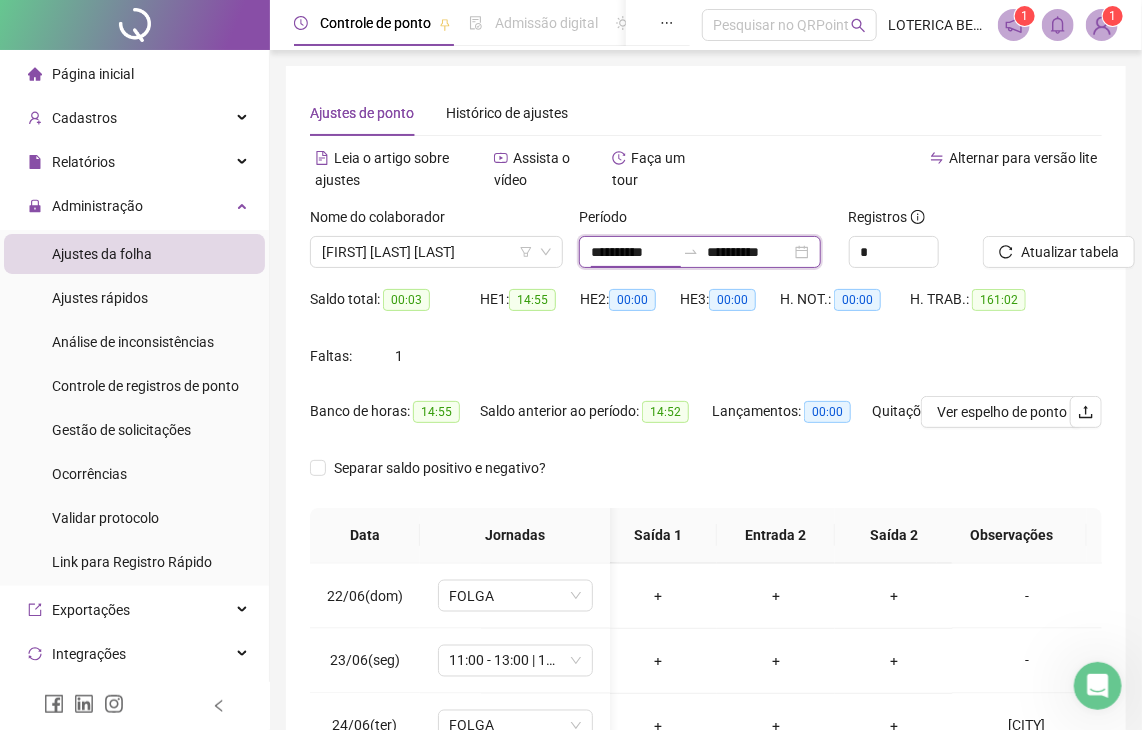 click on "**********" at bounding box center [633, 252] 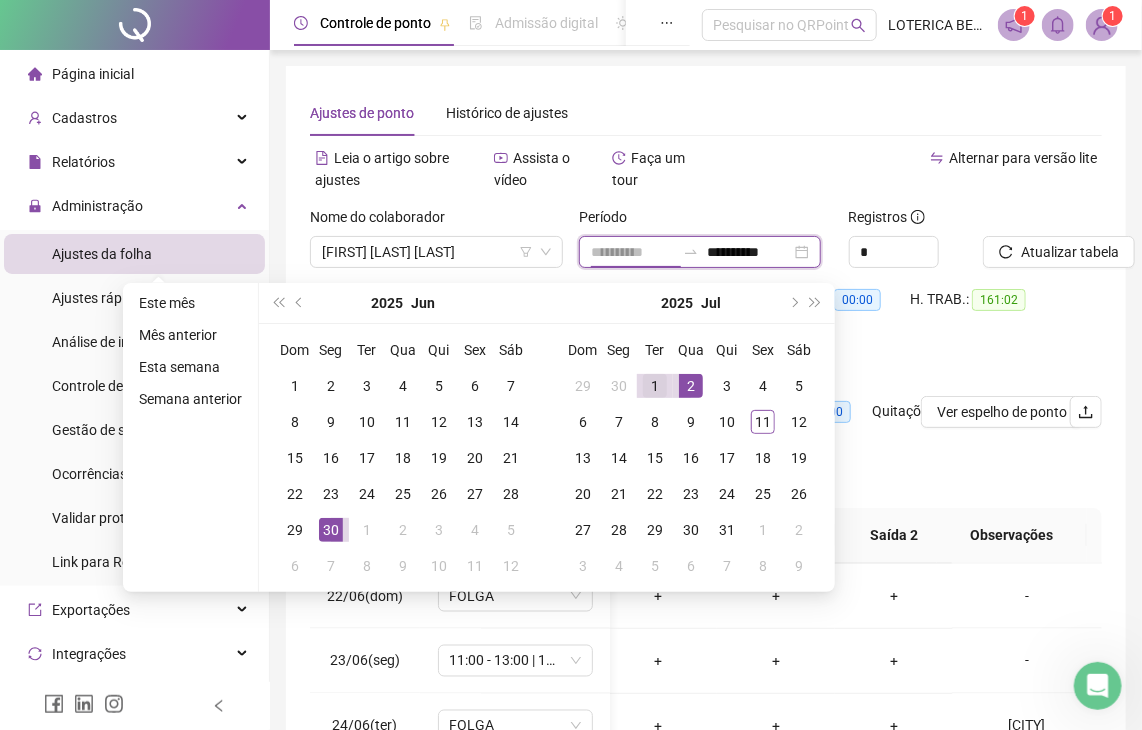 type on "**********" 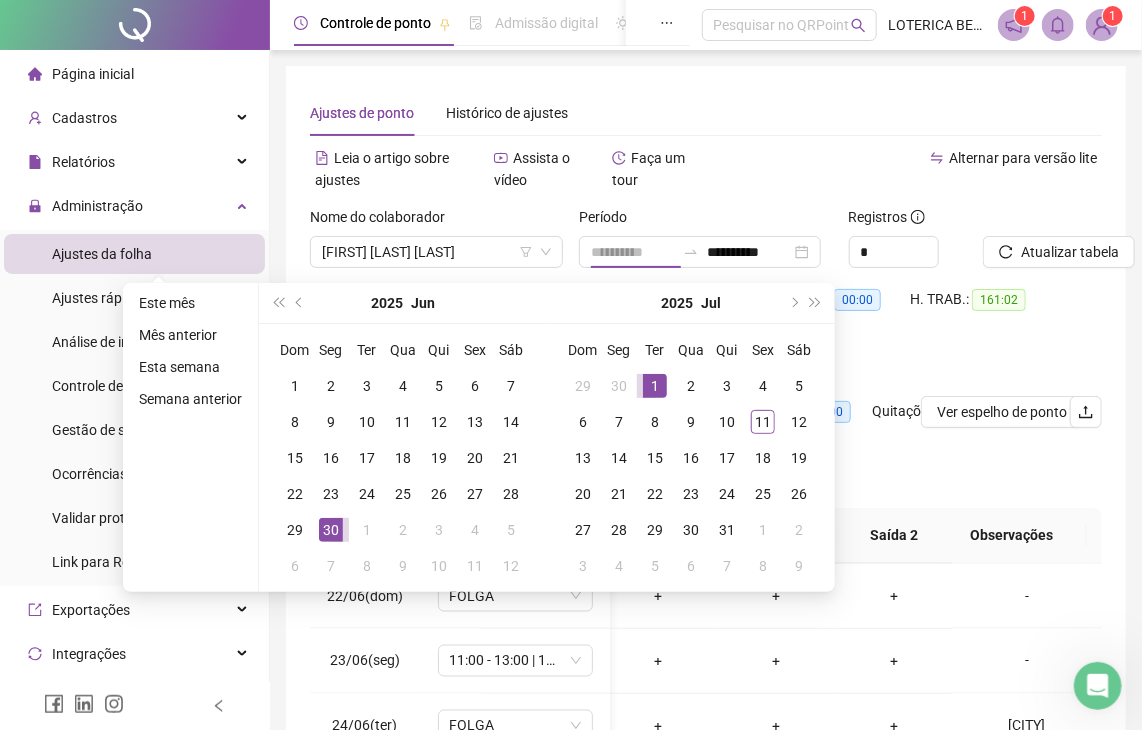 click on "1" at bounding box center [655, 386] 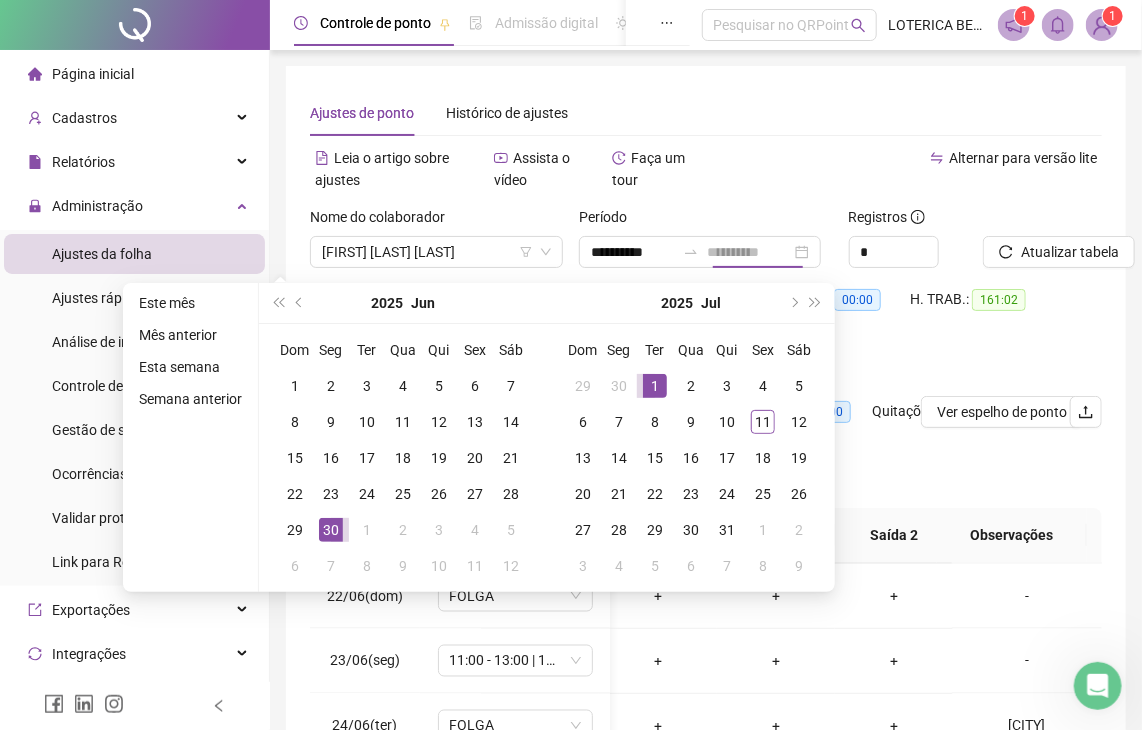 click on "1" at bounding box center [655, 386] 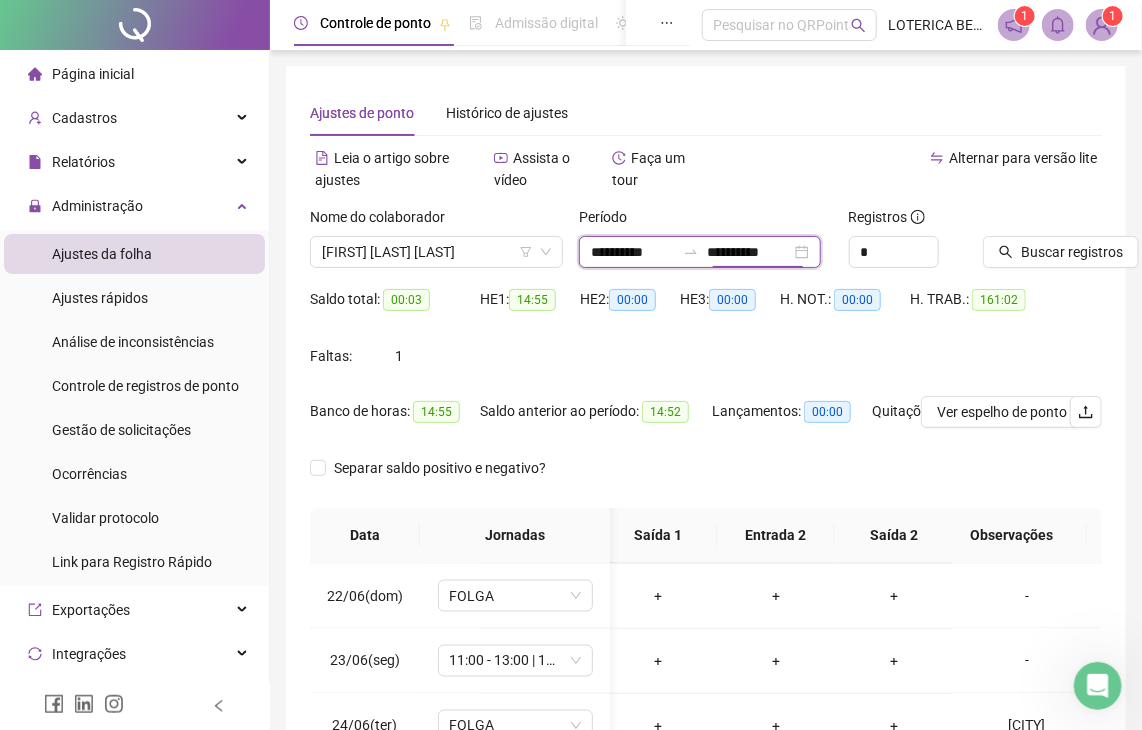 click on "**********" at bounding box center [749, 252] 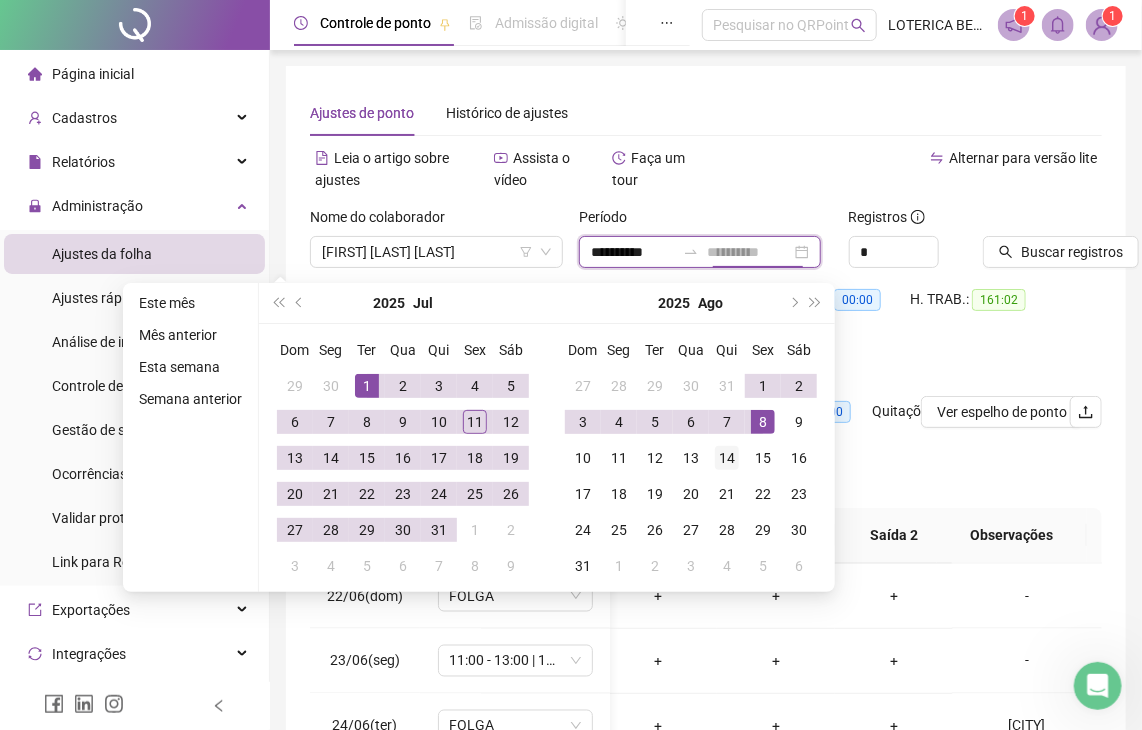 type on "**********" 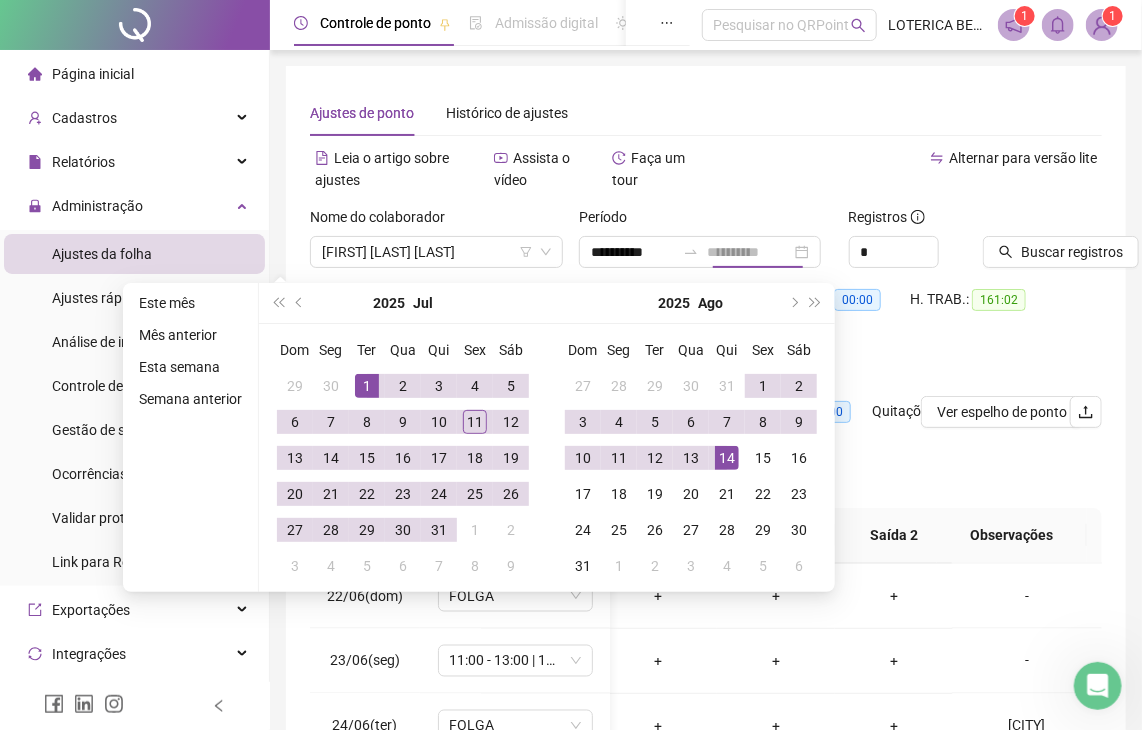 click on "14" at bounding box center [727, 458] 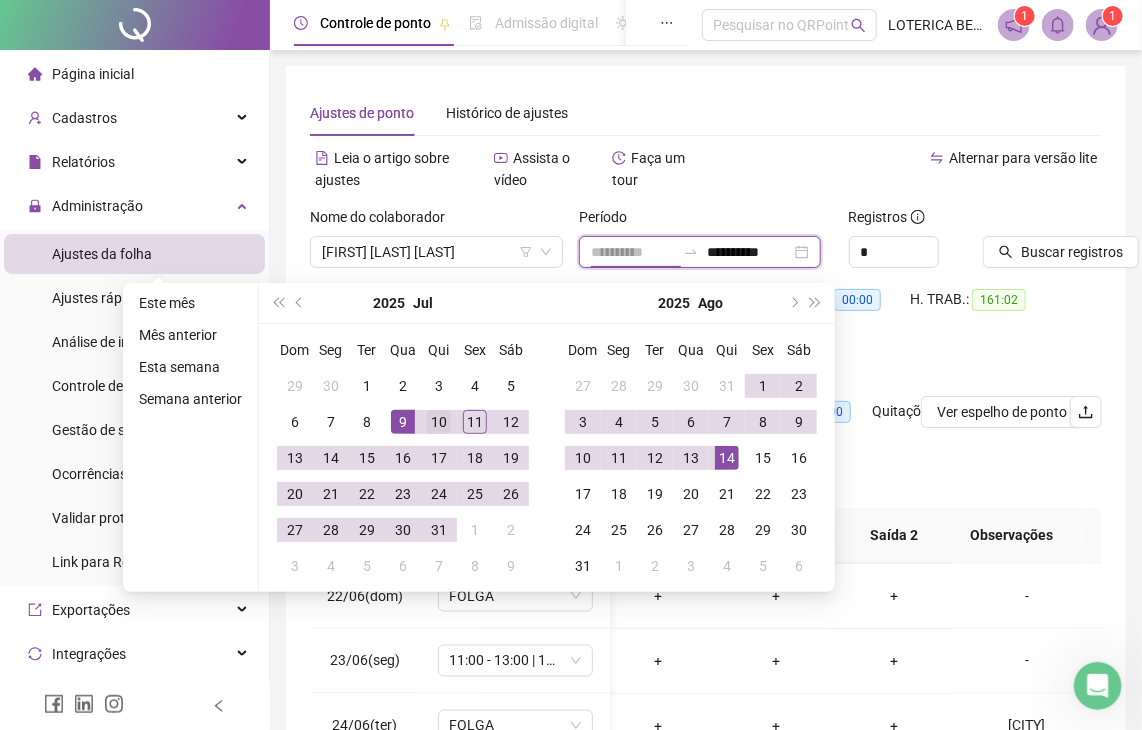 type on "**********" 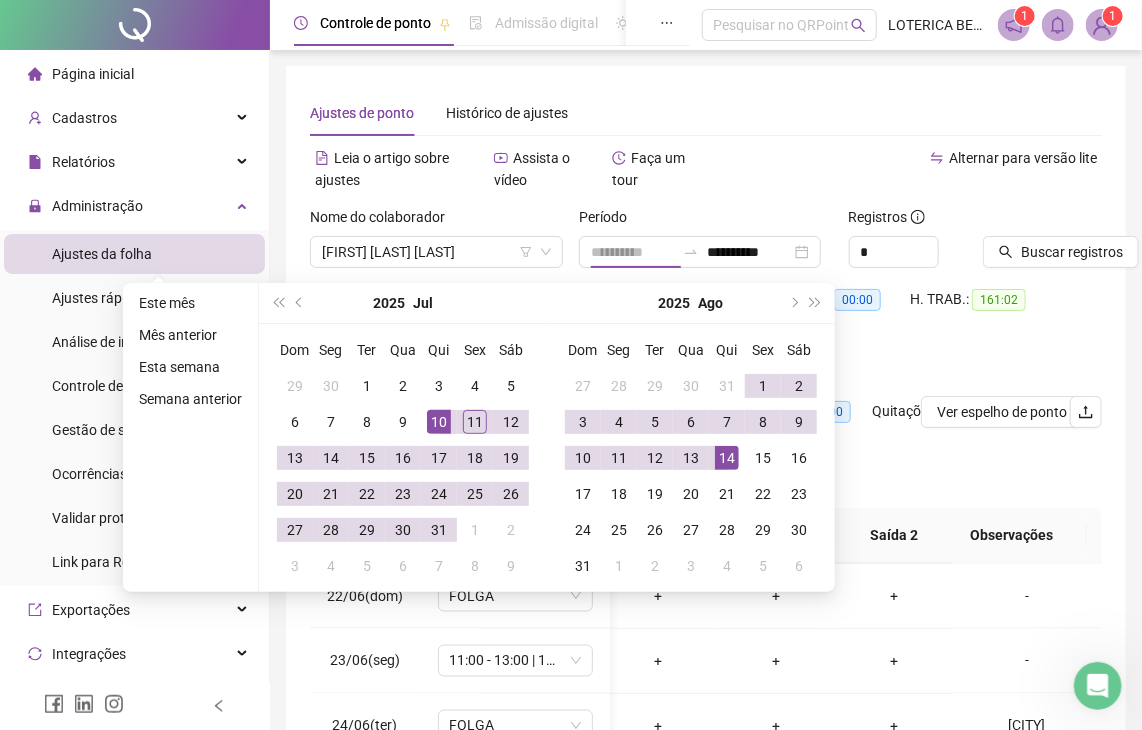 click on "10" at bounding box center [439, 422] 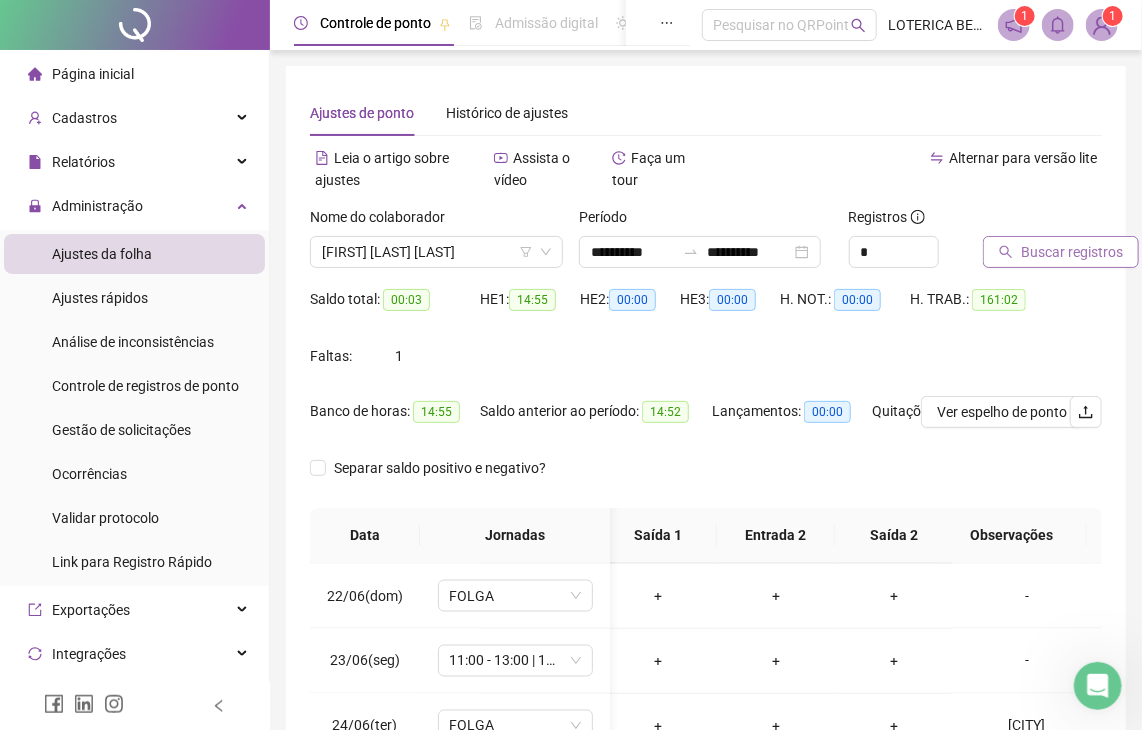 click on "Buscar registros" at bounding box center (1072, 252) 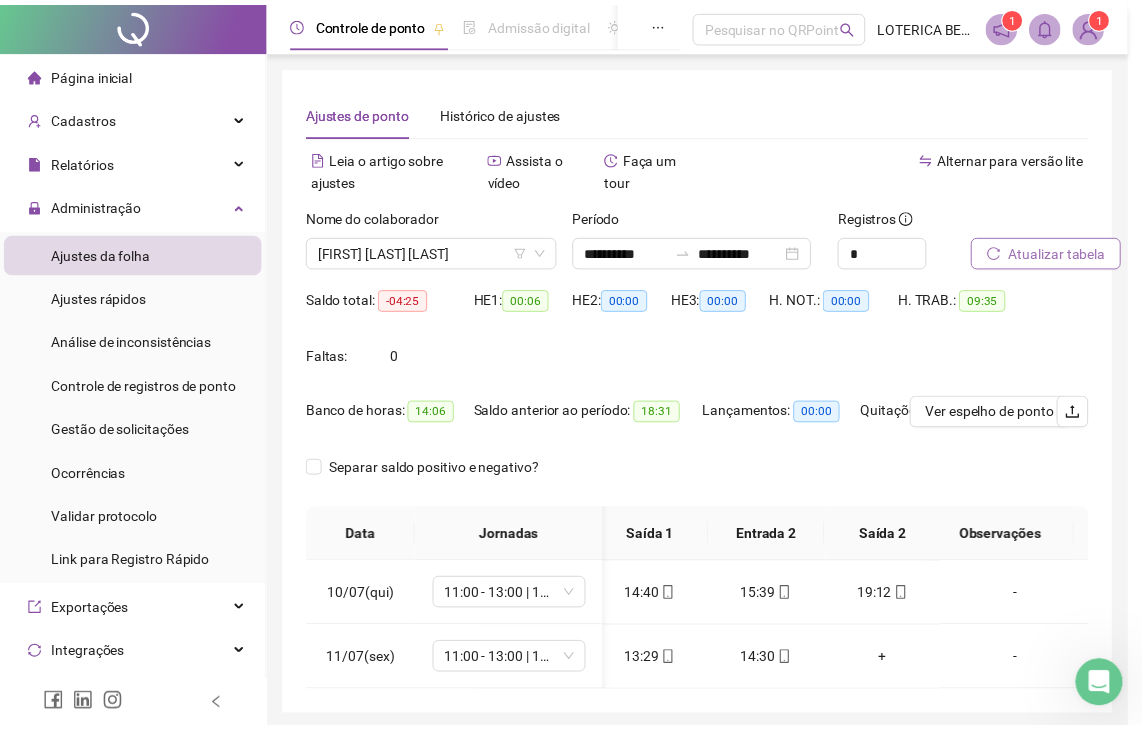 scroll, scrollTop: 0, scrollLeft: 129, axis: horizontal 